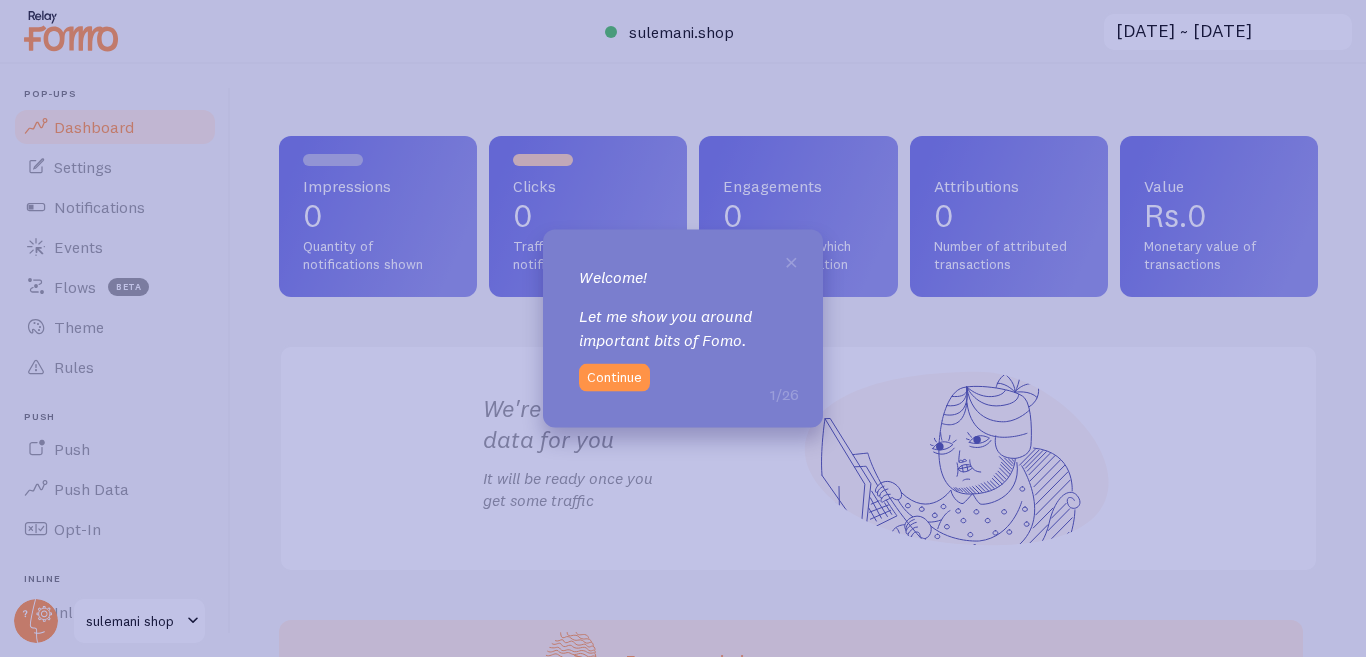 scroll, scrollTop: 0, scrollLeft: 0, axis: both 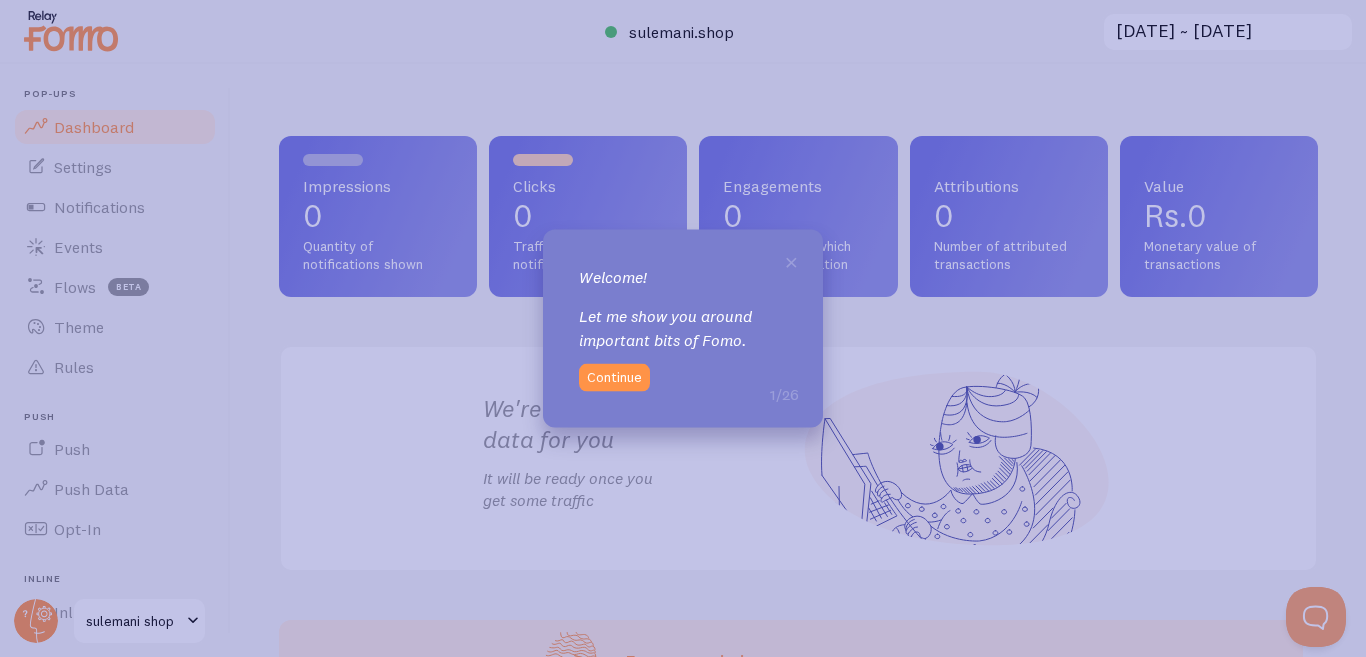 click on "Continue" at bounding box center [614, 378] 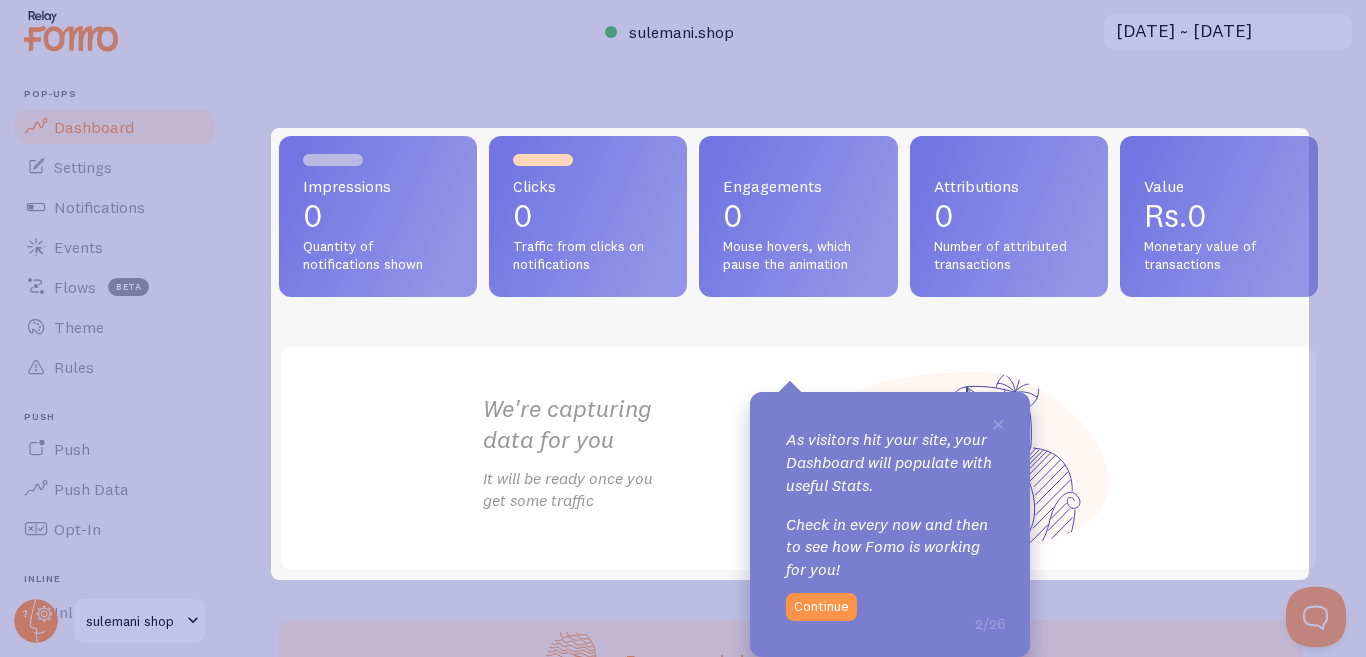scroll, scrollTop: 100, scrollLeft: 0, axis: vertical 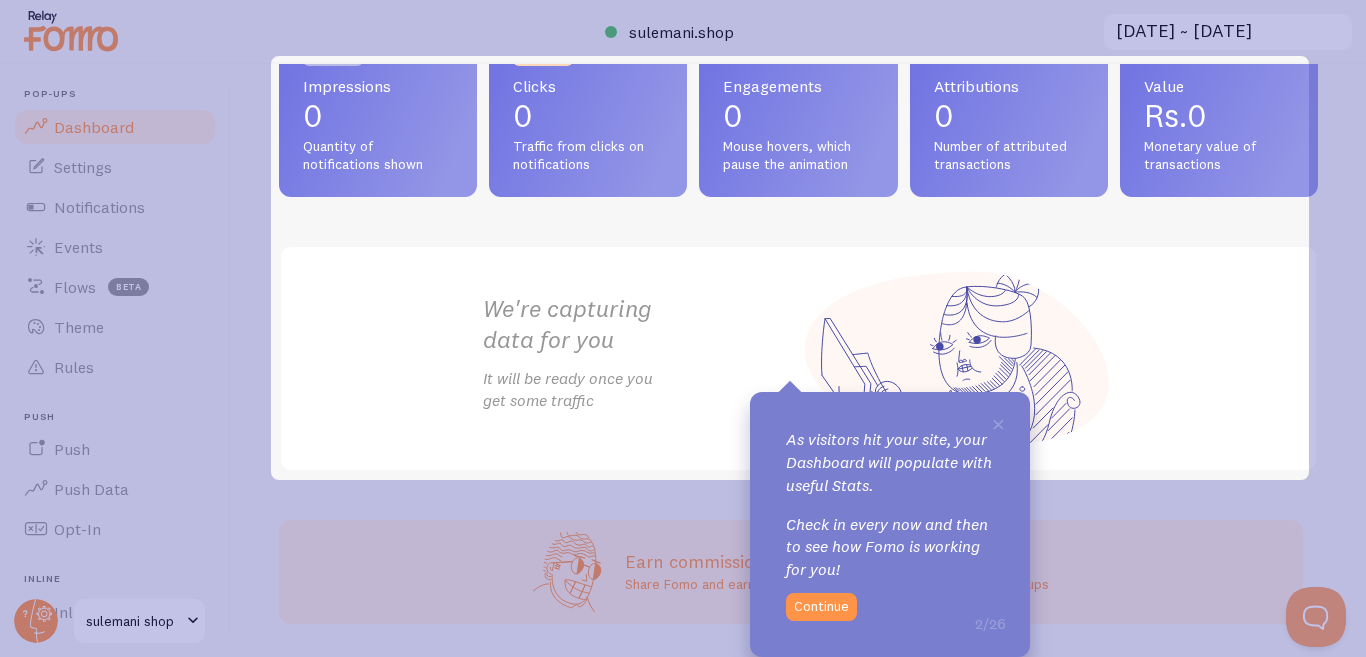 click on "Continue" at bounding box center (821, 607) 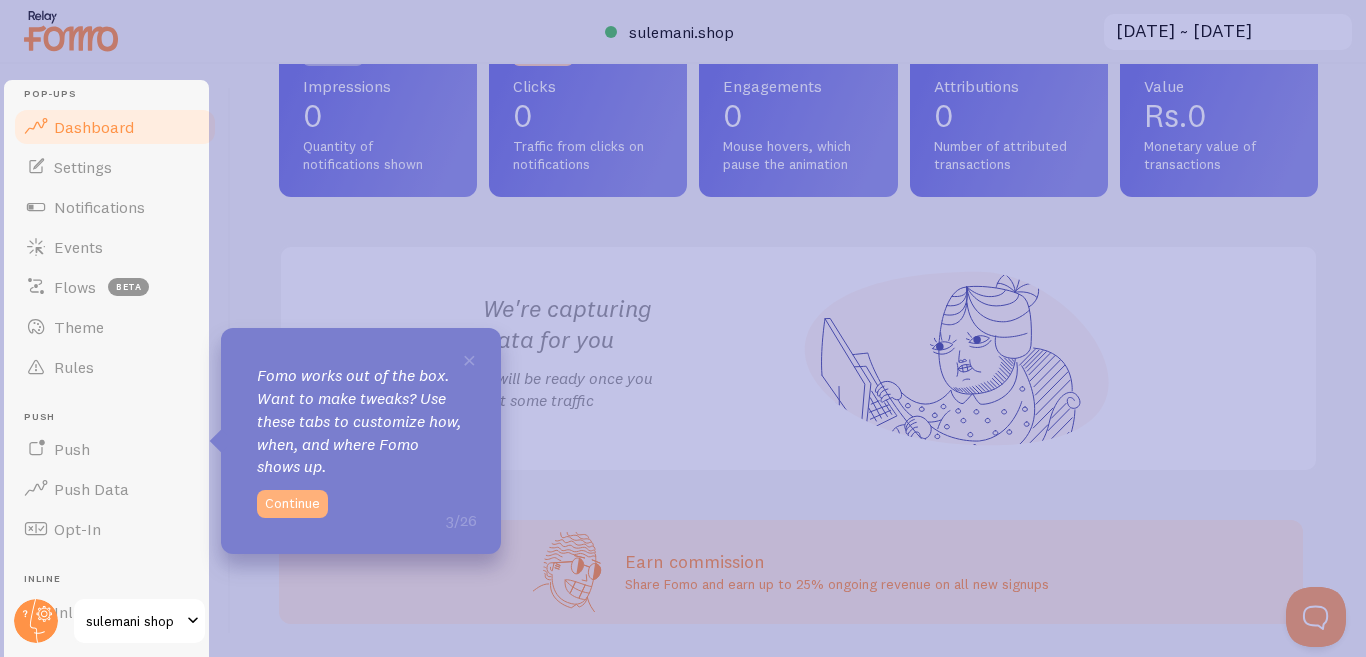 click on "Continue" at bounding box center (292, 504) 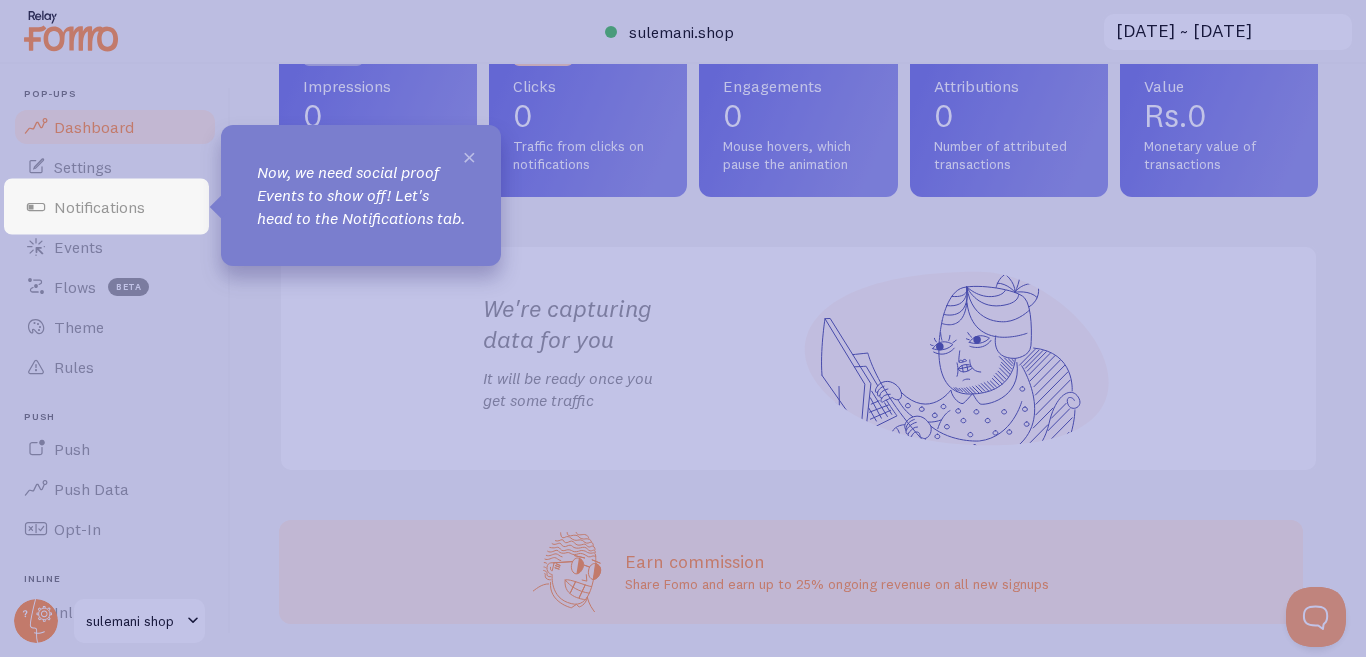 click on "×" at bounding box center (469, 156) 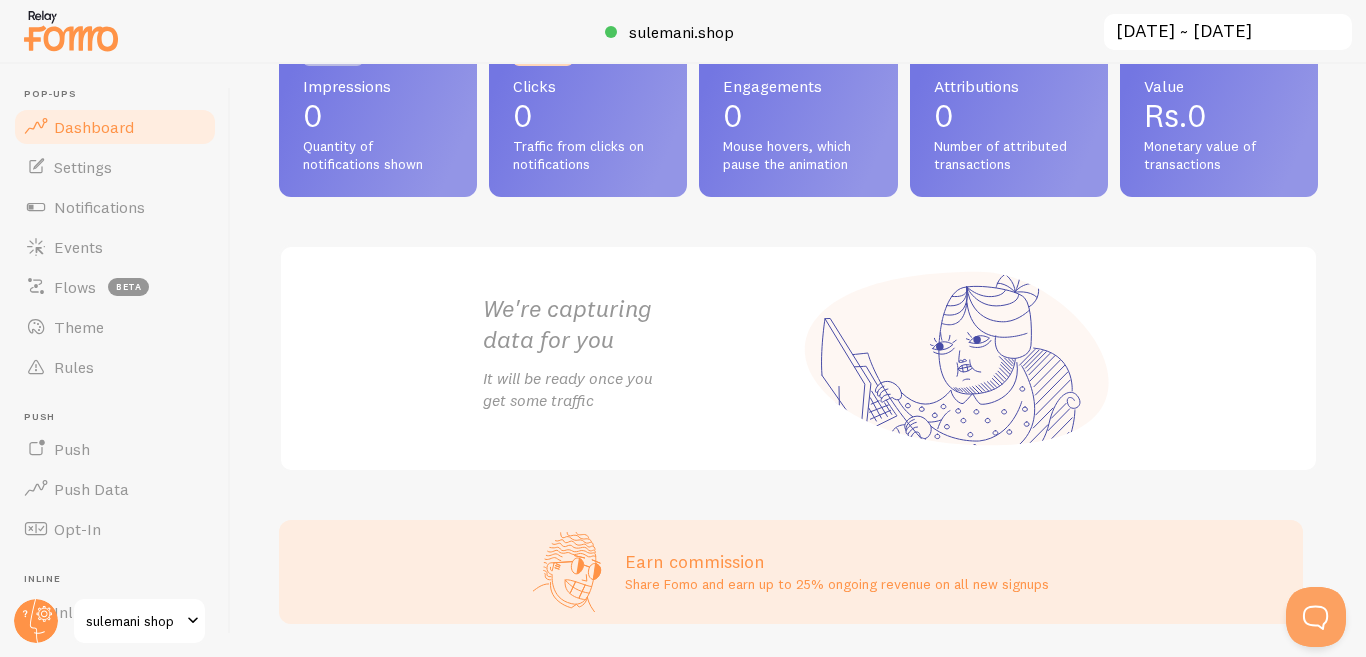 scroll, scrollTop: 0, scrollLeft: 0, axis: both 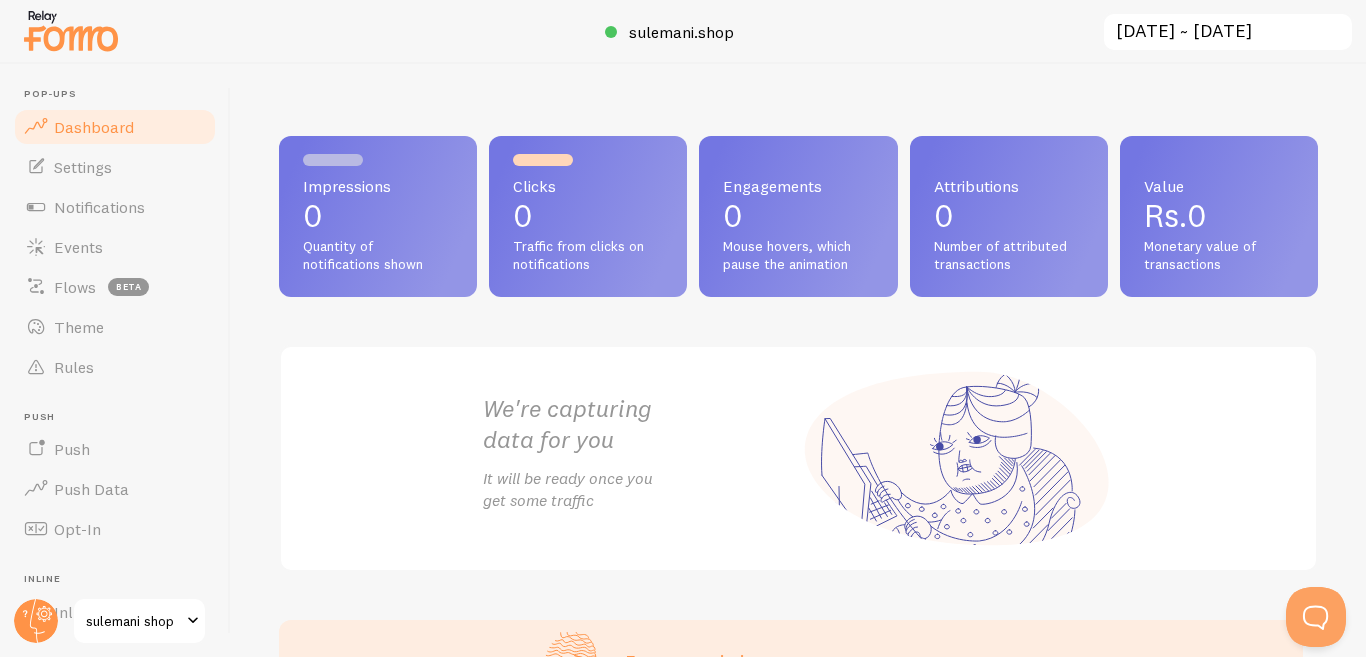 drag, startPoint x: 1246, startPoint y: 281, endPoint x: 1155, endPoint y: 359, distance: 119.85408 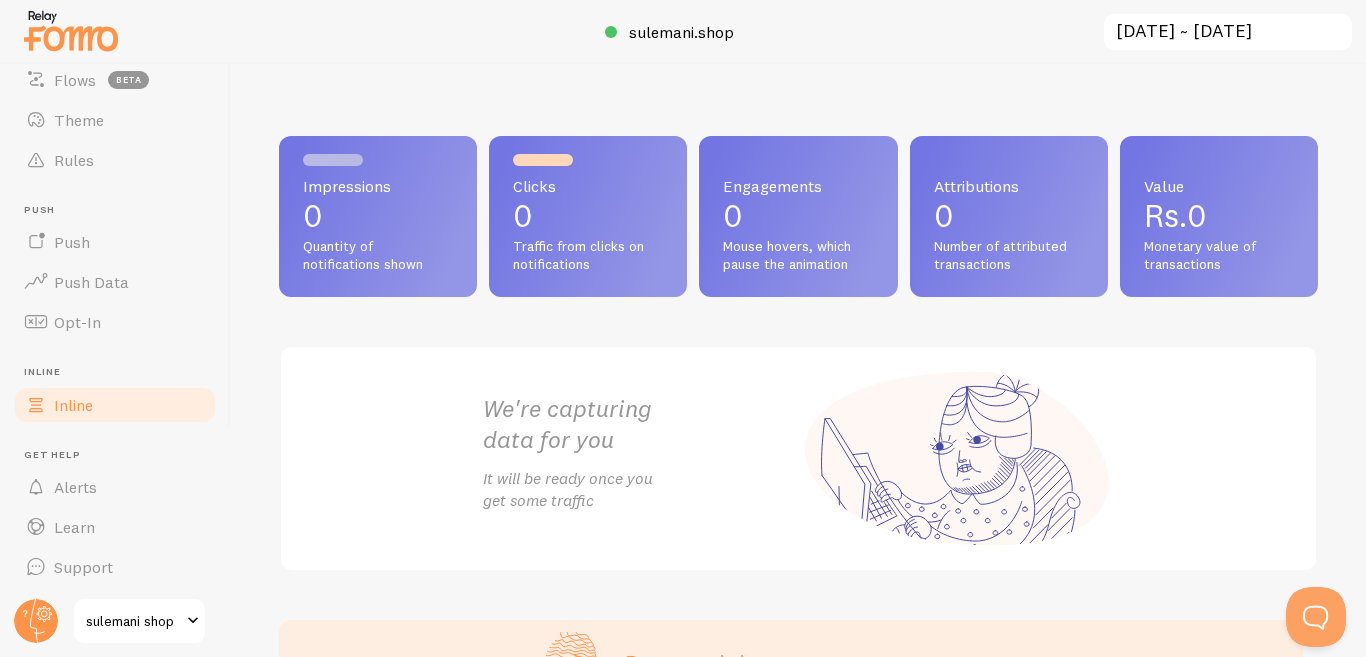 scroll, scrollTop: 209, scrollLeft: 0, axis: vertical 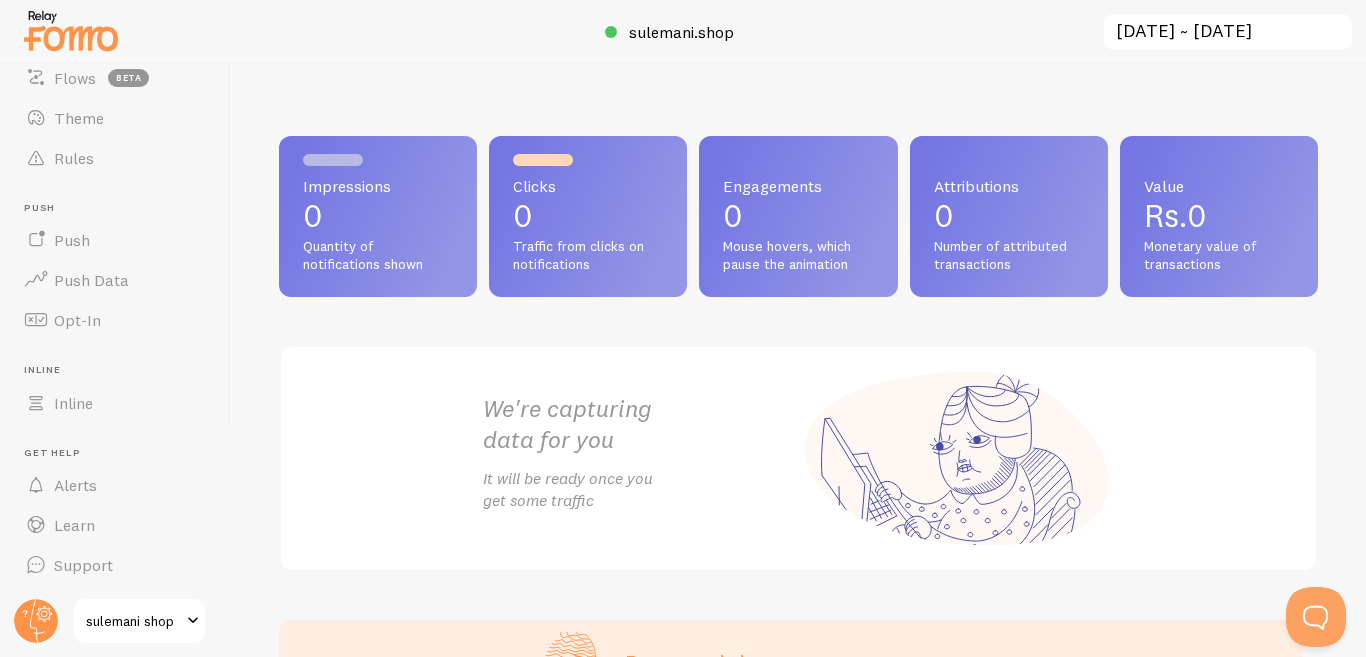 click on "sulemani shop" at bounding box center [133, 621] 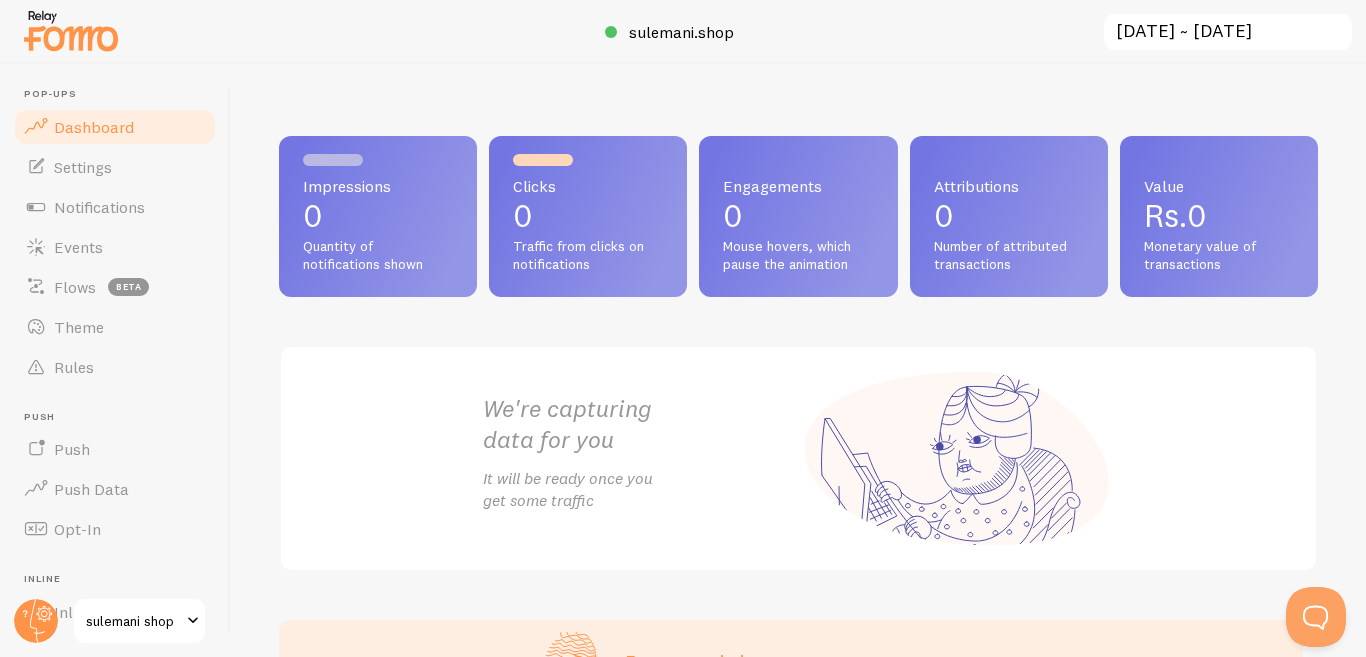 click on "Impressions" at bounding box center (378, 186) 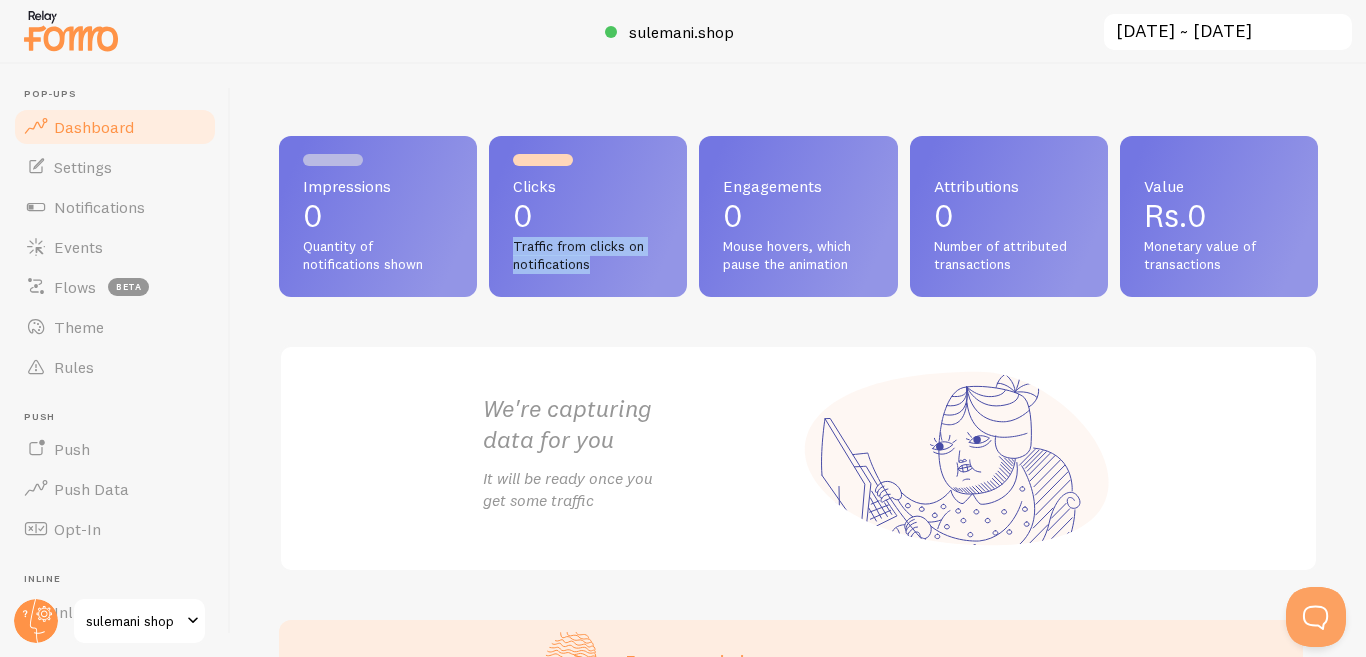 drag, startPoint x: 499, startPoint y: 245, endPoint x: 637, endPoint y: 265, distance: 139.44174 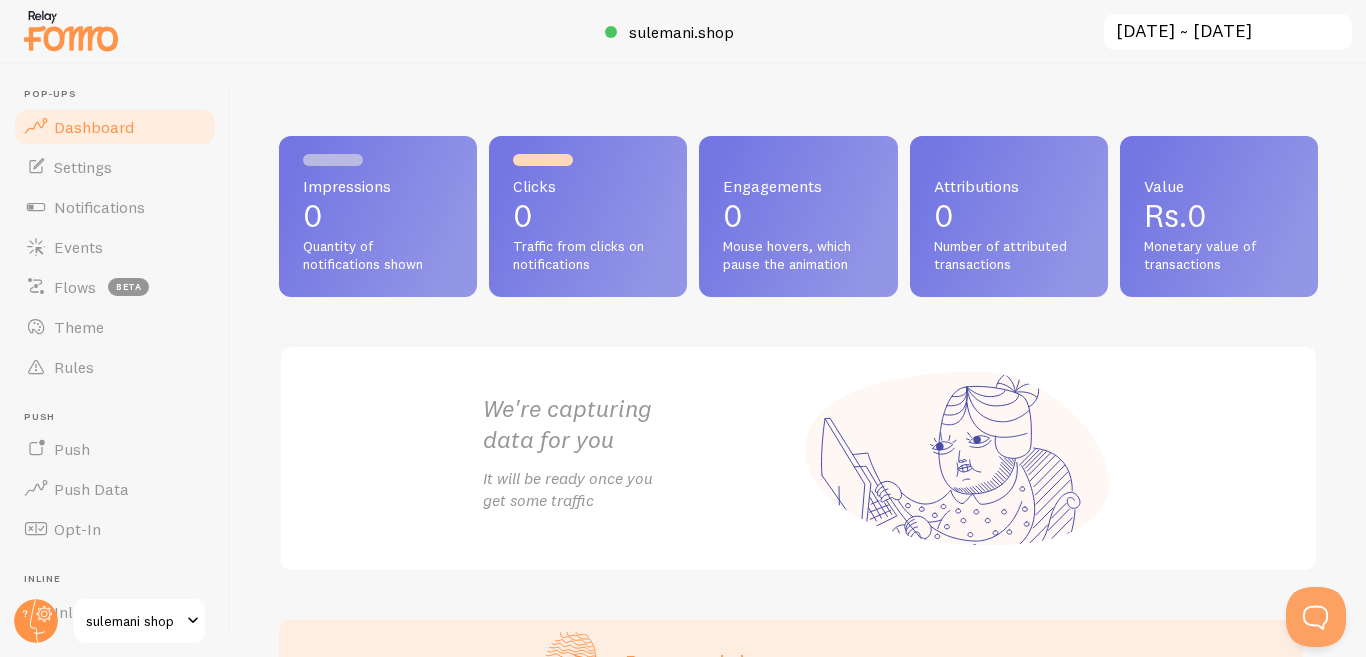 click on "Value
Rs.0   Monetary value of transactions       We're capturing  data for you     It will be ready once you  get some traffic" at bounding box center [798, 354] 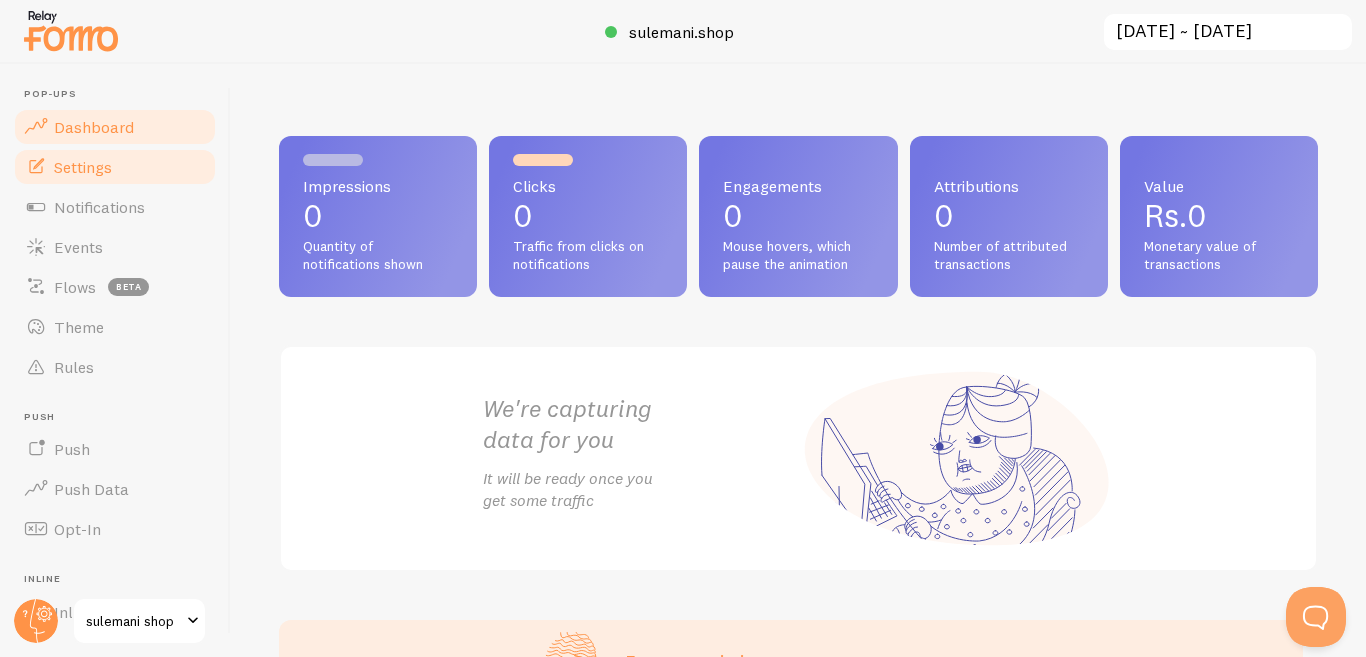 click on "Settings" at bounding box center [115, 167] 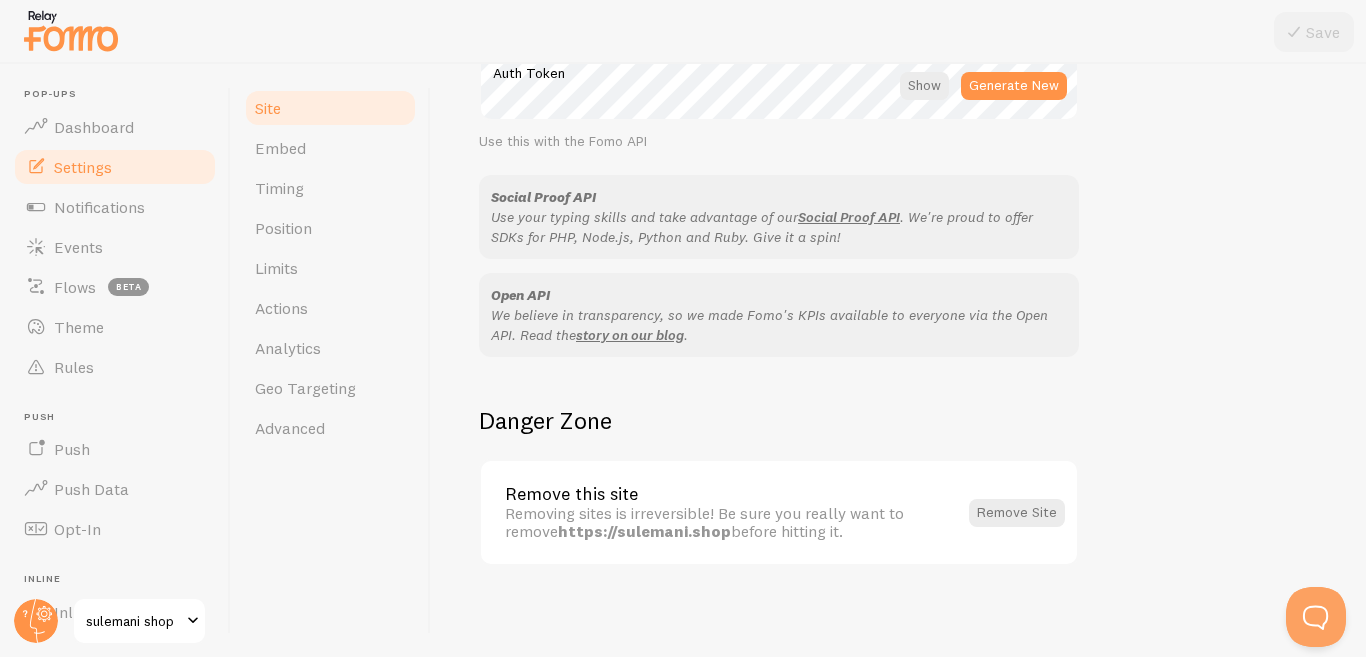 scroll, scrollTop: 1231, scrollLeft: 0, axis: vertical 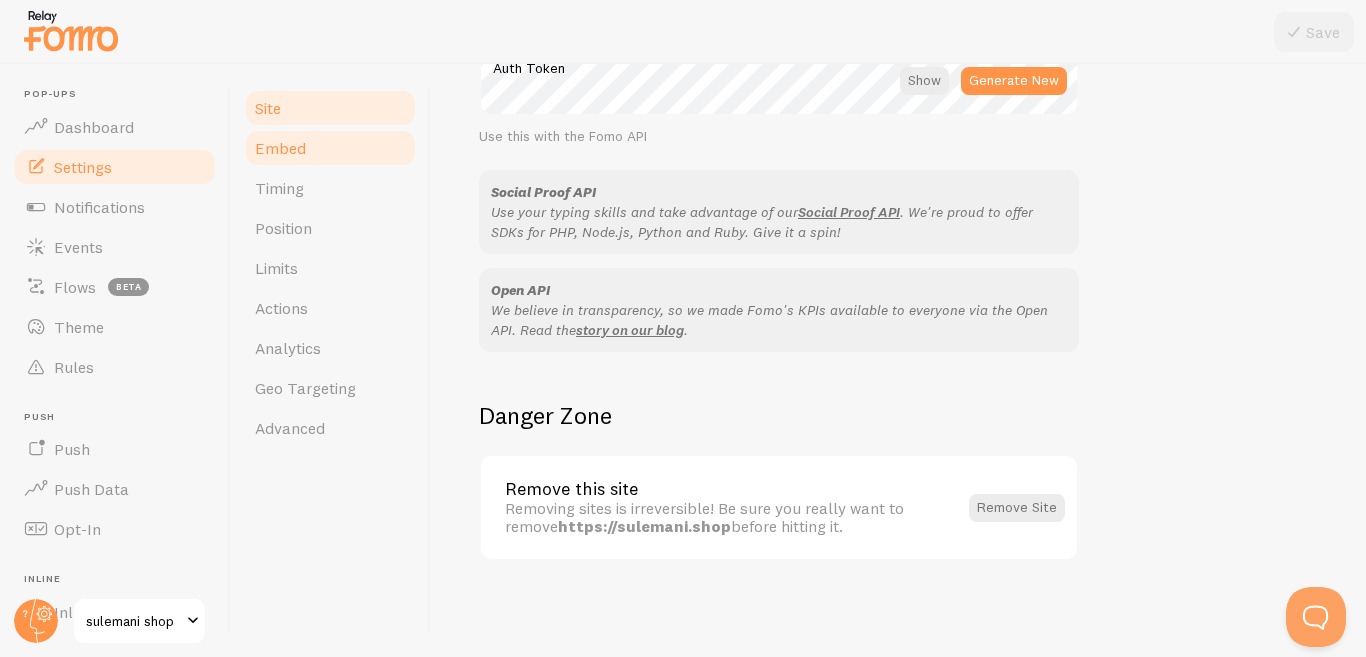 click on "Embed" at bounding box center [330, 148] 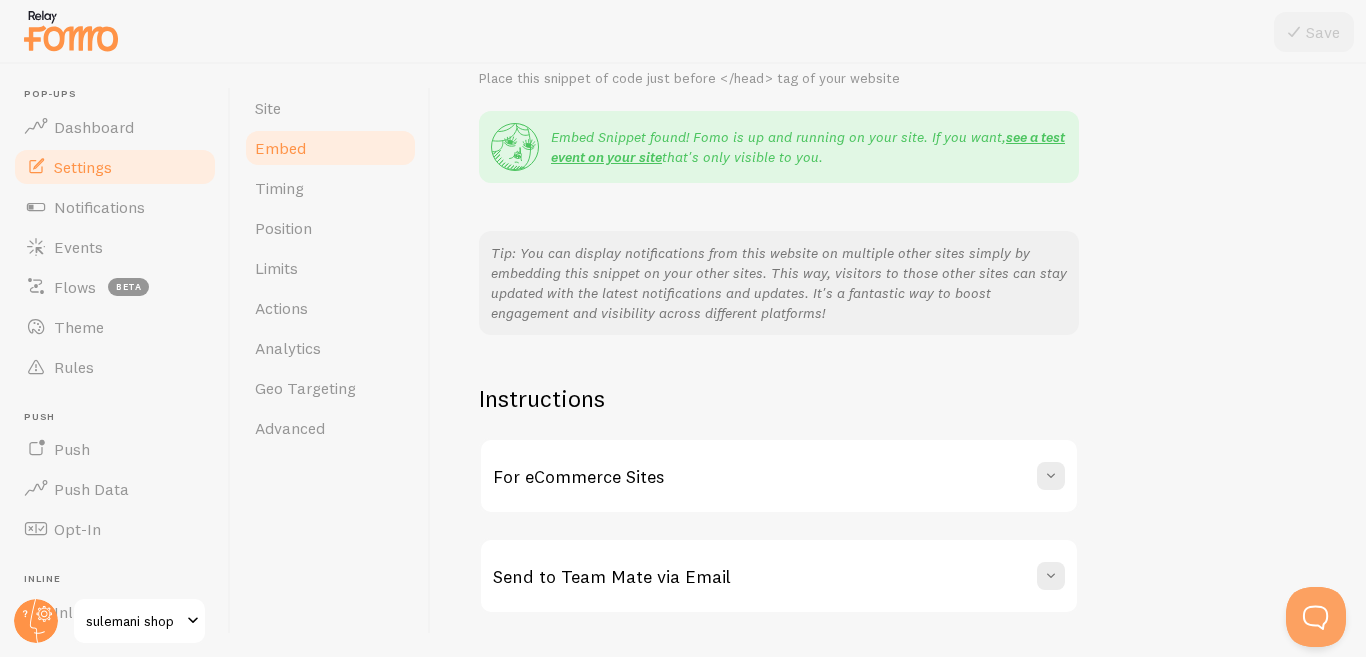 scroll, scrollTop: 416, scrollLeft: 0, axis: vertical 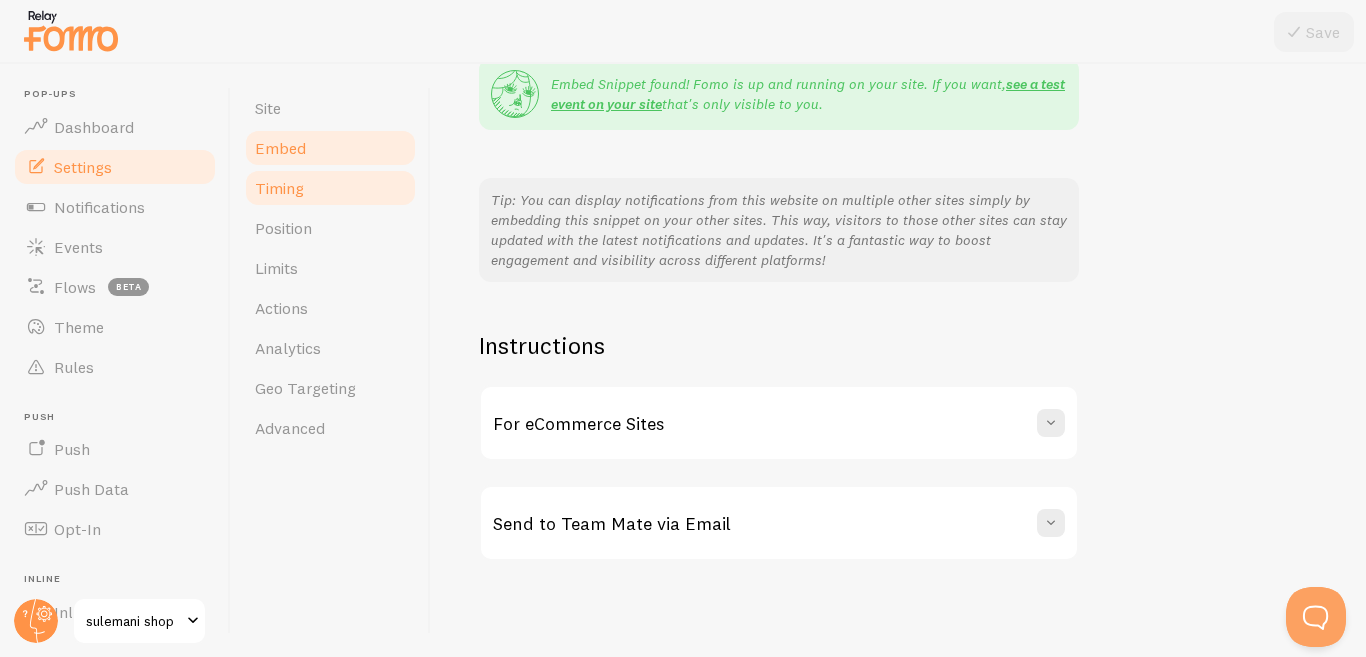 click on "Timing" at bounding box center [279, 188] 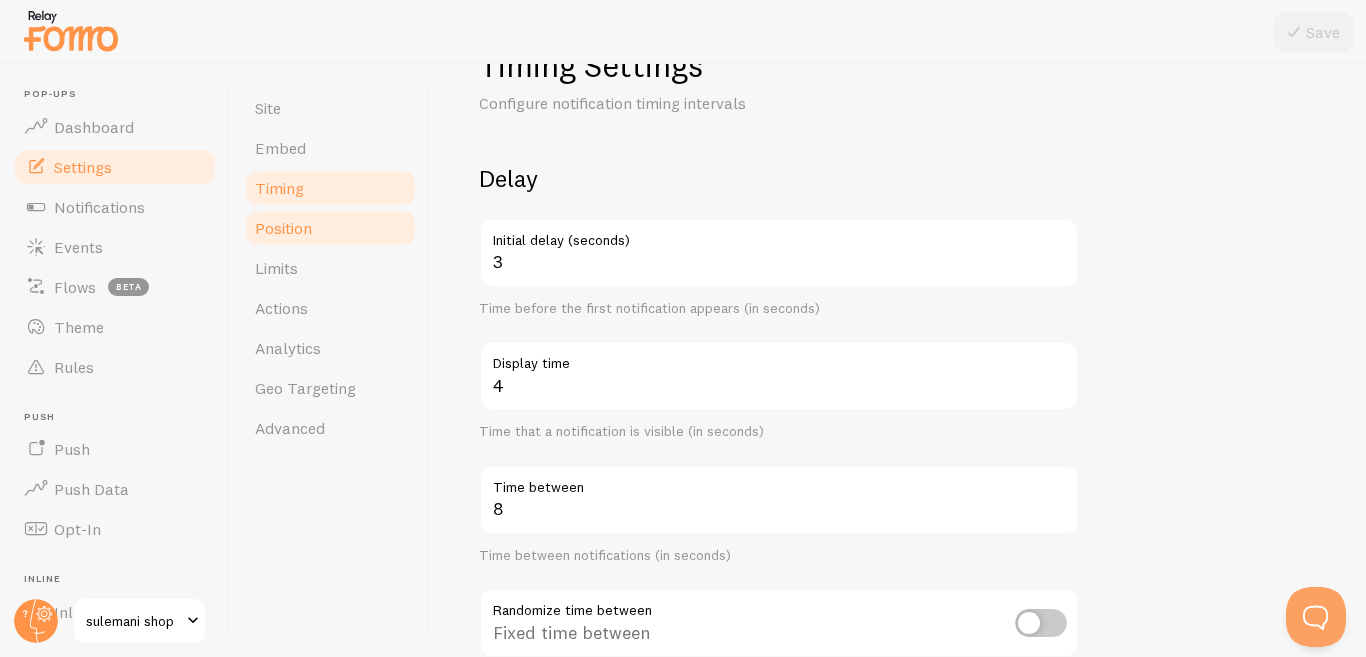 scroll, scrollTop: 27, scrollLeft: 0, axis: vertical 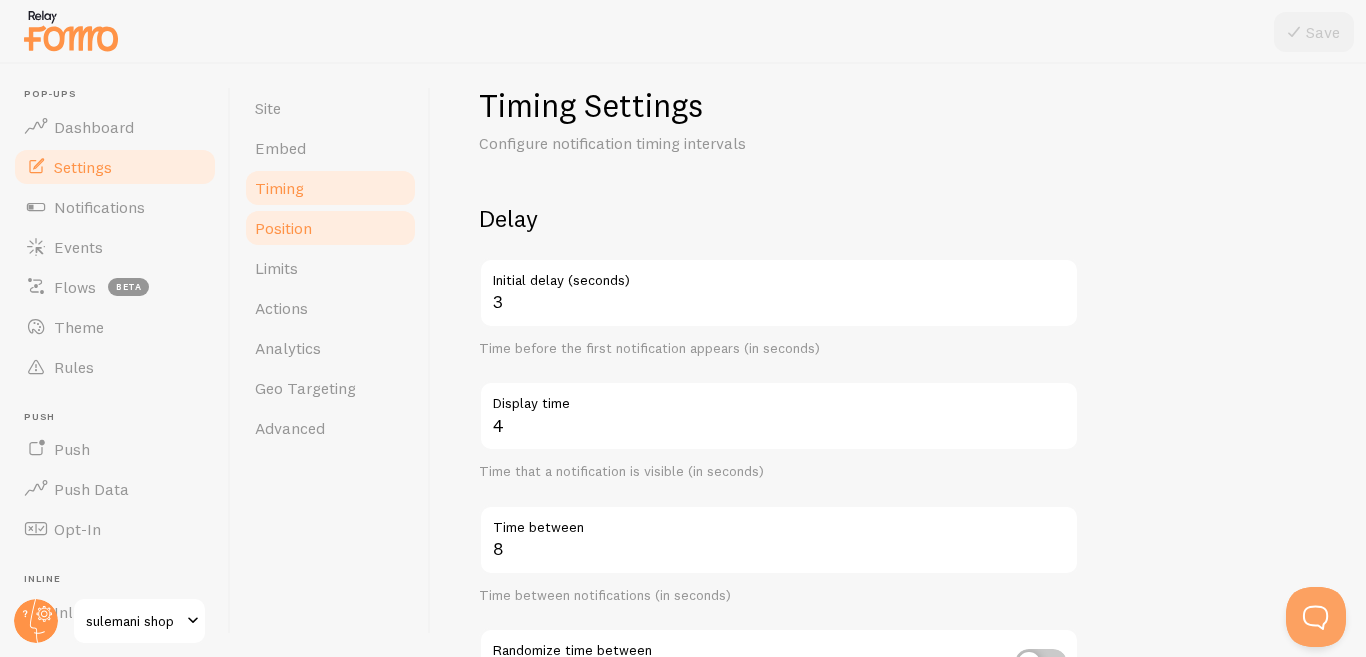 click on "Position" at bounding box center (330, 228) 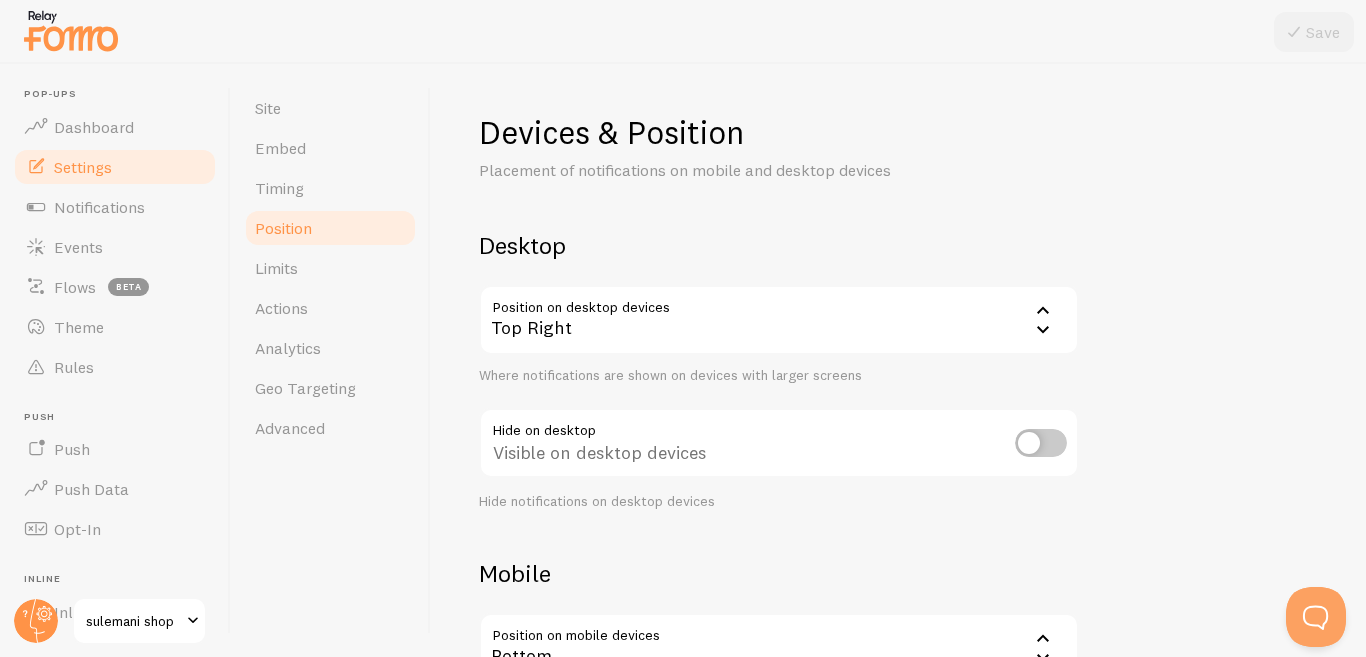 click on "Top Right" at bounding box center (779, 320) 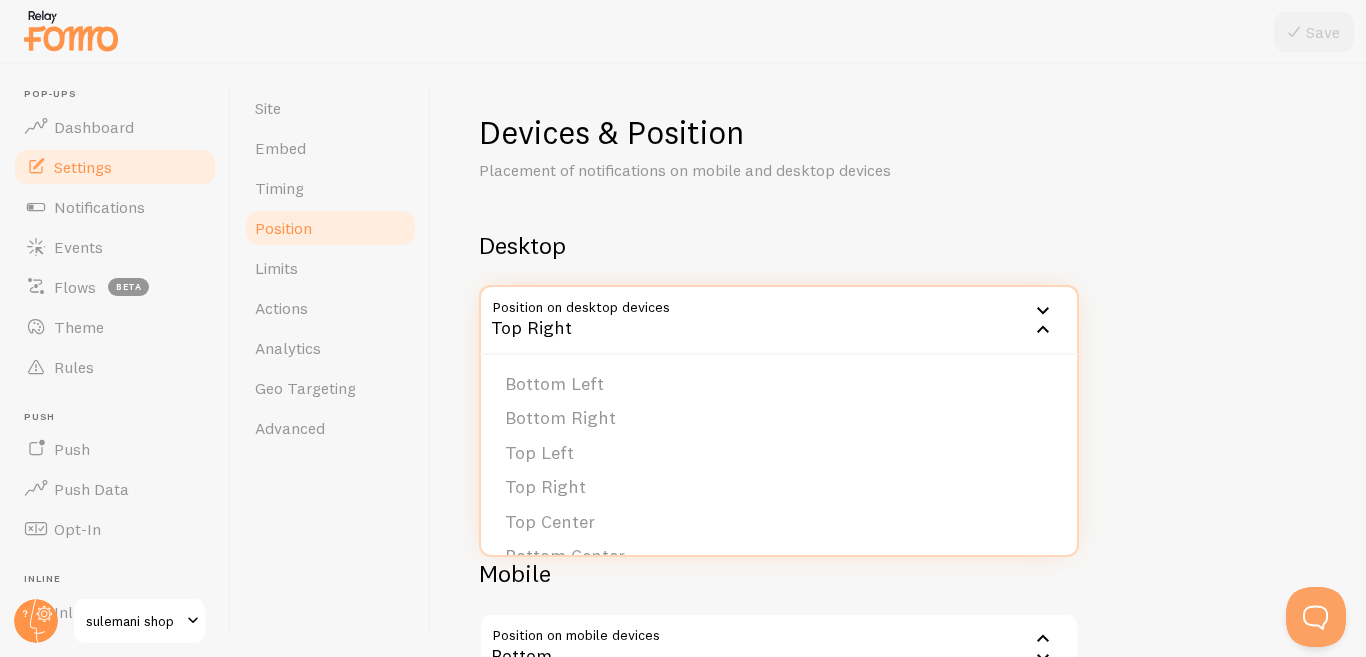 click on "Top Right" at bounding box center (779, 320) 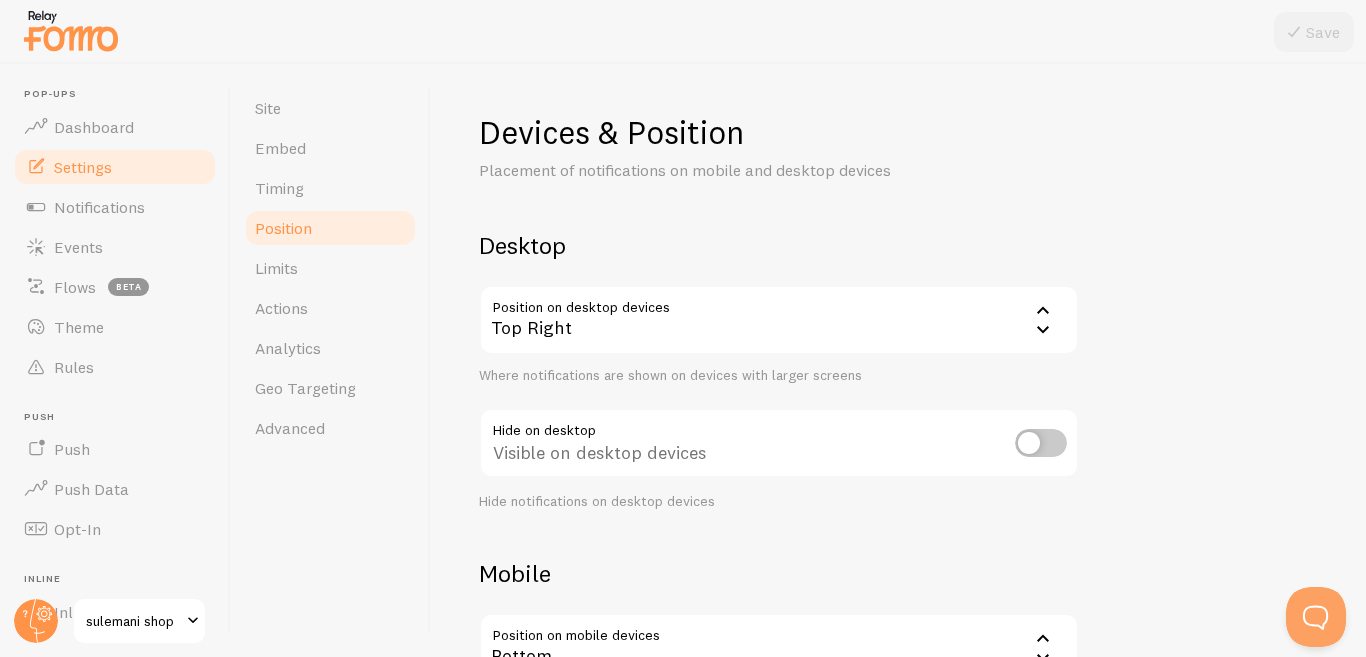 click on "Top Right" at bounding box center (779, 320) 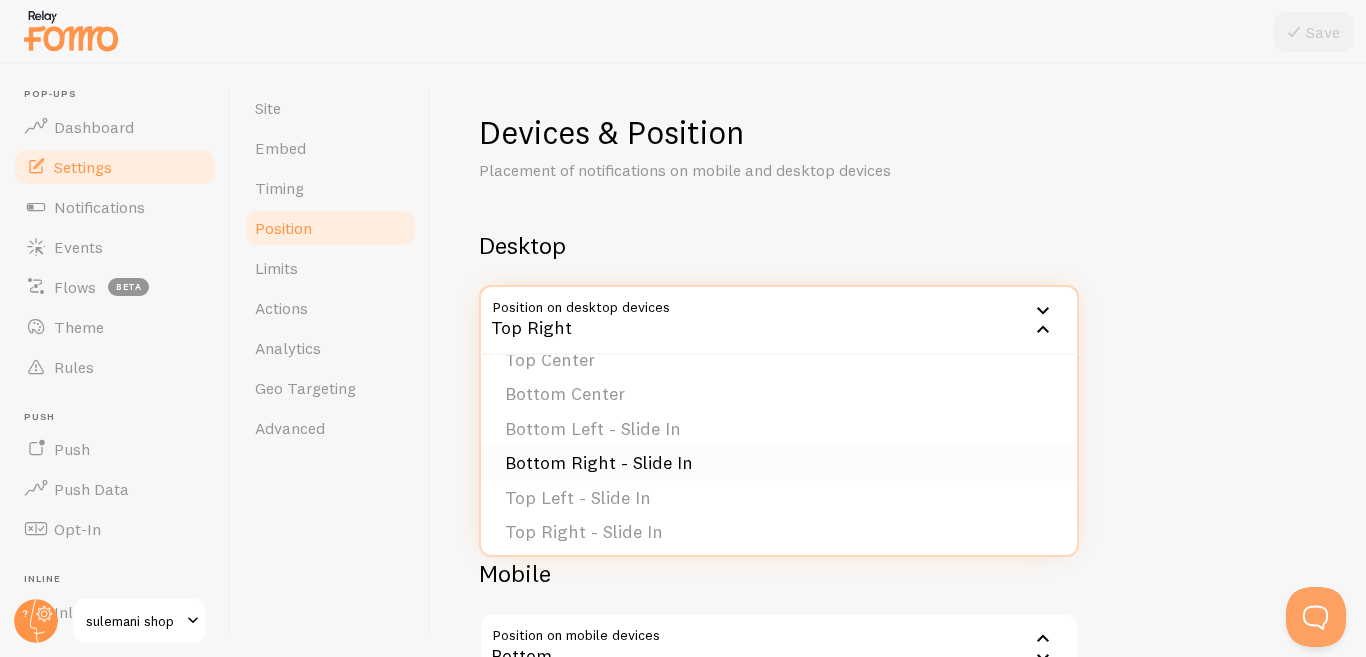 scroll, scrollTop: 169, scrollLeft: 0, axis: vertical 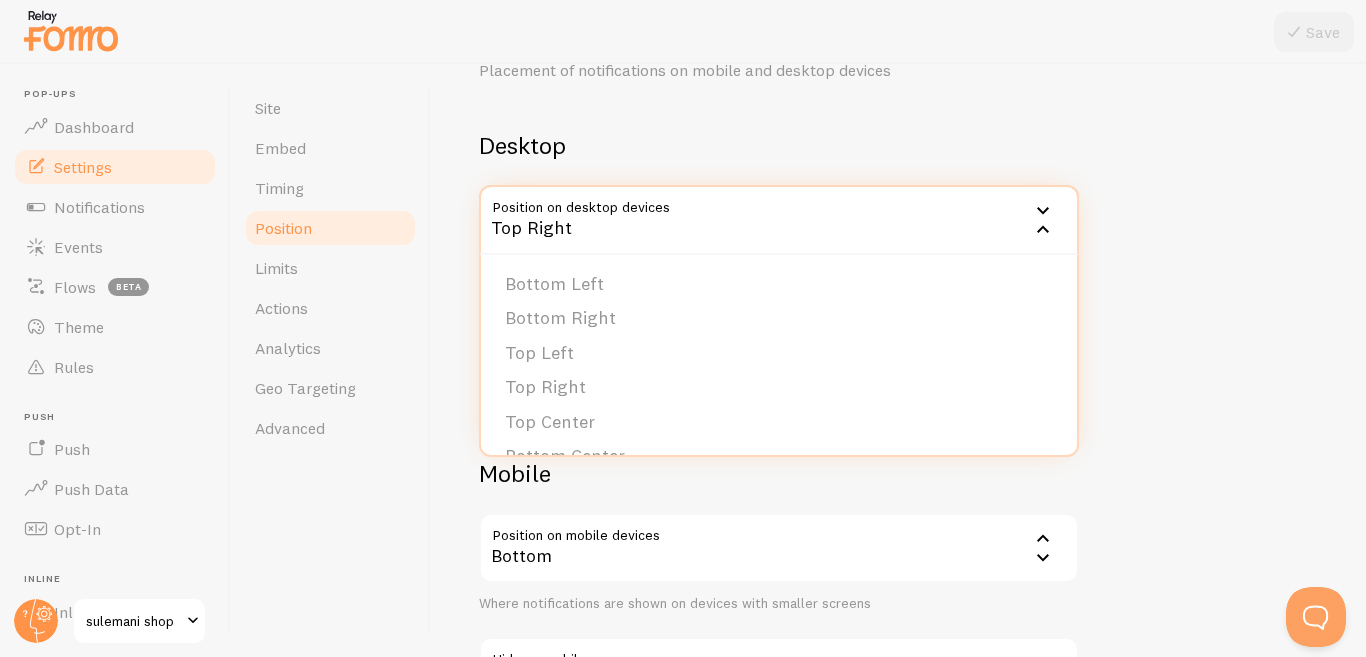 click on "Desktop" at bounding box center [779, 145] 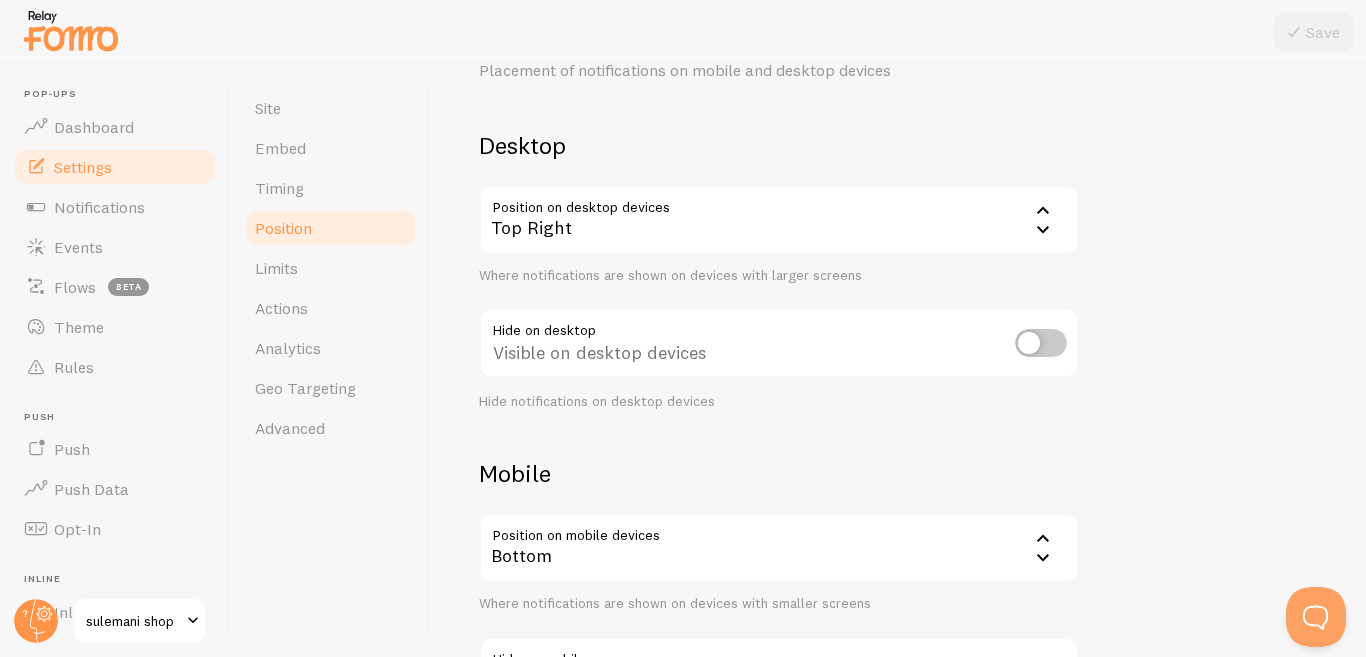 click at bounding box center (1041, 343) 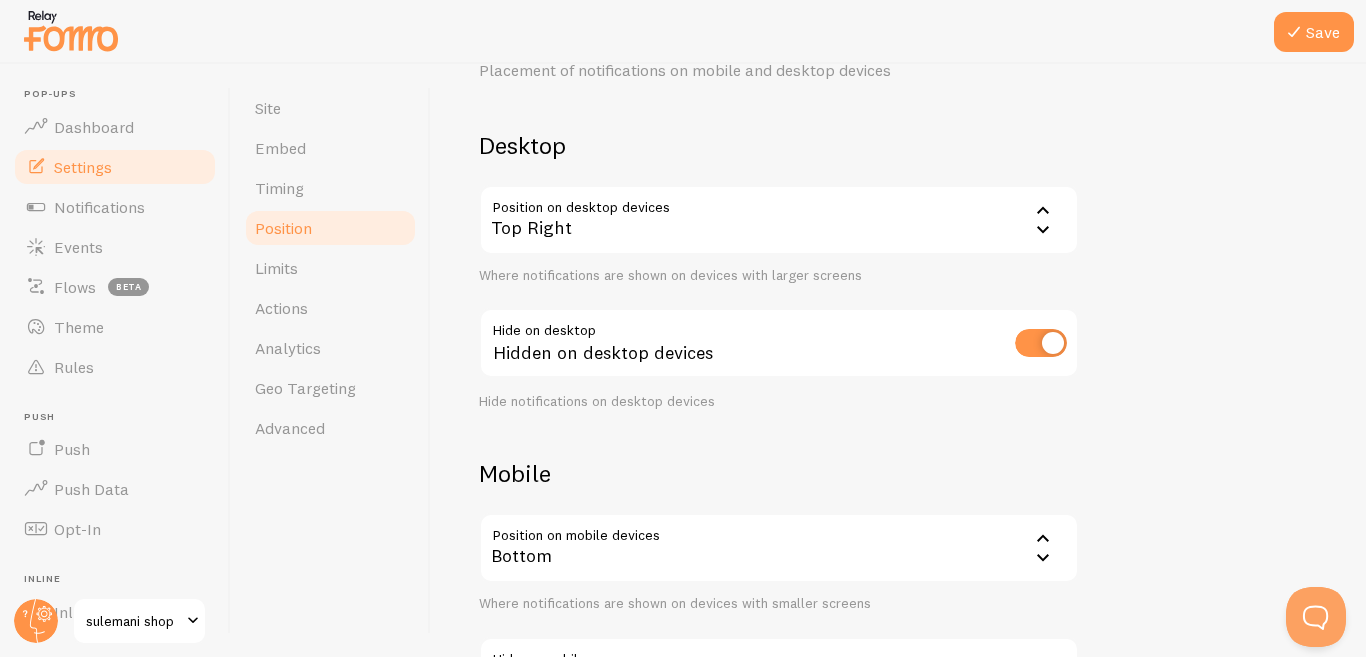 click at bounding box center (1041, 343) 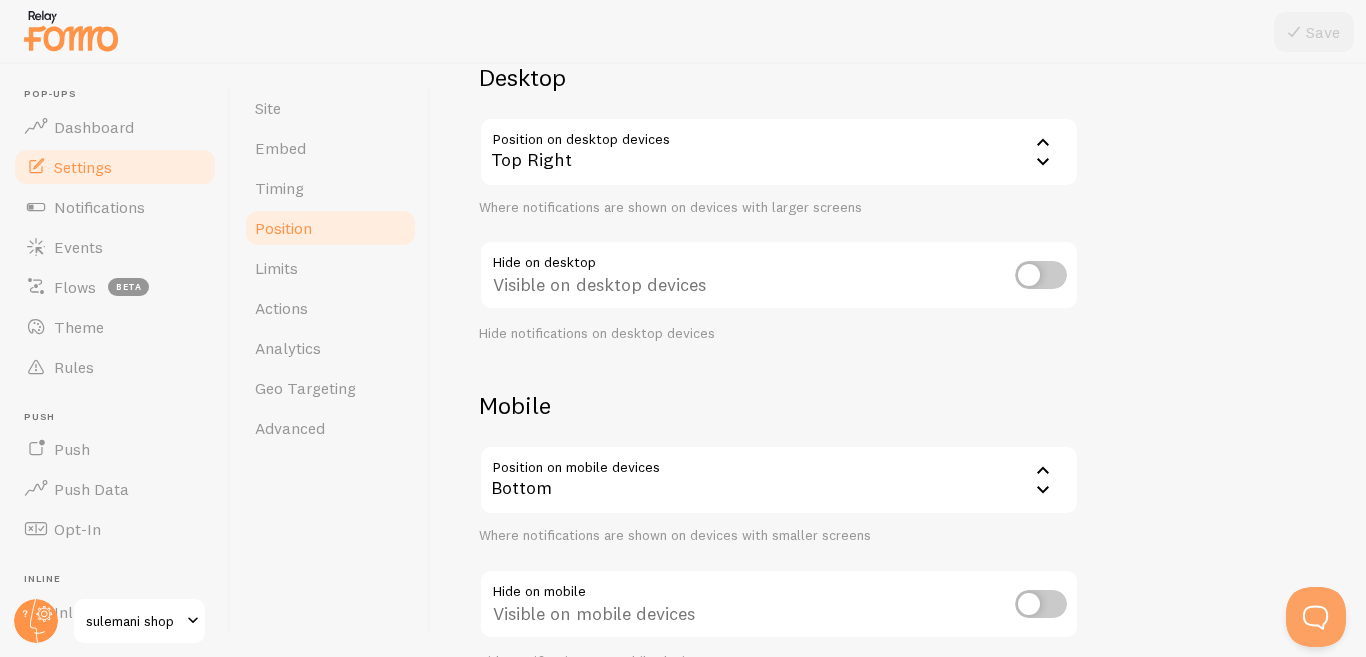 scroll, scrollTop: 200, scrollLeft: 0, axis: vertical 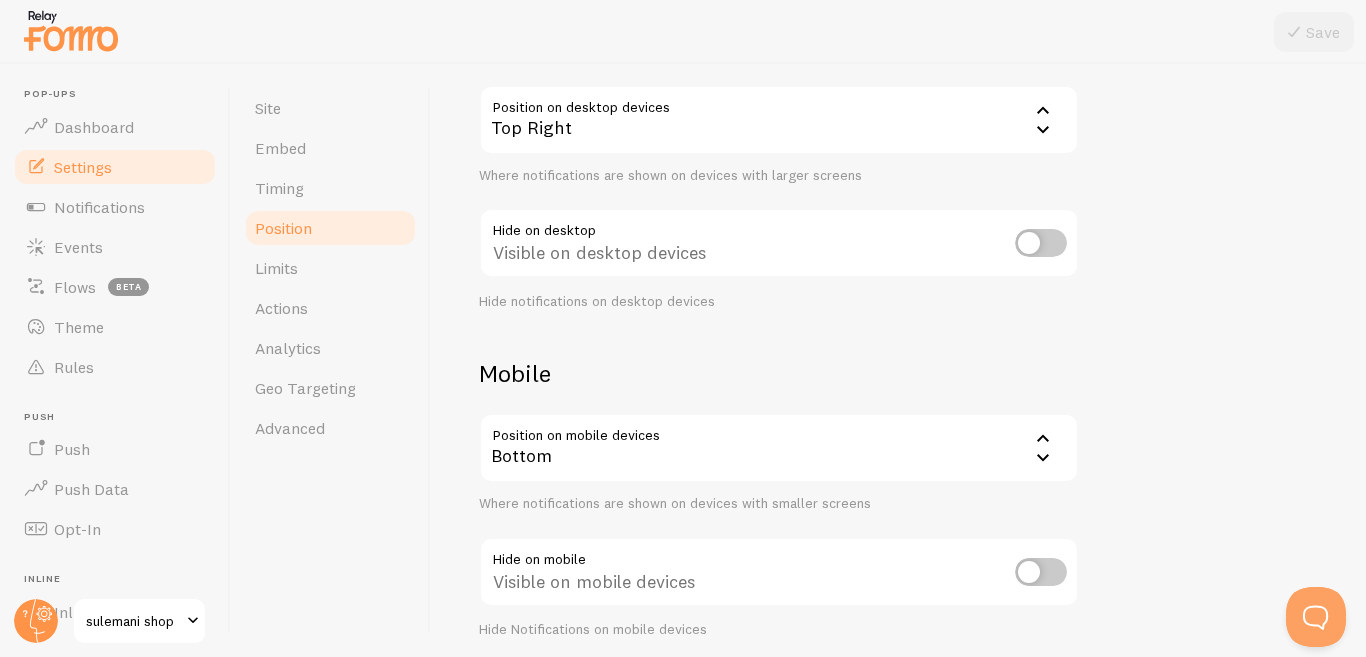 click on "Bottom" at bounding box center (779, 448) 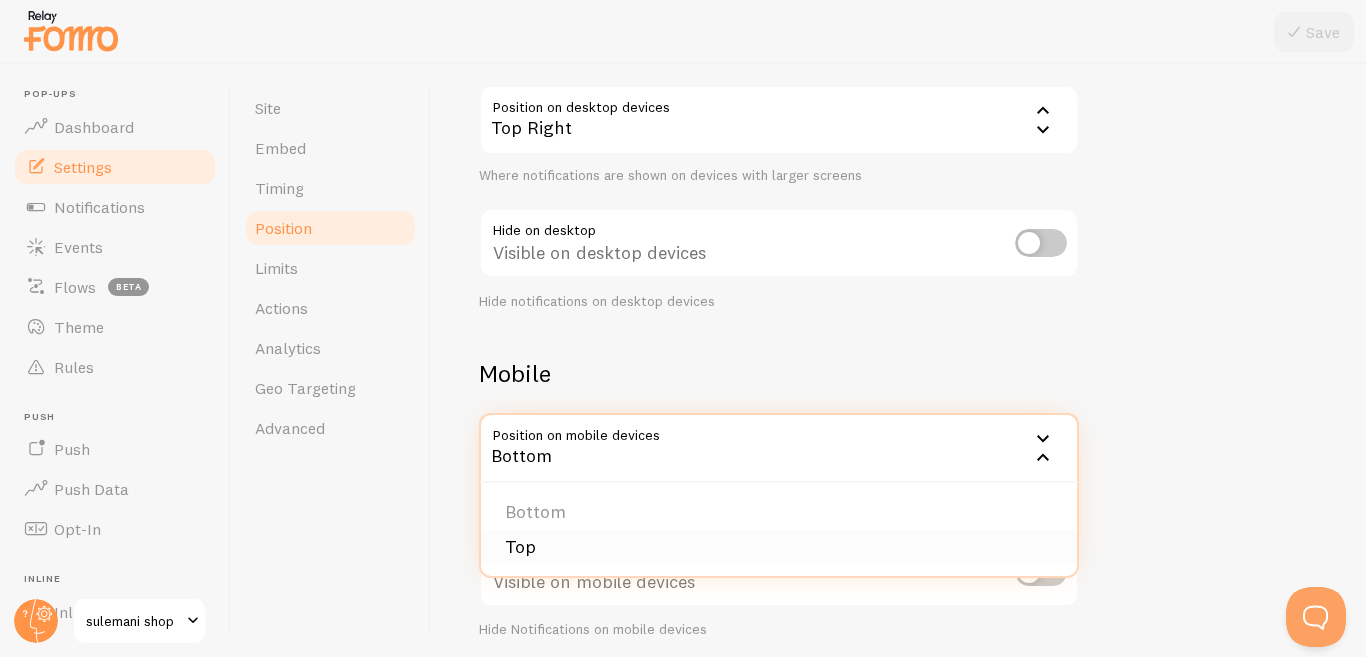 scroll, scrollTop: 278, scrollLeft: 0, axis: vertical 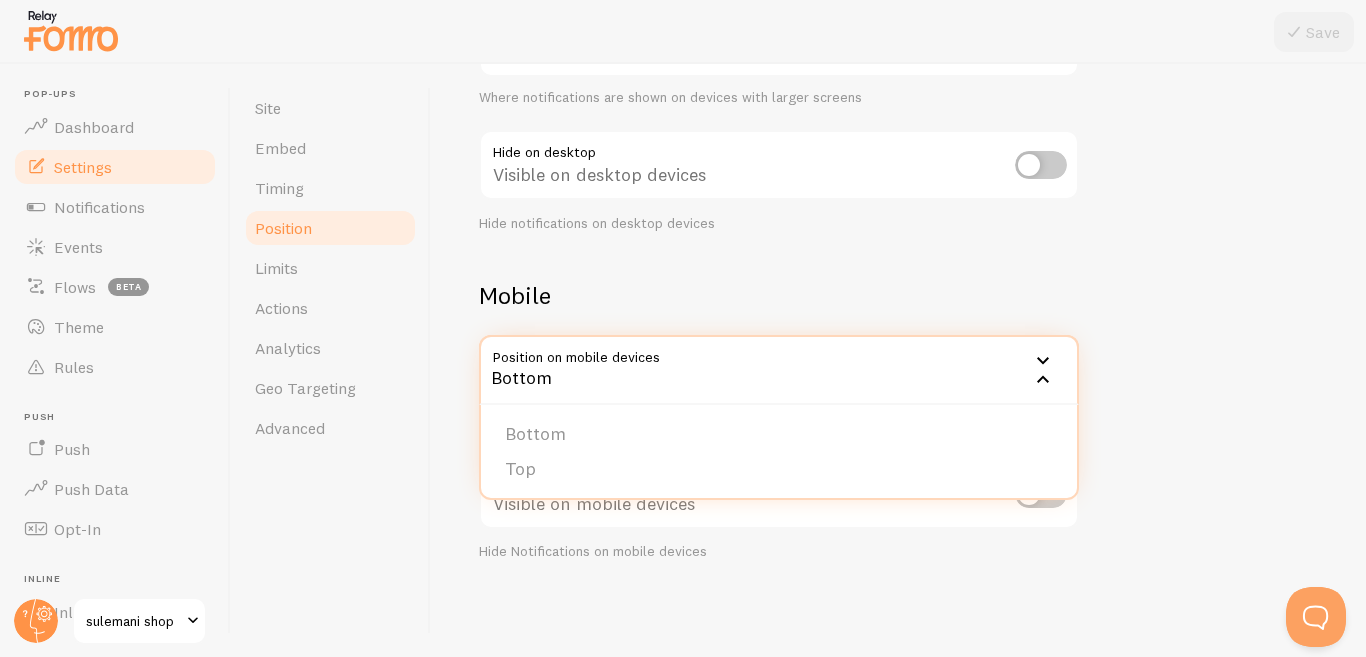 click on "Mobile" at bounding box center [779, 295] 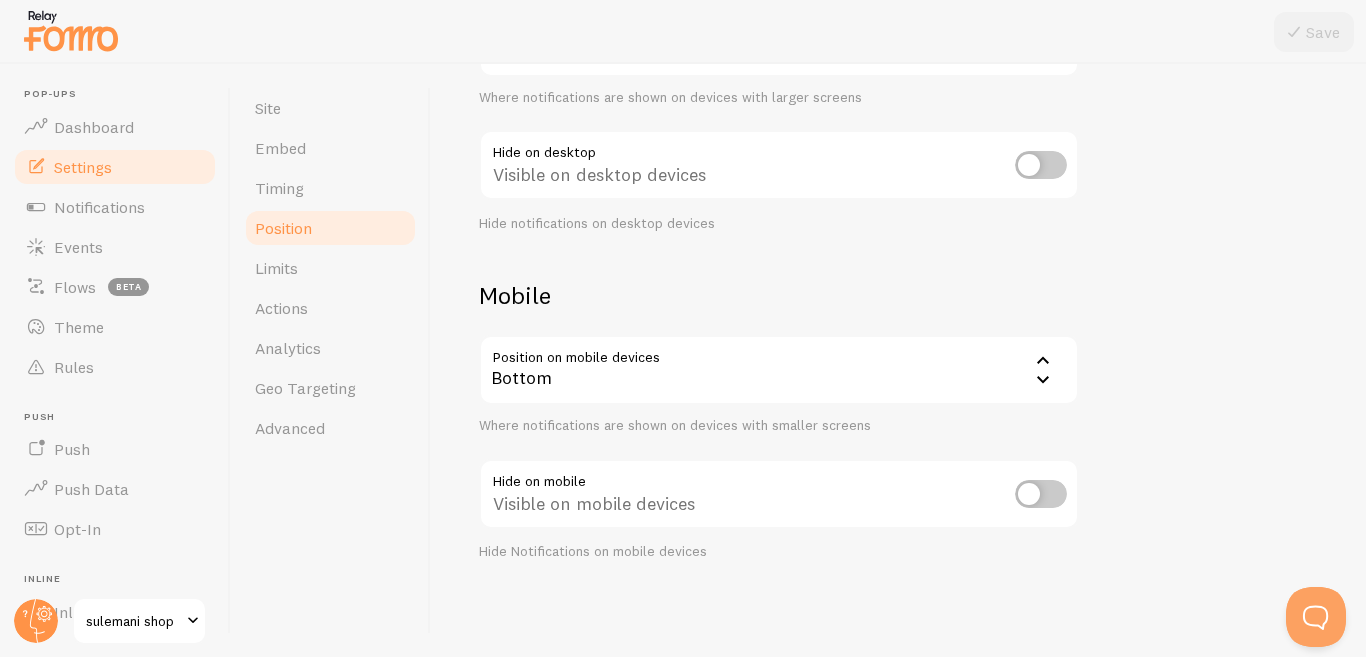 click at bounding box center (1041, 494) 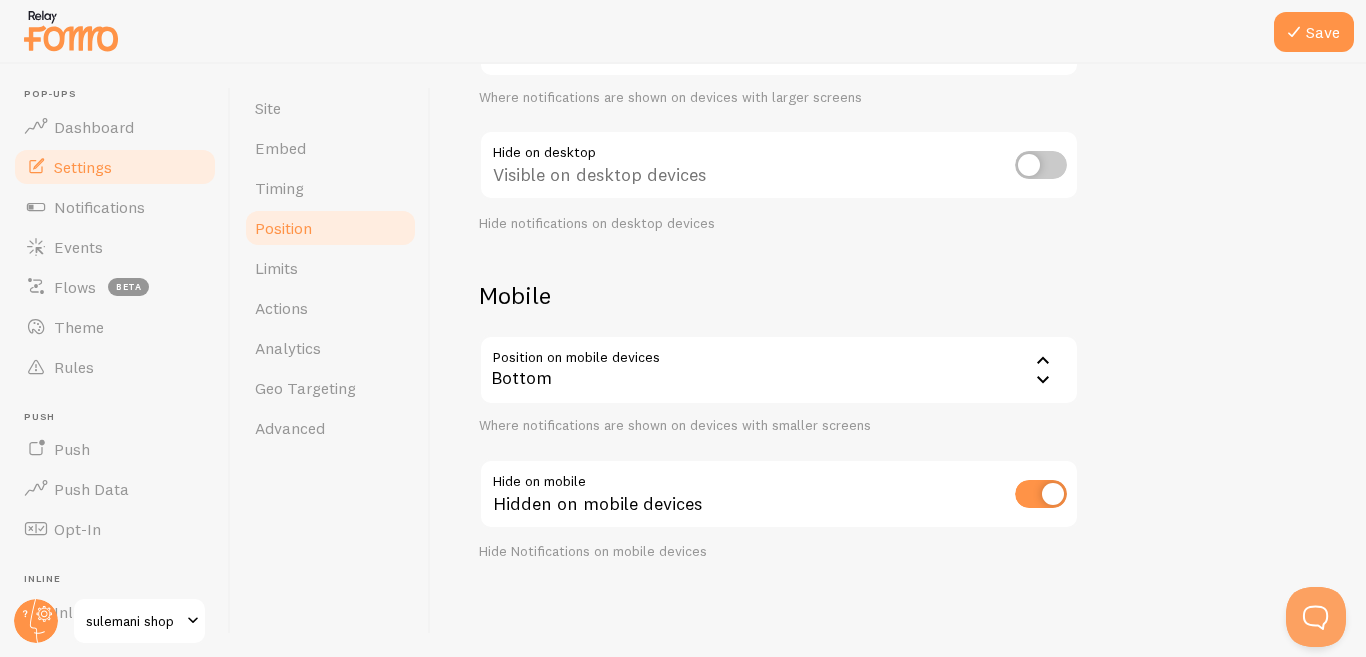 click at bounding box center (1041, 494) 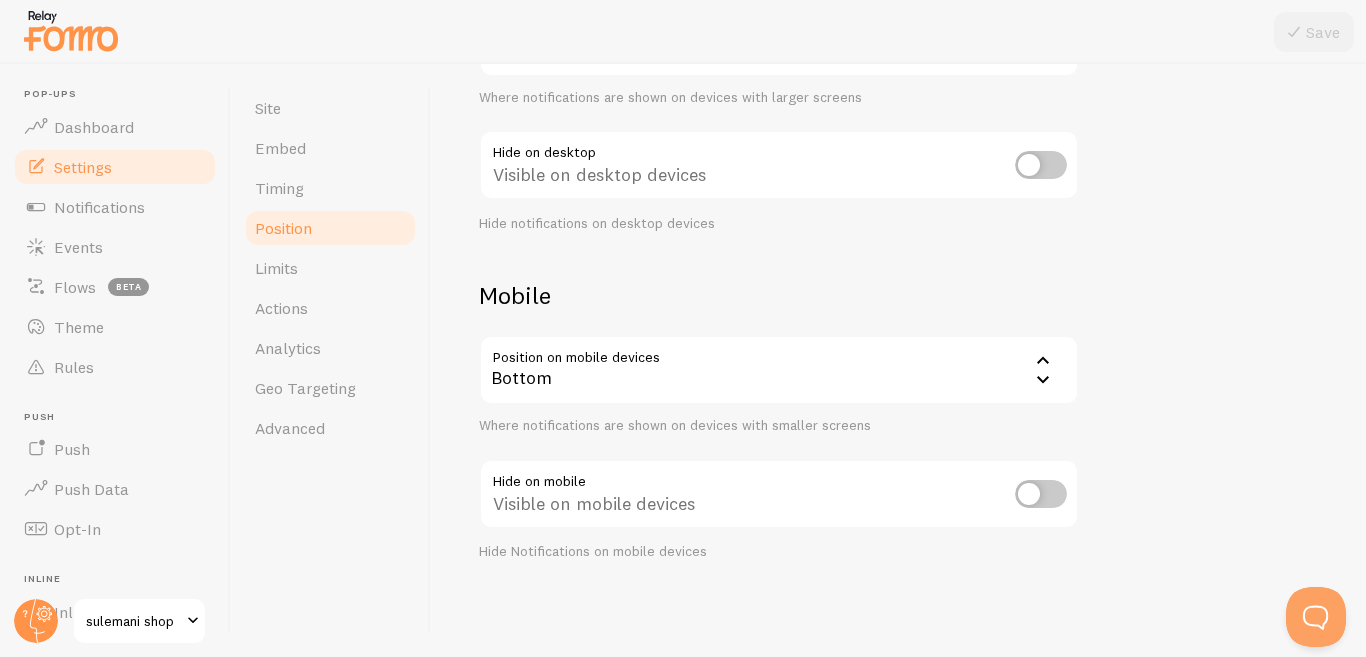 scroll, scrollTop: 0, scrollLeft: 0, axis: both 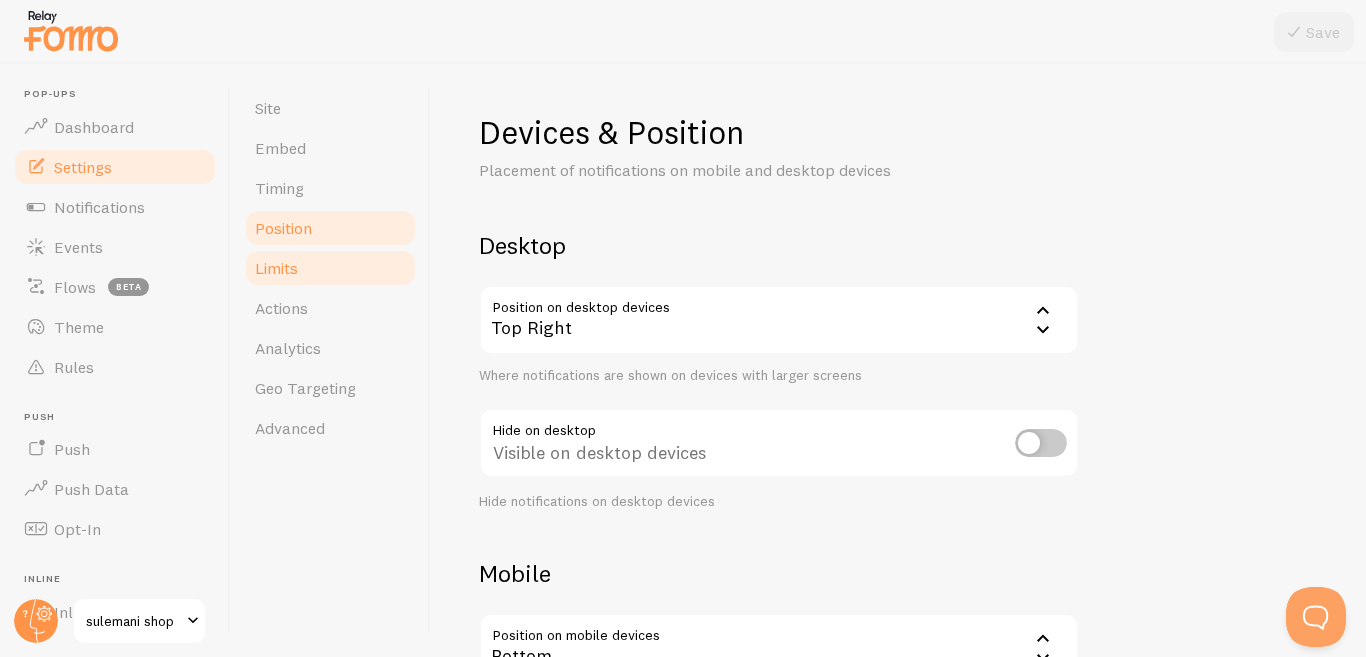 click on "Limits" at bounding box center (330, 268) 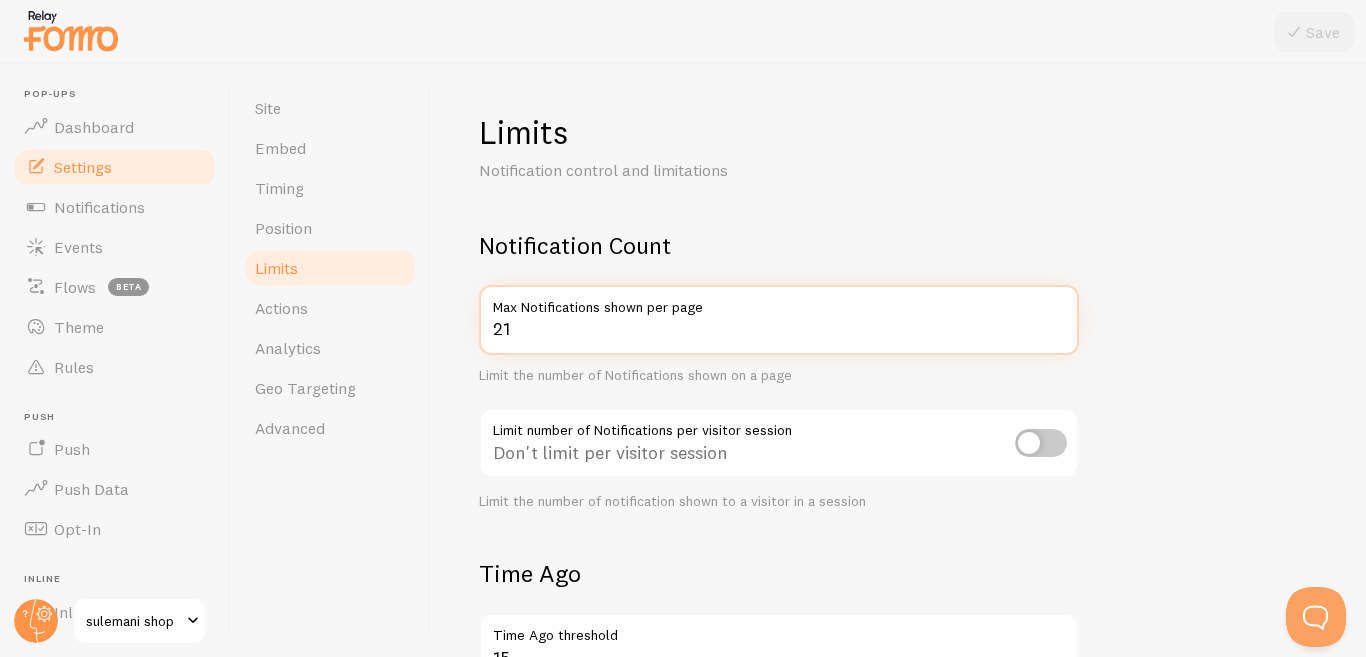 click on "21" at bounding box center (779, 320) 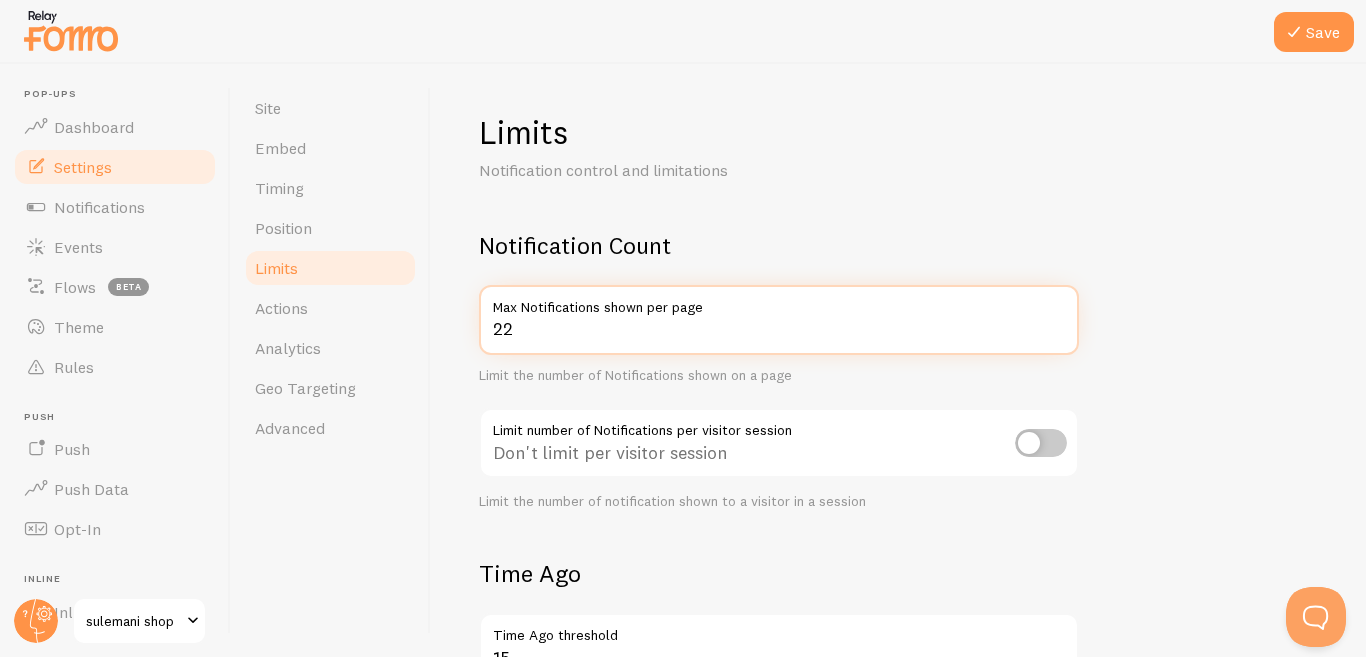 click on "22" at bounding box center [779, 320] 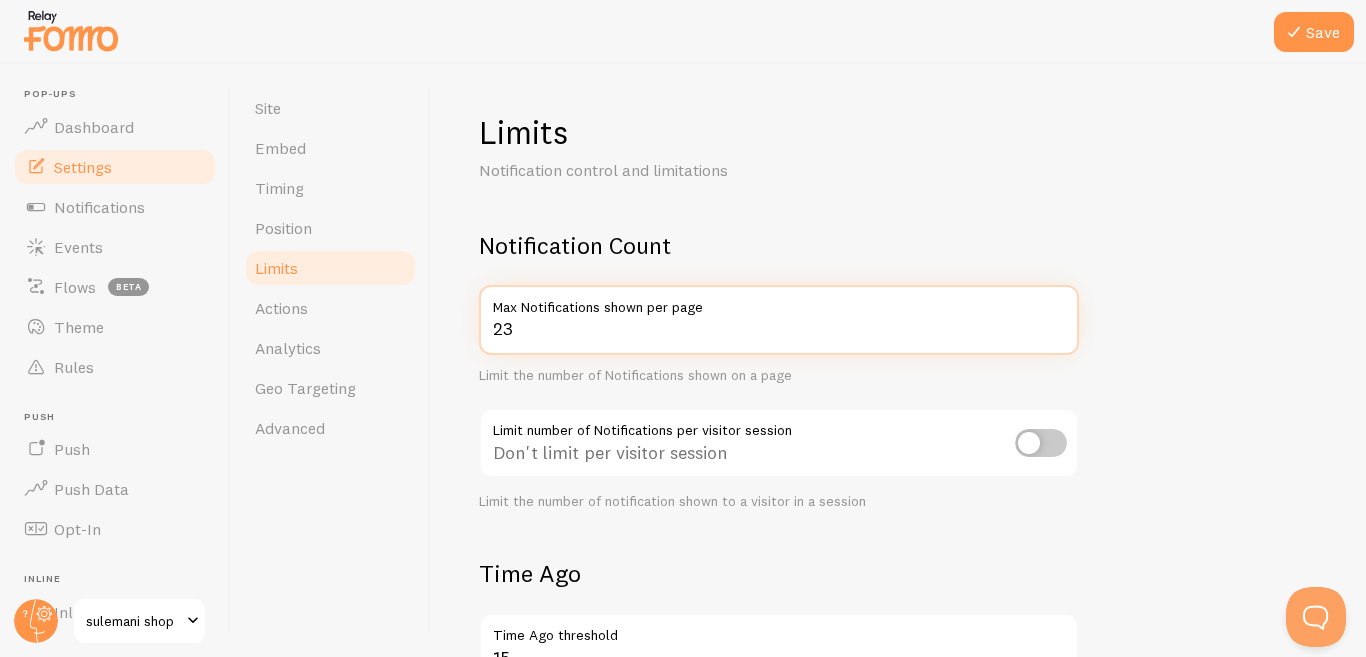 click on "23" at bounding box center (779, 320) 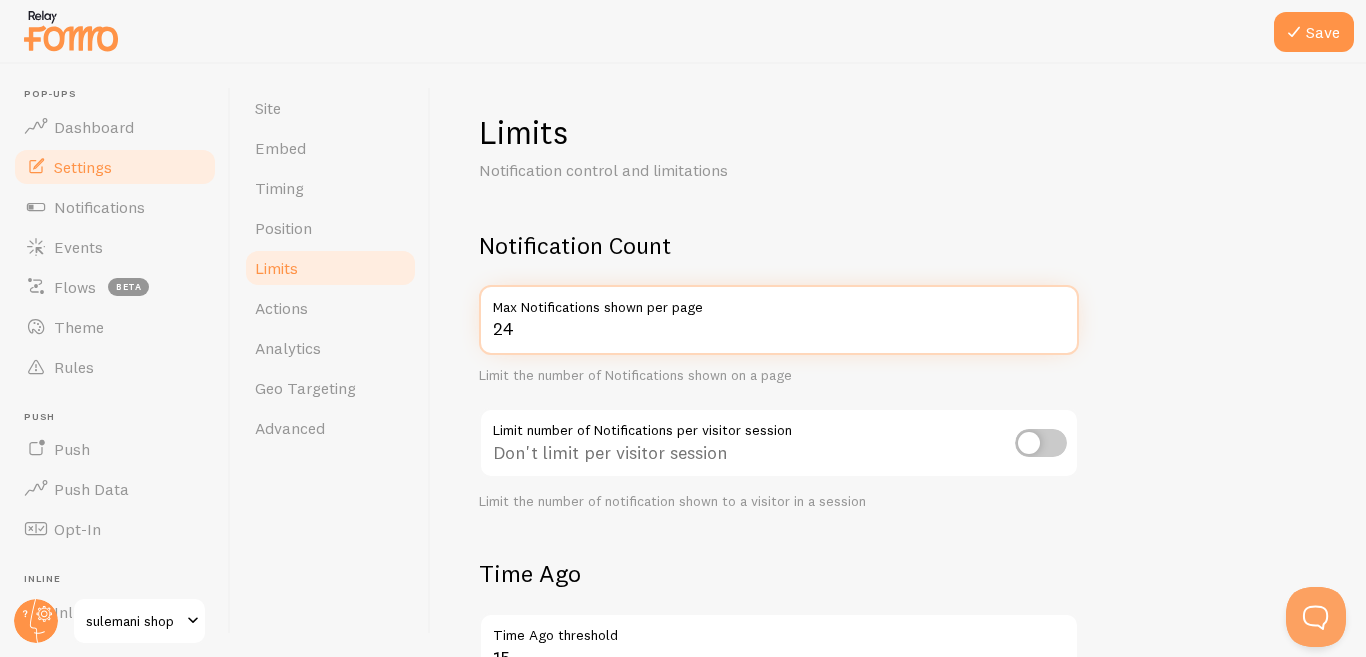 click on "24" at bounding box center (779, 320) 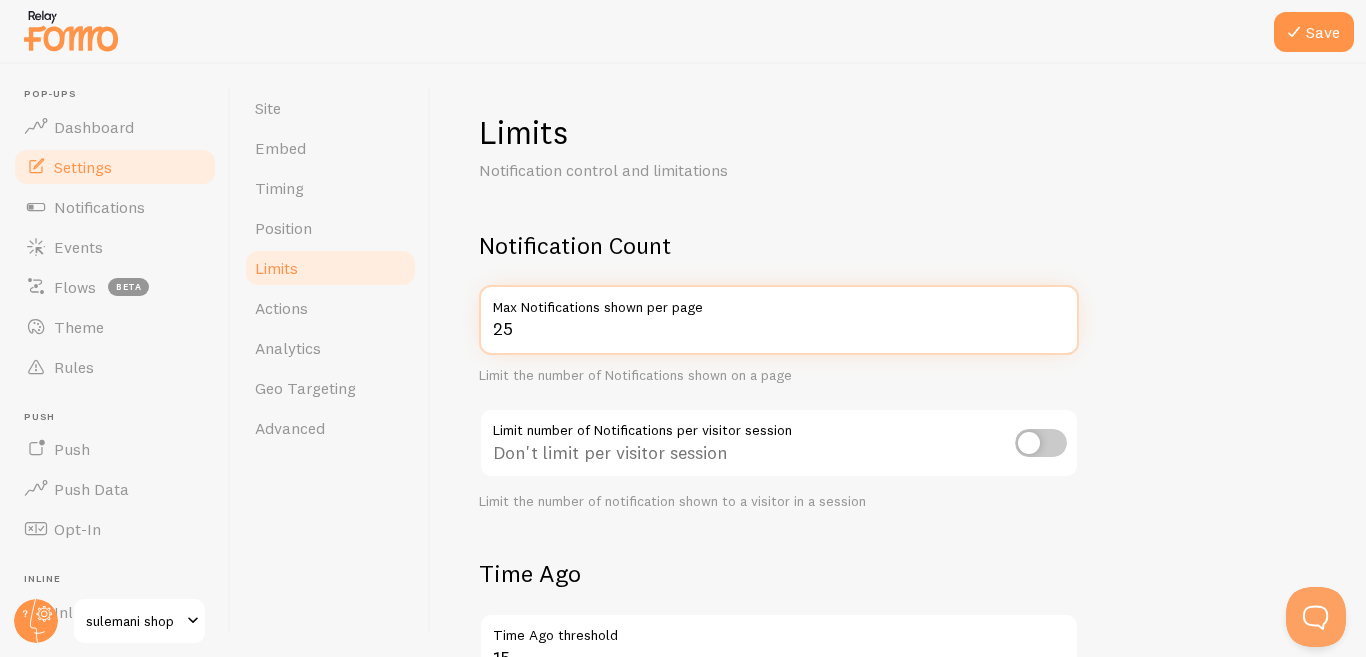 click on "25" at bounding box center [779, 320] 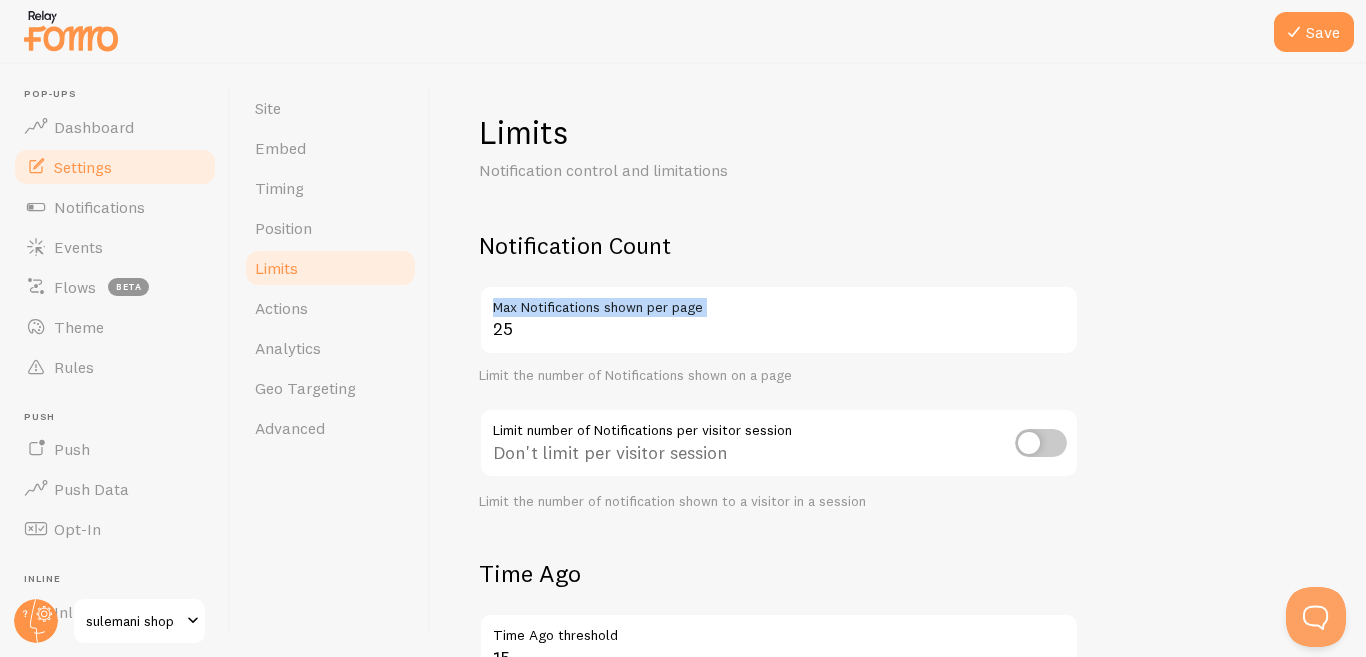 click on "Max Notifications shown per page" at bounding box center (779, 302) 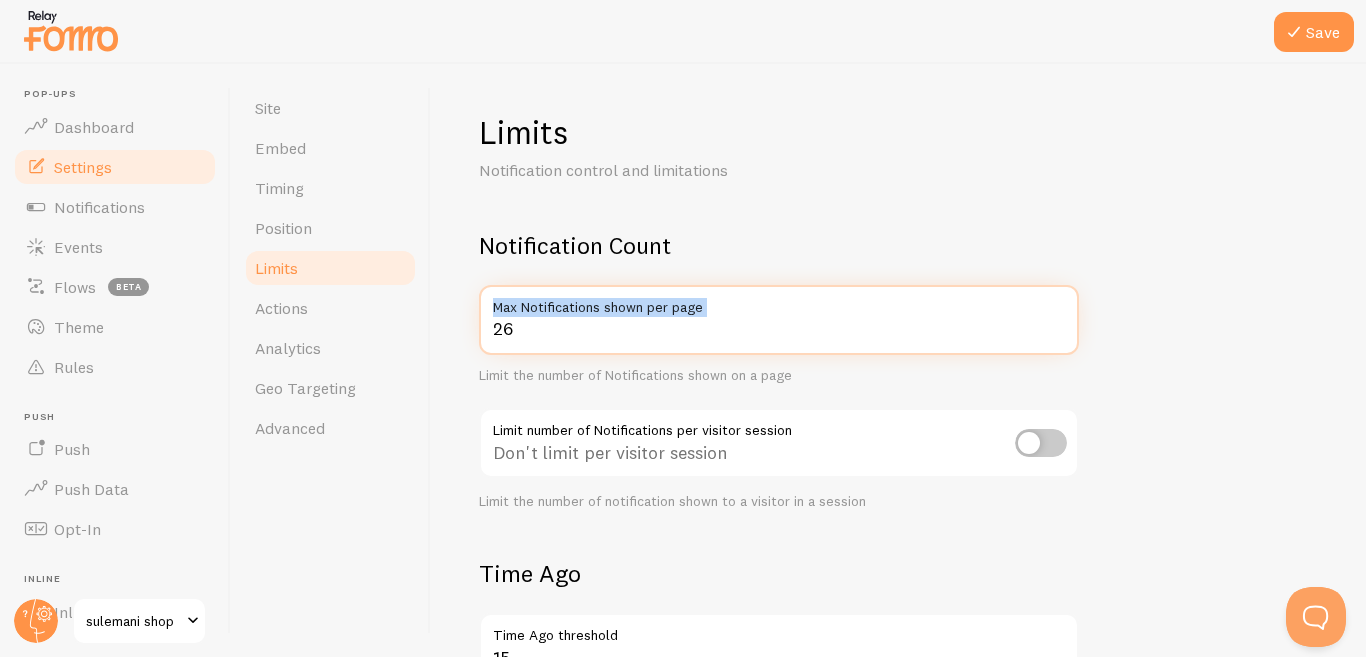 click on "26" at bounding box center [779, 320] 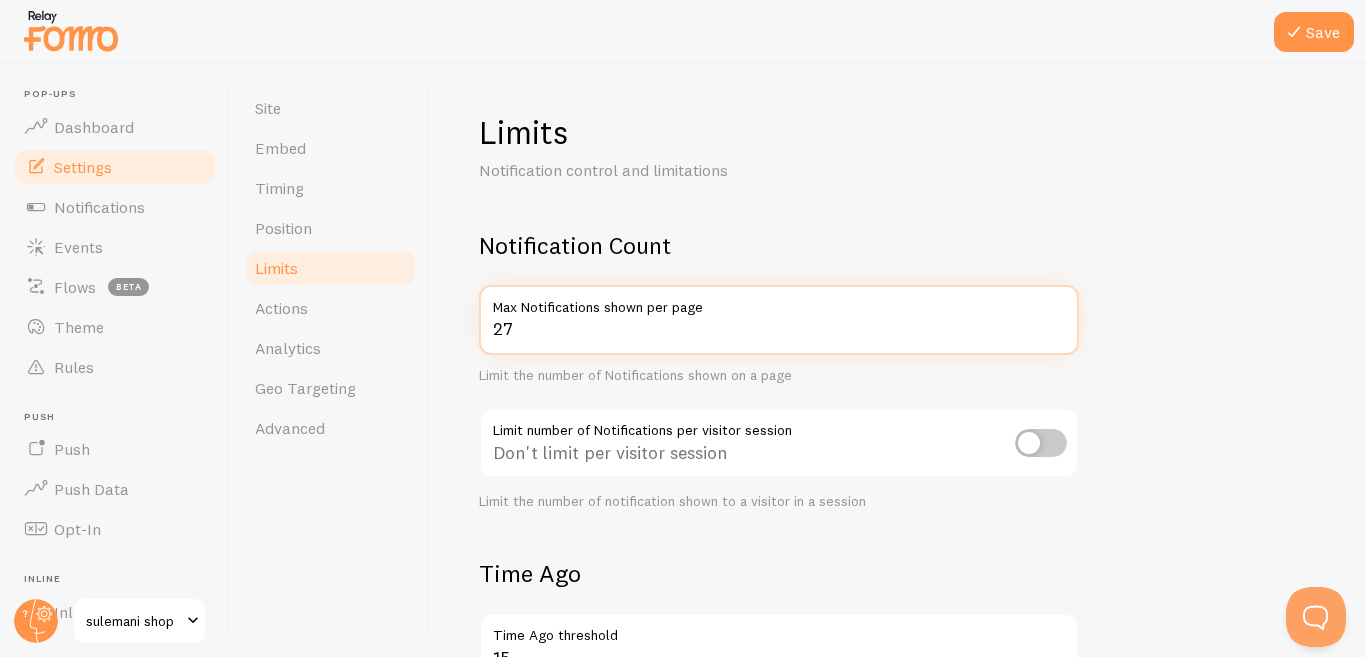 click on "27" at bounding box center [779, 320] 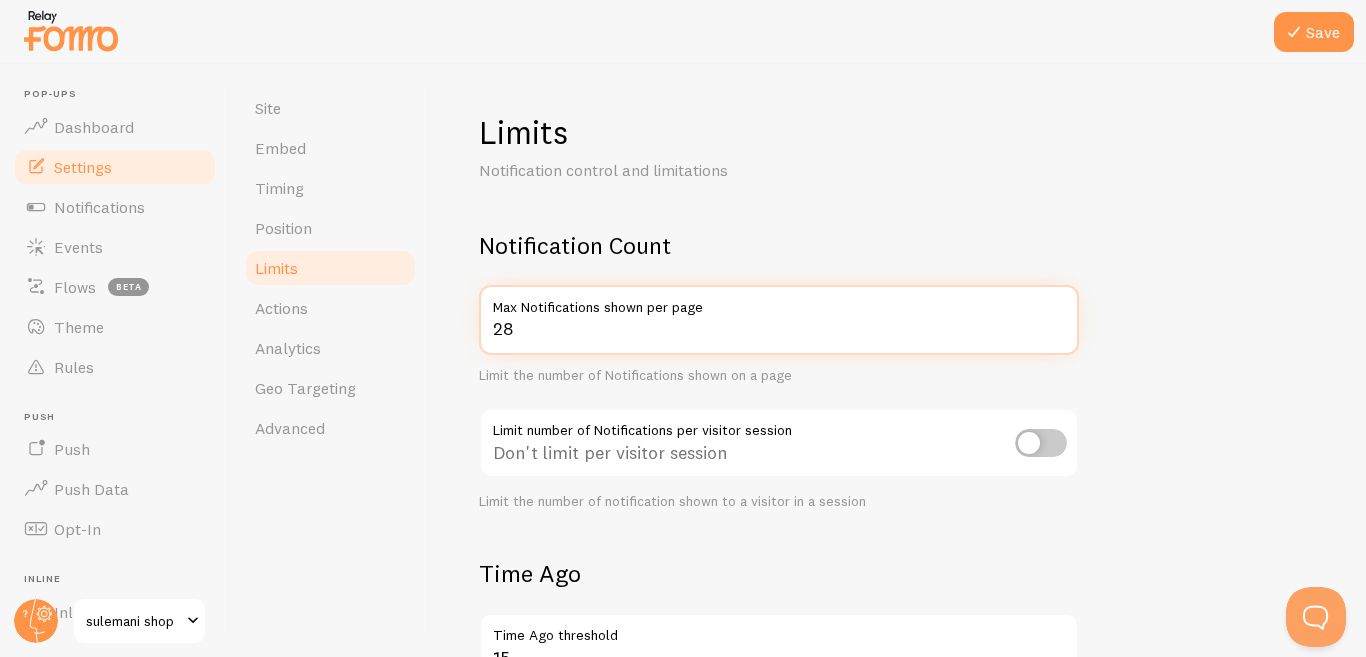 click on "28" at bounding box center [779, 320] 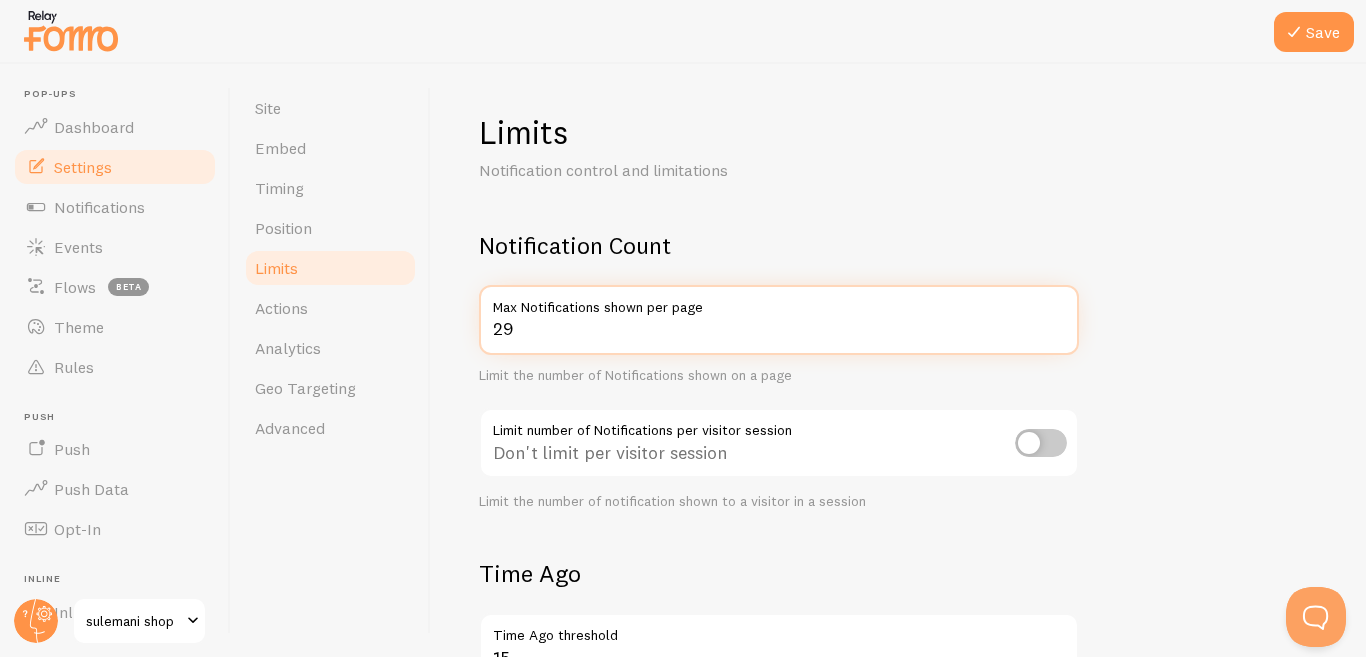 click on "29" at bounding box center [779, 320] 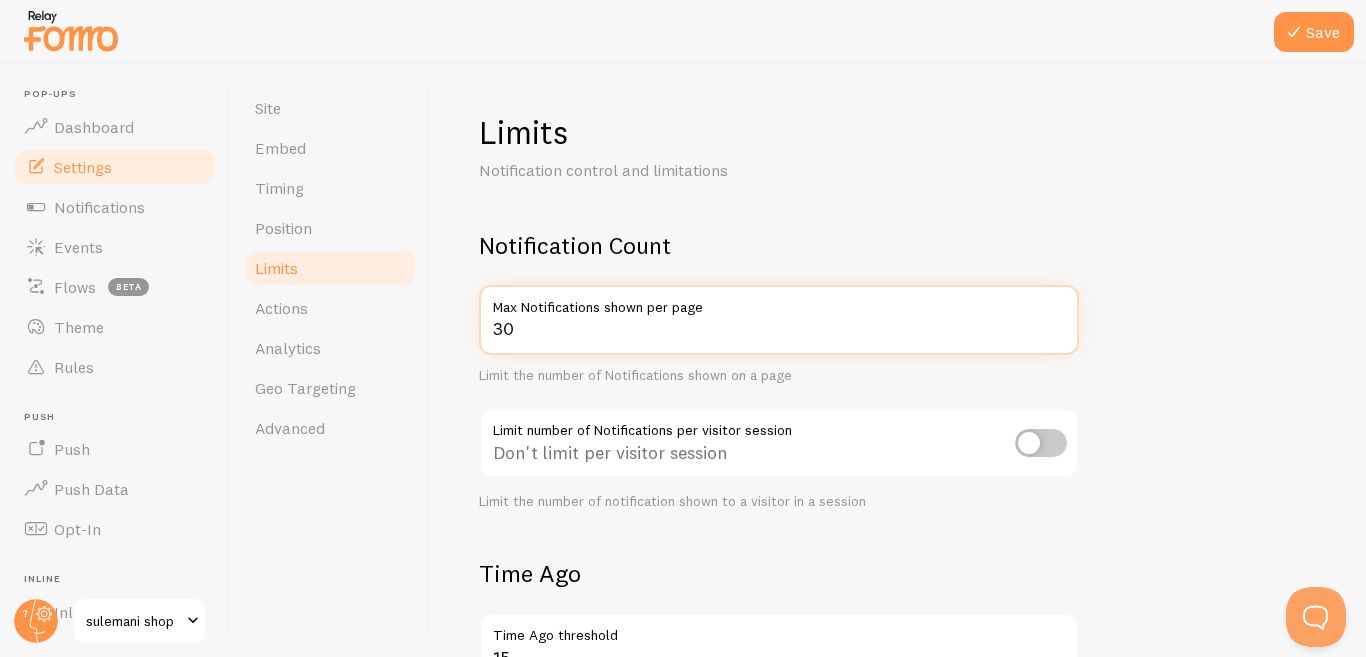 click on "30" at bounding box center (779, 320) 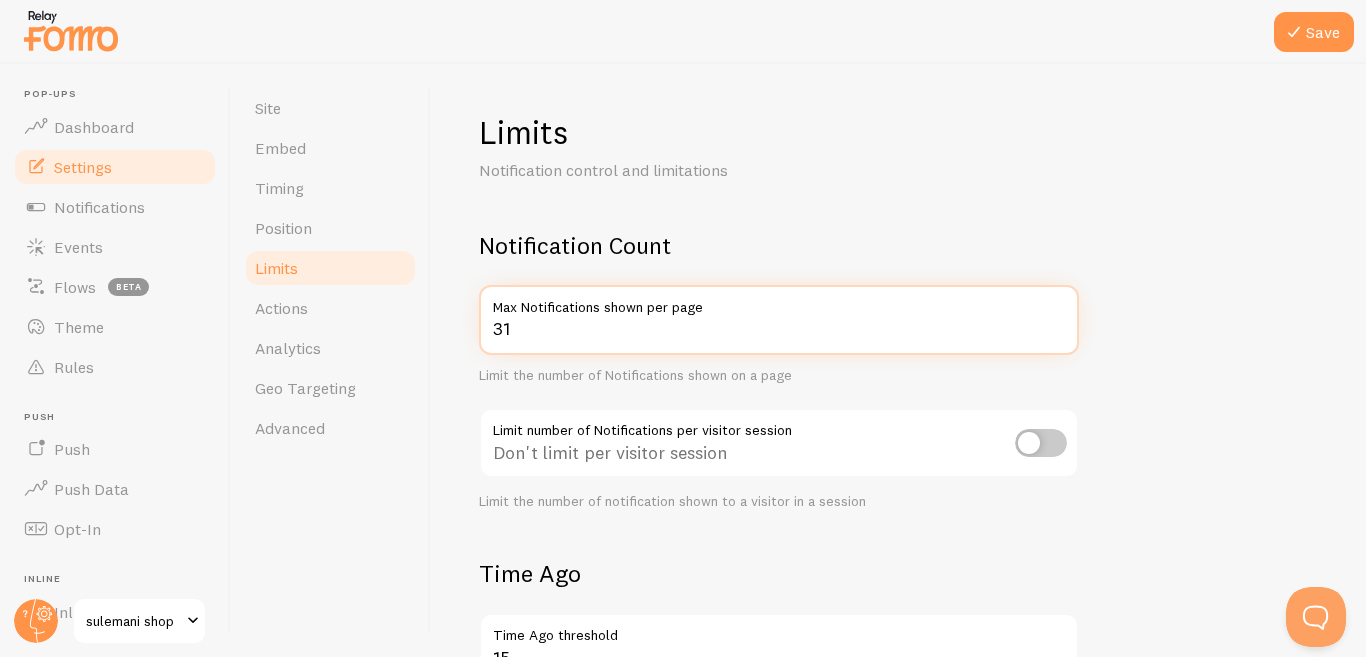 click on "31" at bounding box center (779, 320) 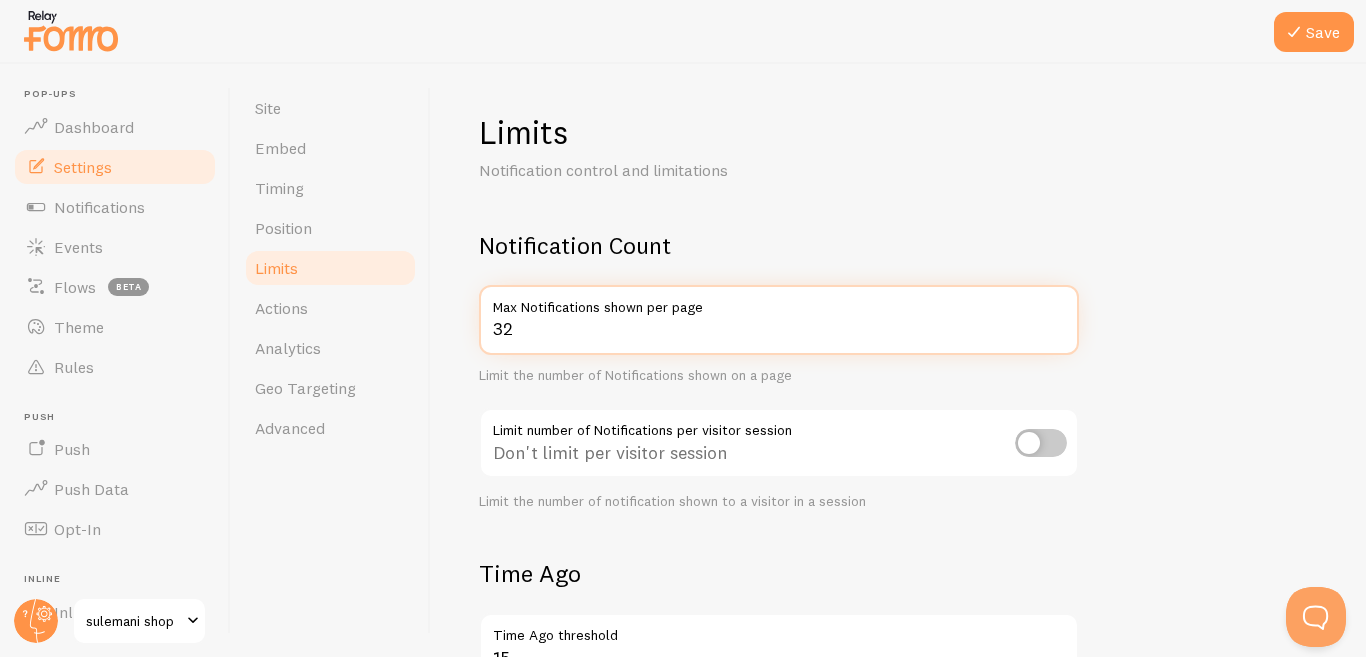 click on "32" at bounding box center [779, 320] 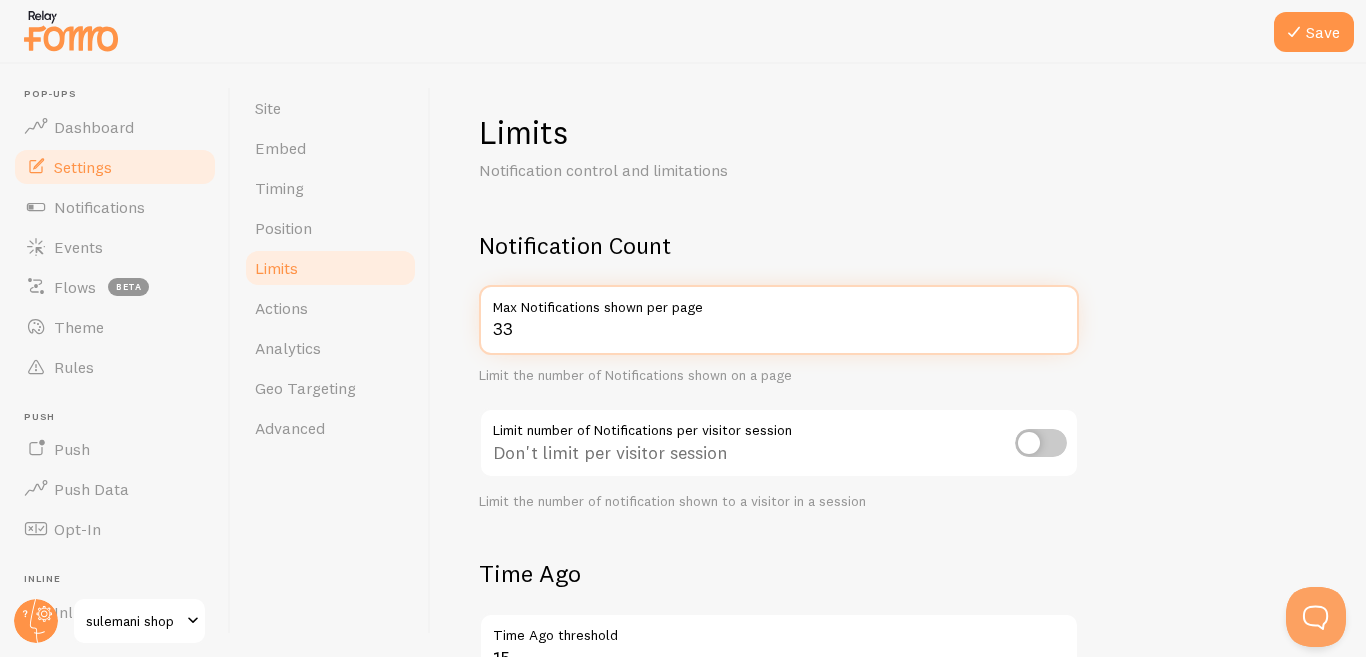 click on "33" at bounding box center [779, 320] 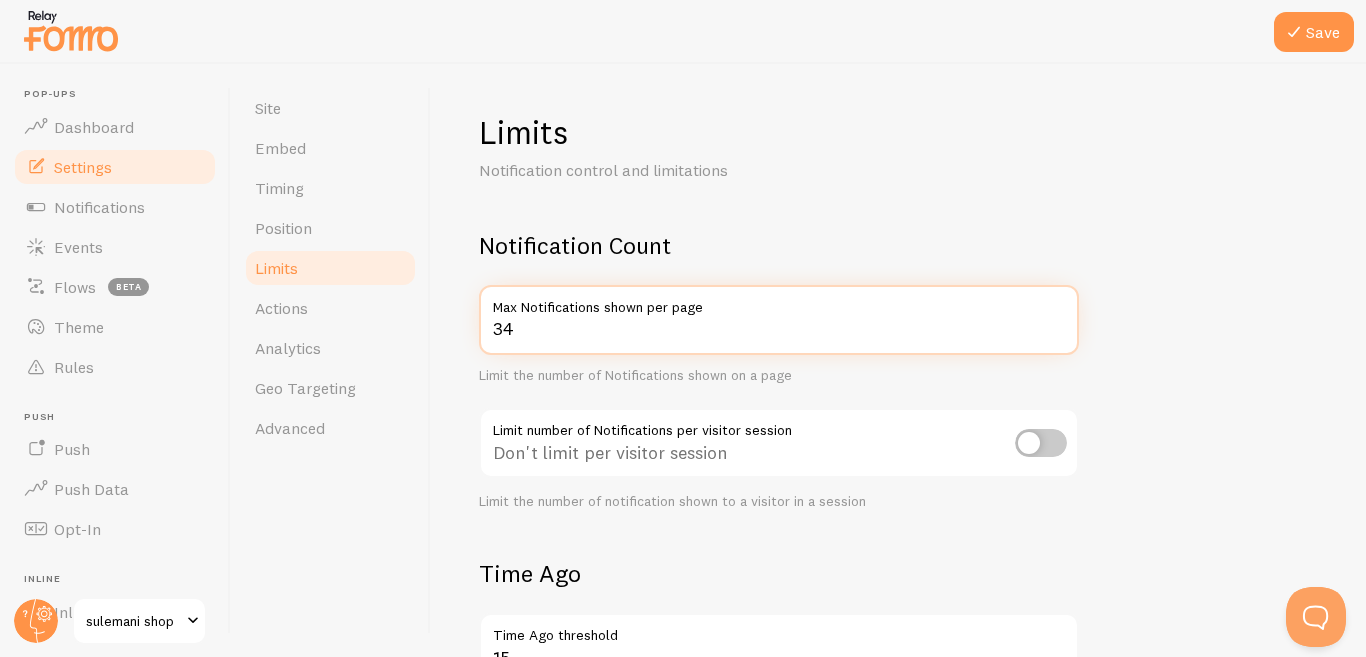 click on "34" at bounding box center [779, 320] 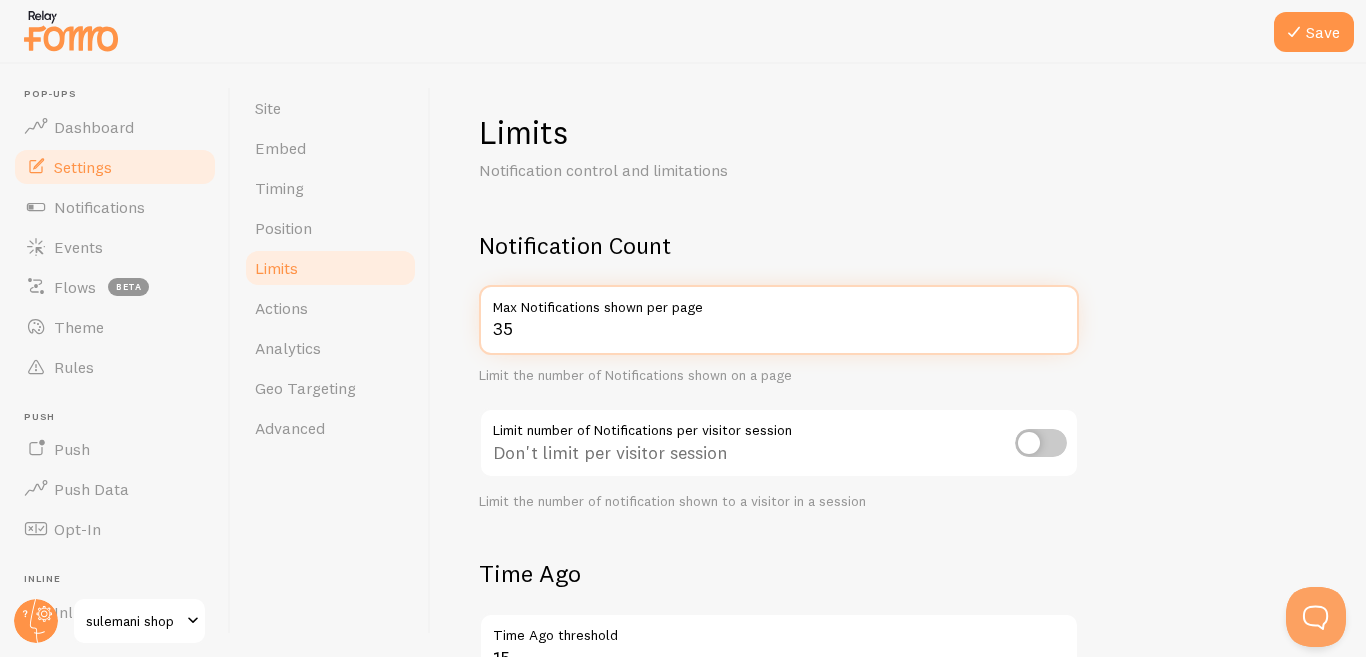 click on "35" at bounding box center (779, 320) 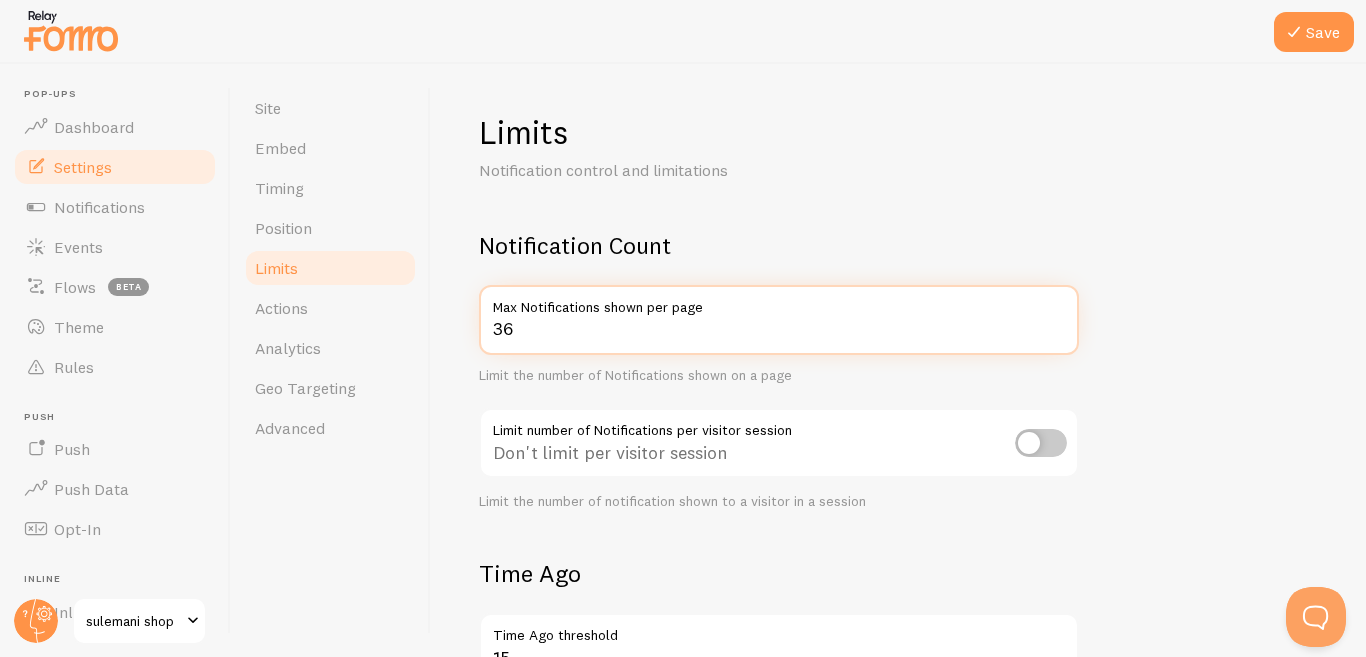 click on "36" at bounding box center [779, 320] 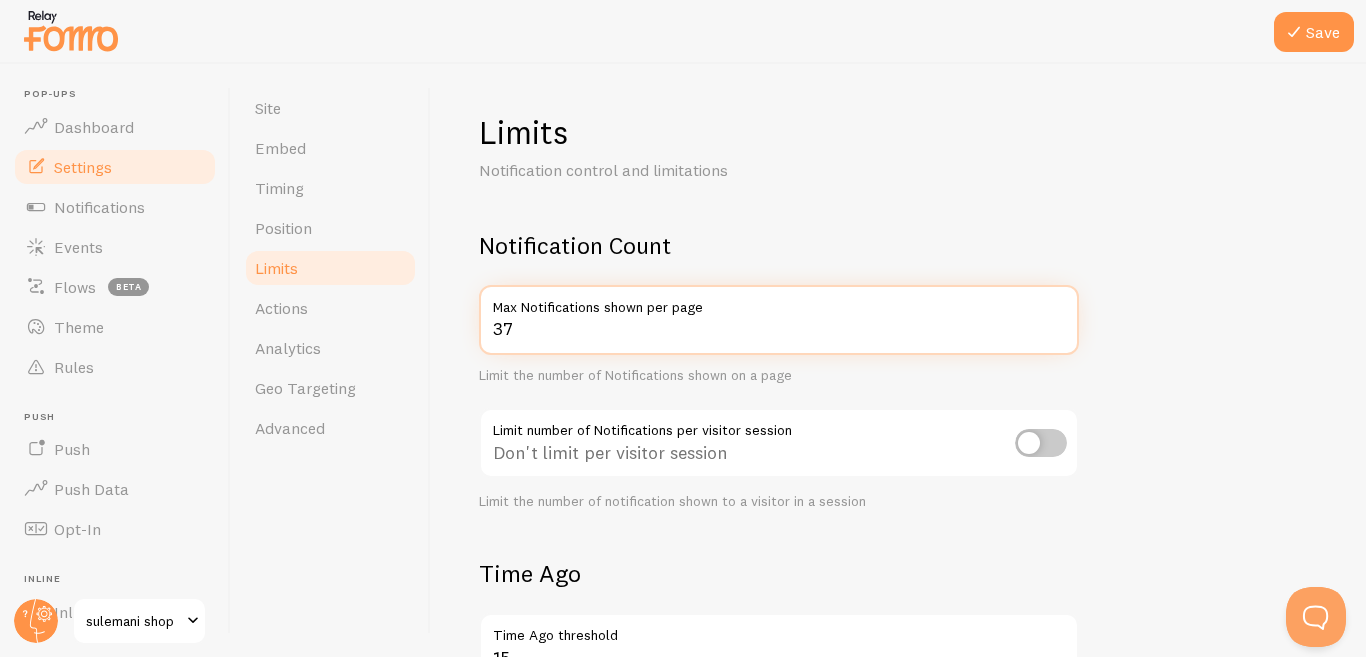 click on "37" at bounding box center (779, 320) 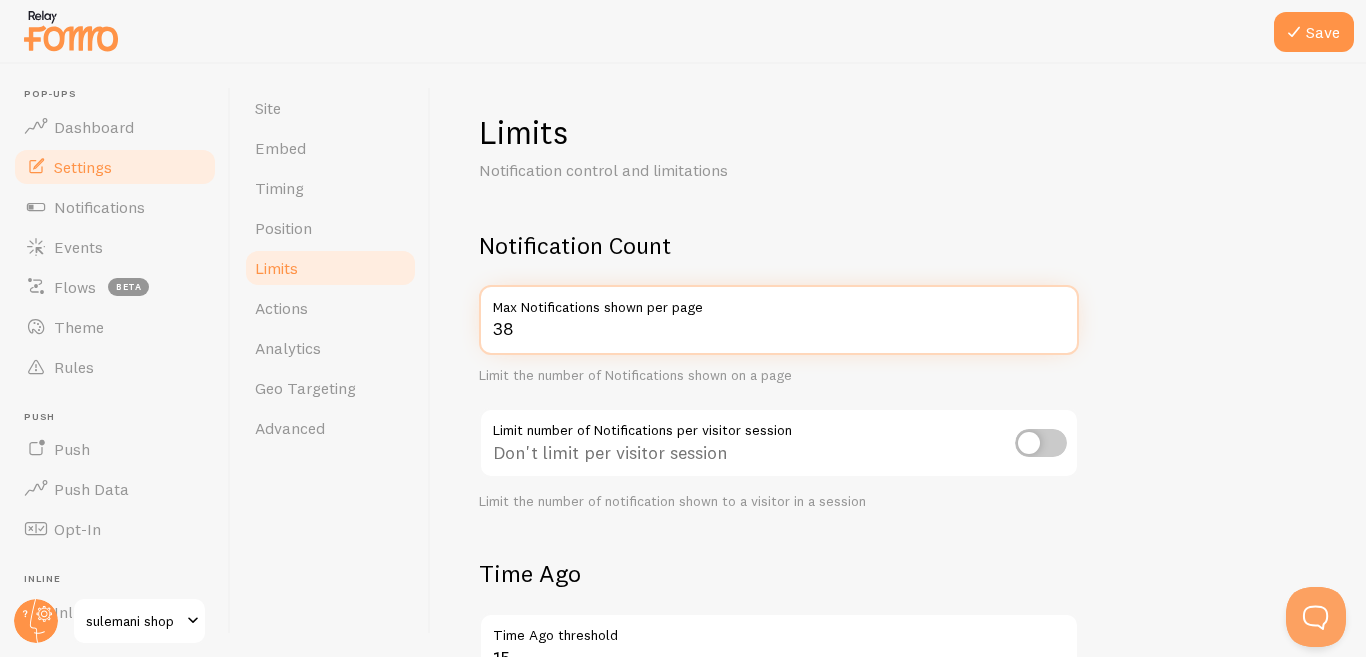 click on "38" at bounding box center [779, 320] 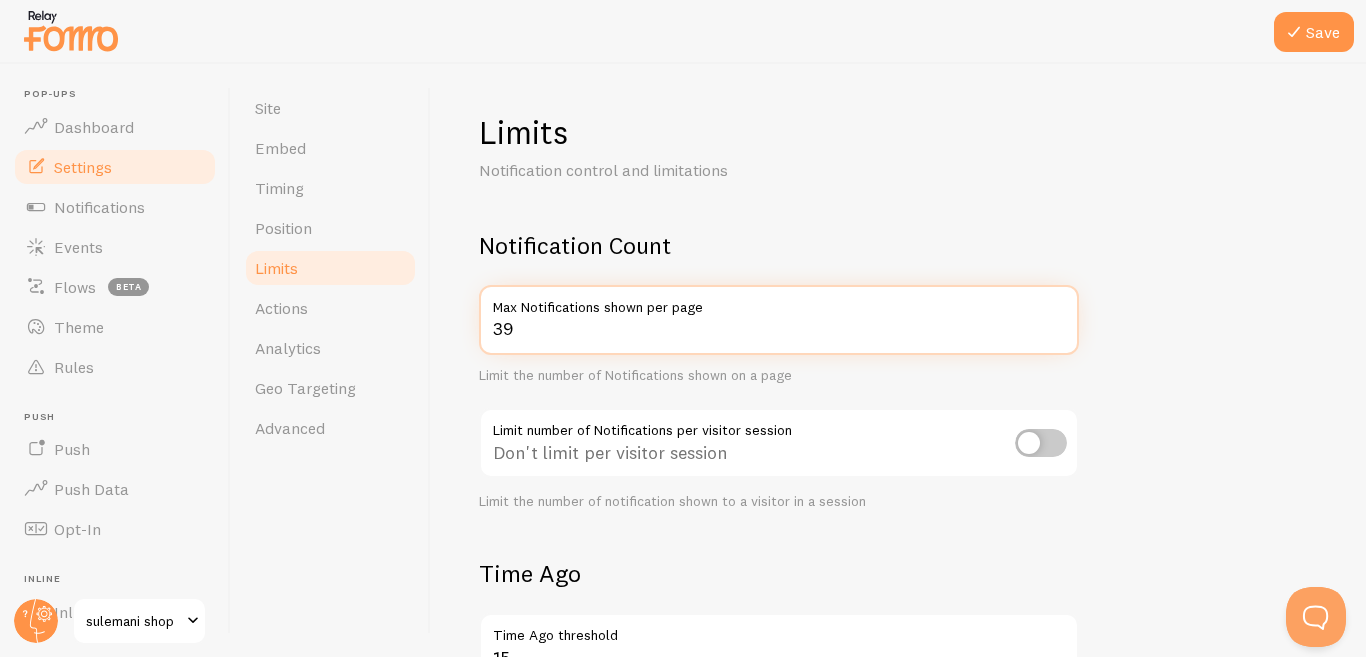 click on "39" at bounding box center [779, 320] 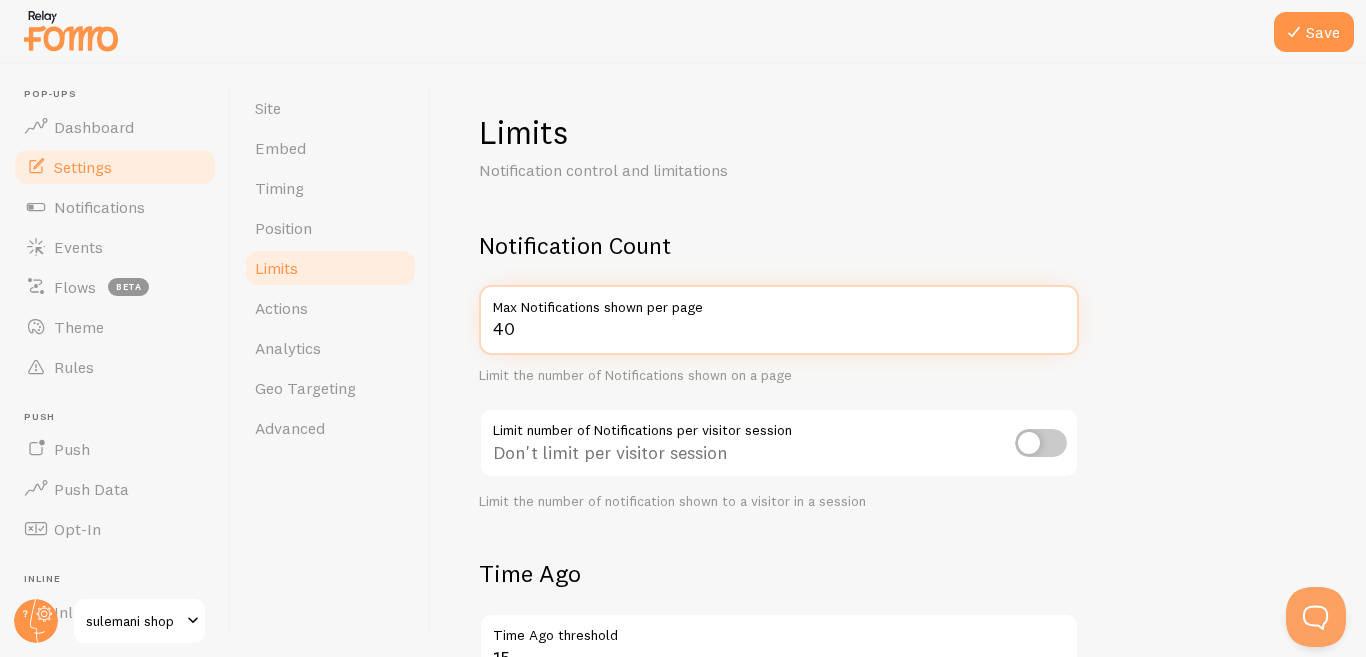 type on "40" 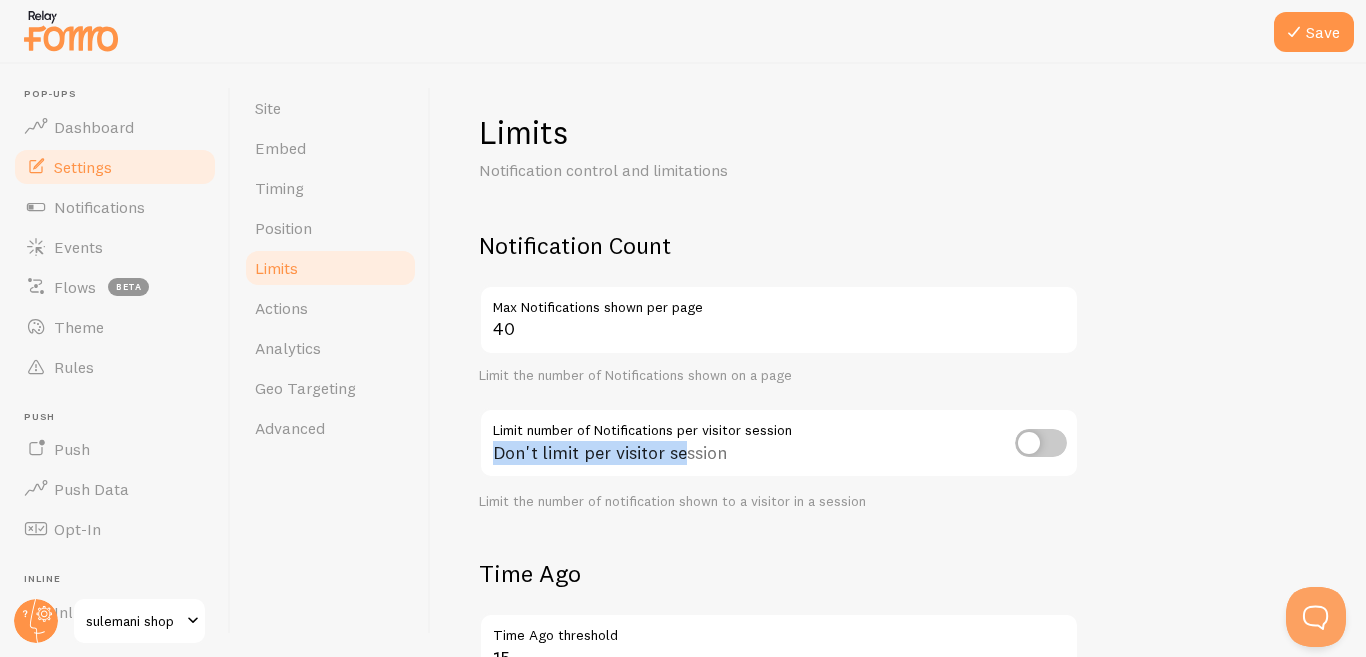 drag, startPoint x: 490, startPoint y: 424, endPoint x: 687, endPoint y: 426, distance: 197.01015 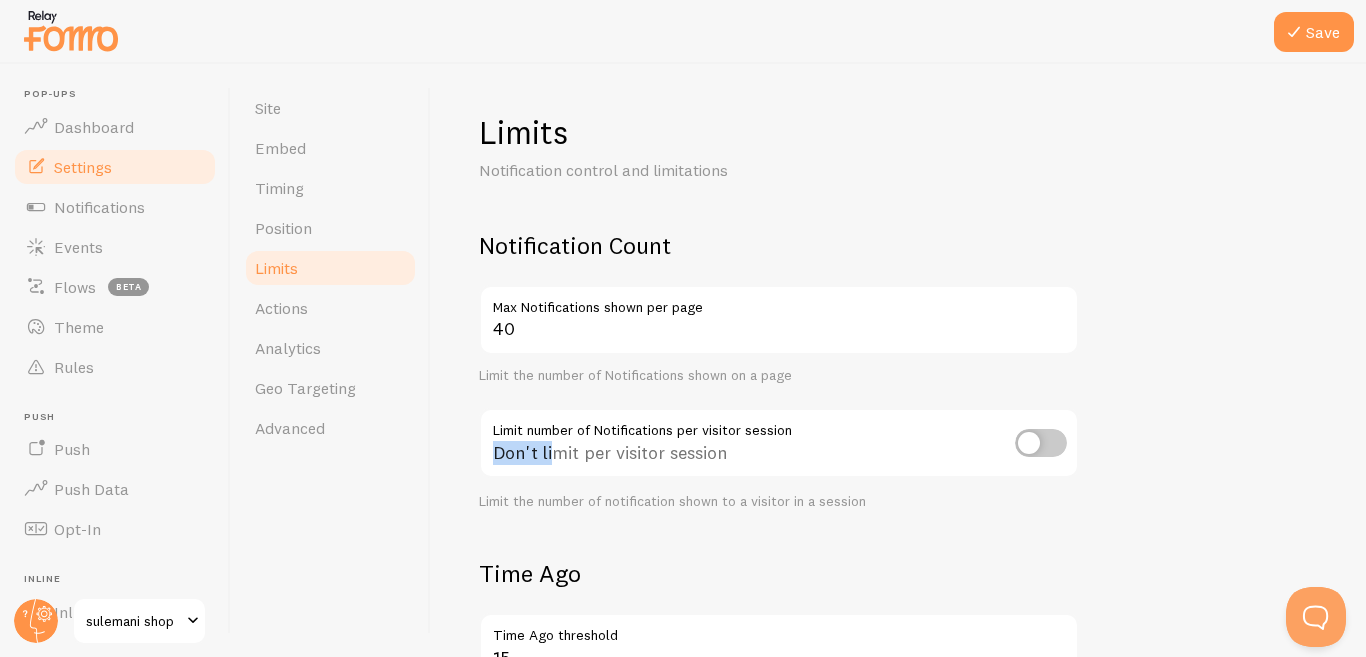 drag, startPoint x: 479, startPoint y: 413, endPoint x: 558, endPoint y: 428, distance: 80.411446 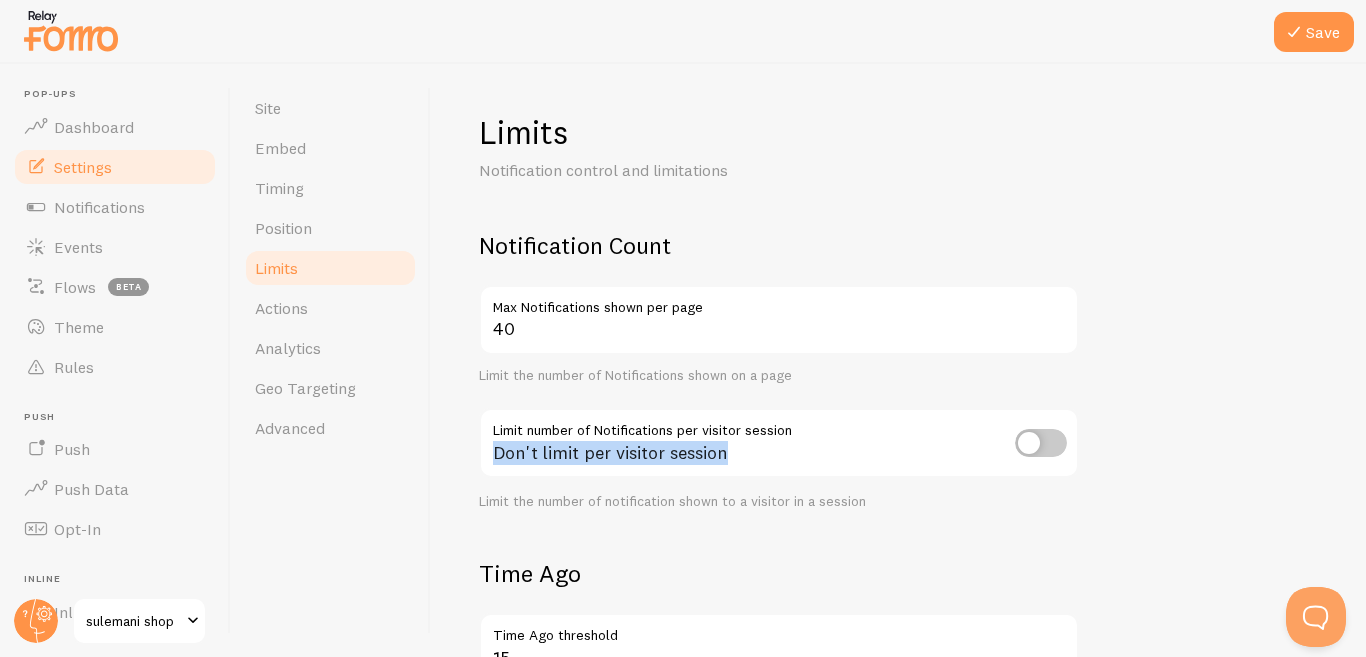 drag, startPoint x: 492, startPoint y: 422, endPoint x: 734, endPoint y: 437, distance: 242.46443 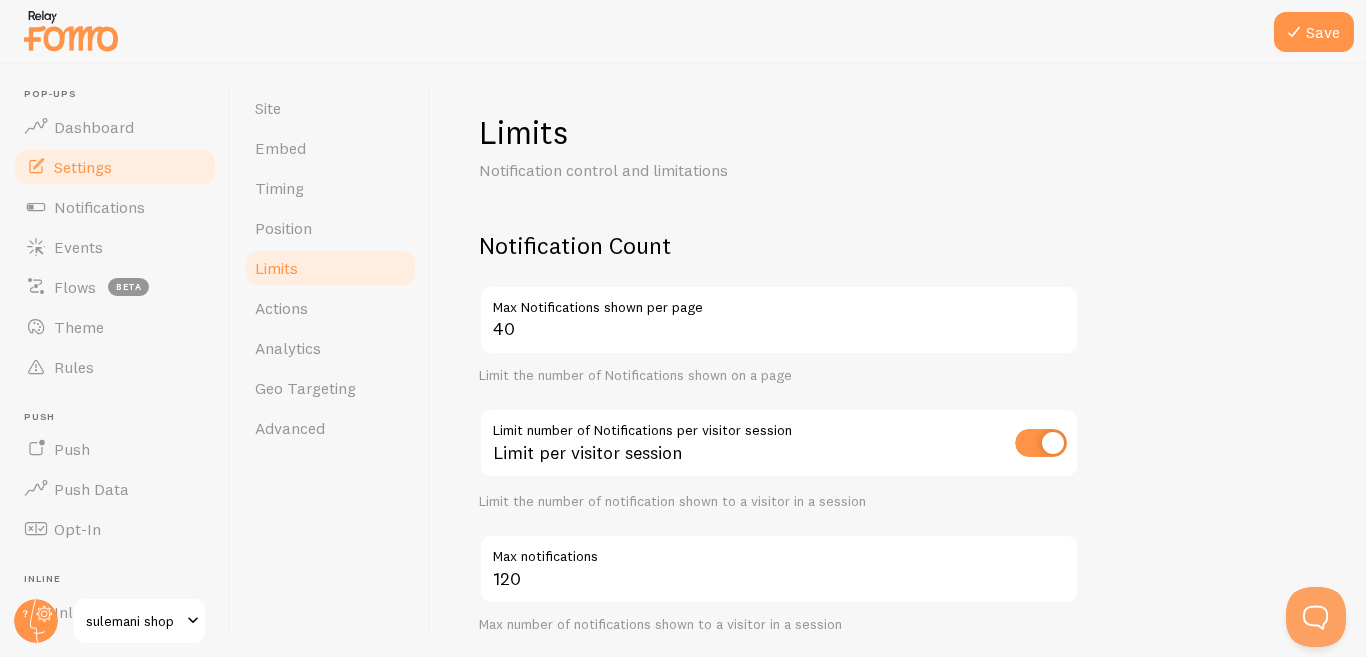 click at bounding box center (1041, 443) 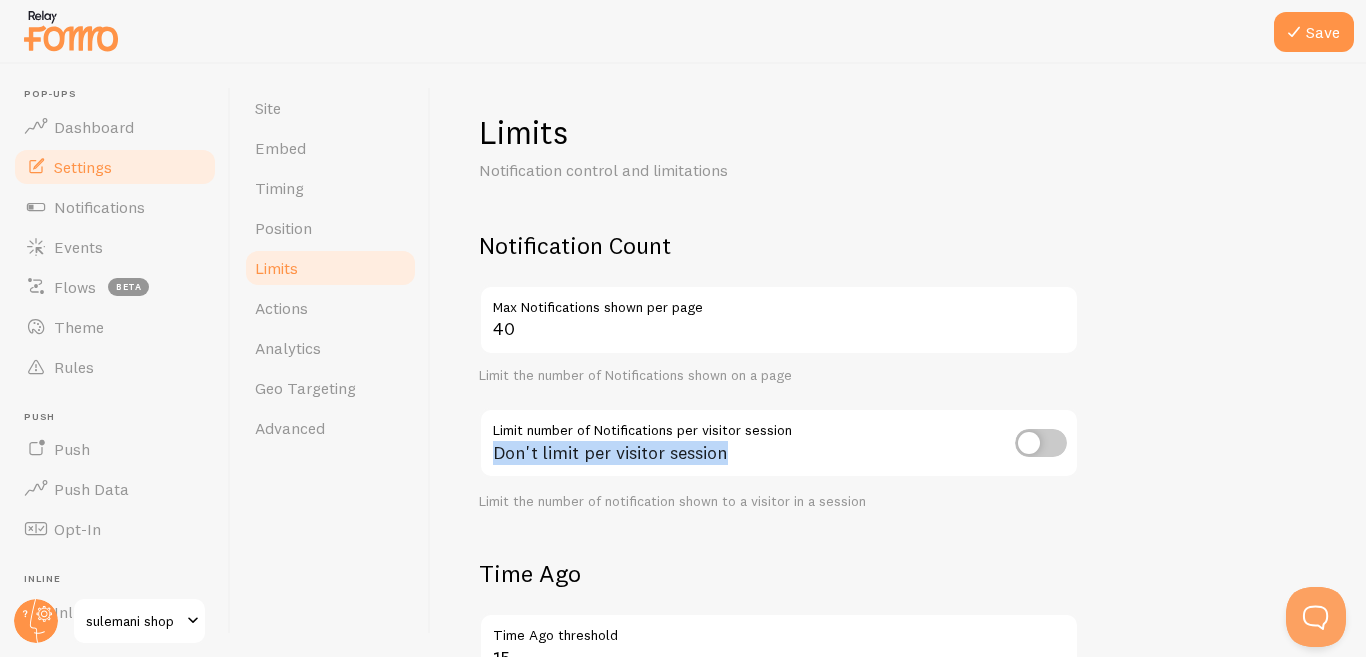 click at bounding box center [1041, 443] 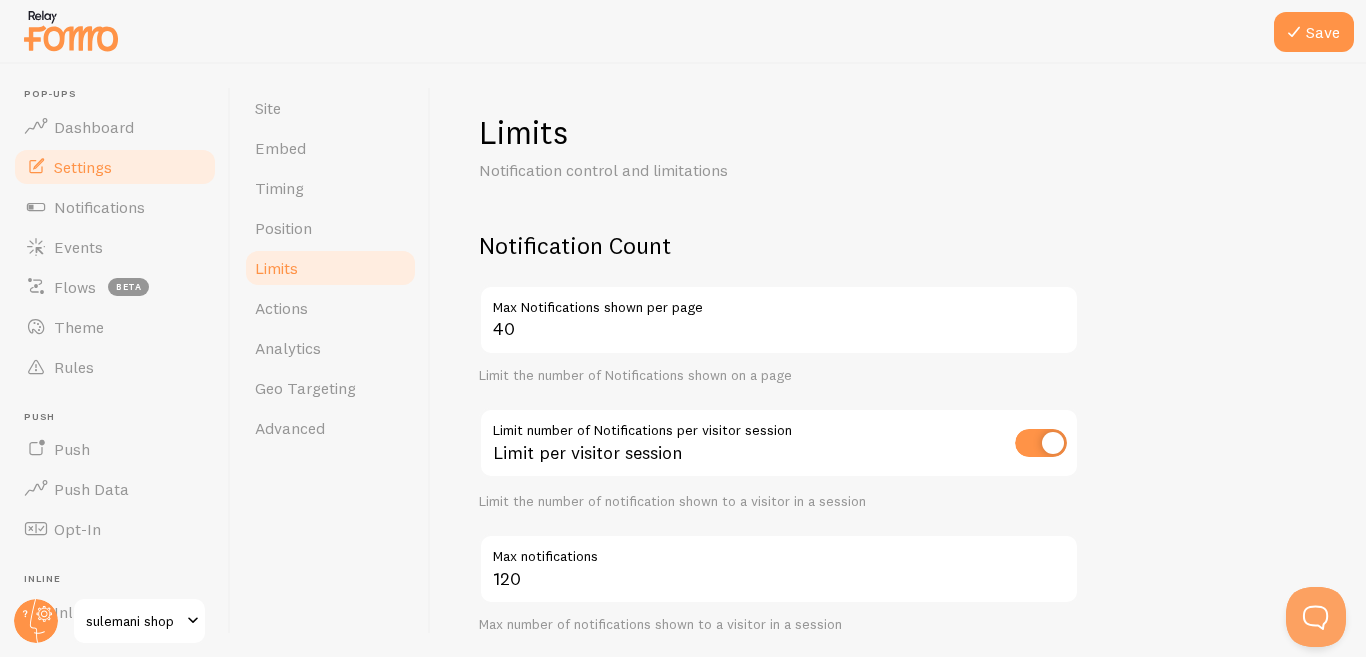 click at bounding box center (1041, 443) 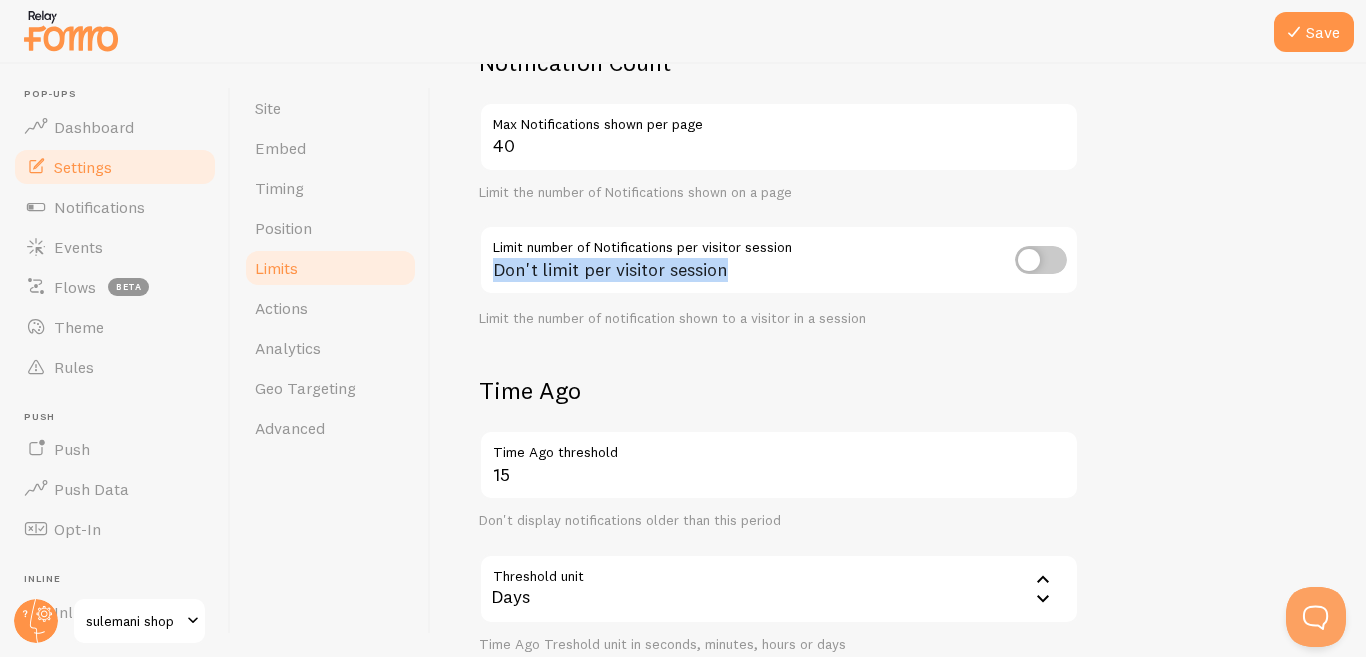 scroll, scrollTop: 200, scrollLeft: 0, axis: vertical 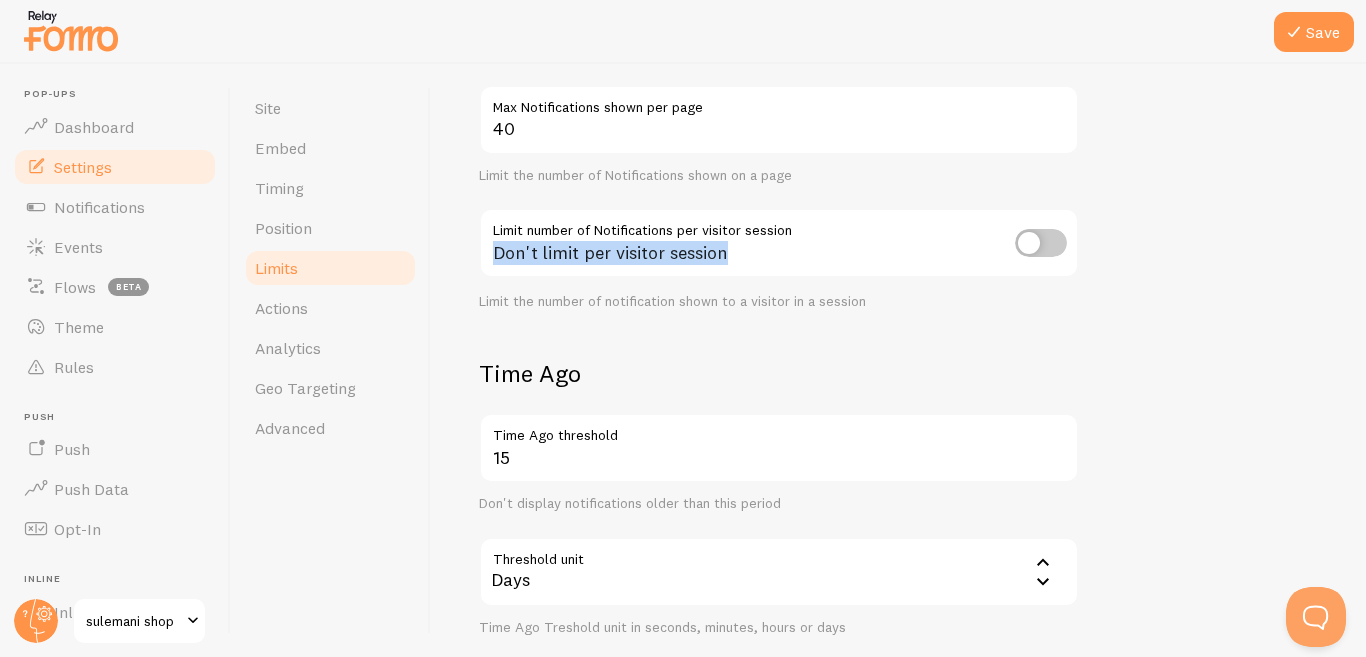 click at bounding box center (1041, 243) 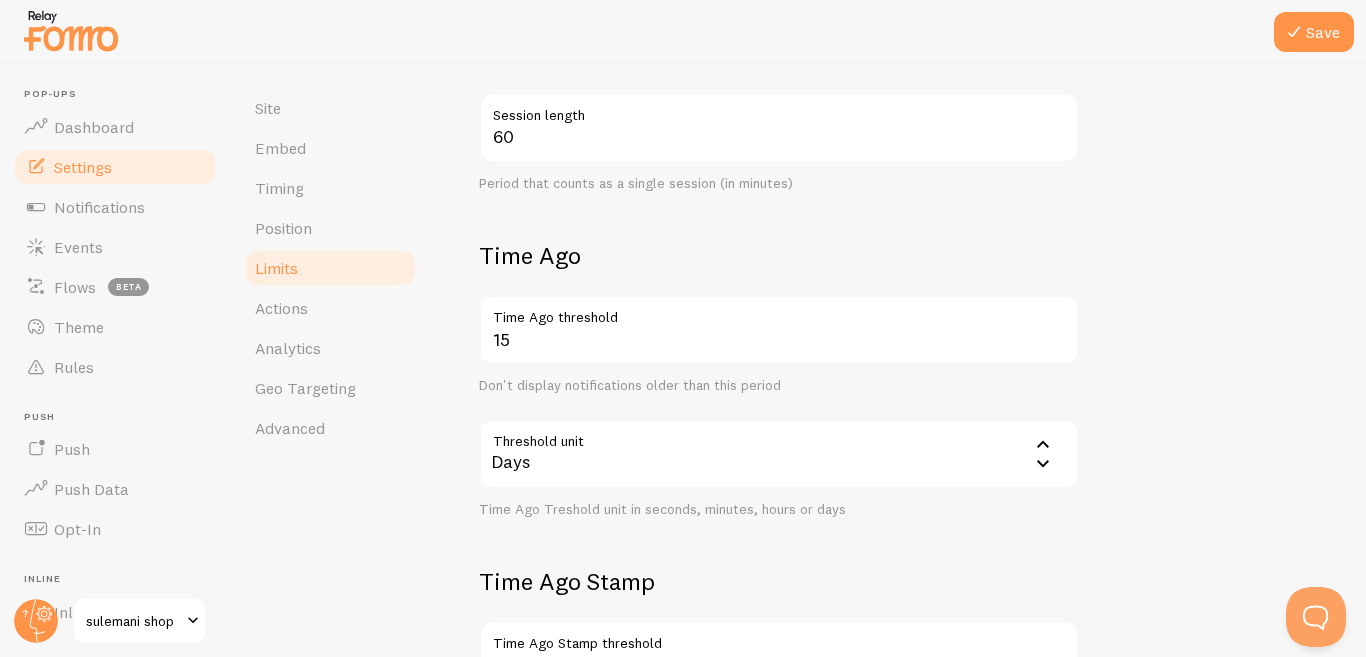 scroll, scrollTop: 600, scrollLeft: 0, axis: vertical 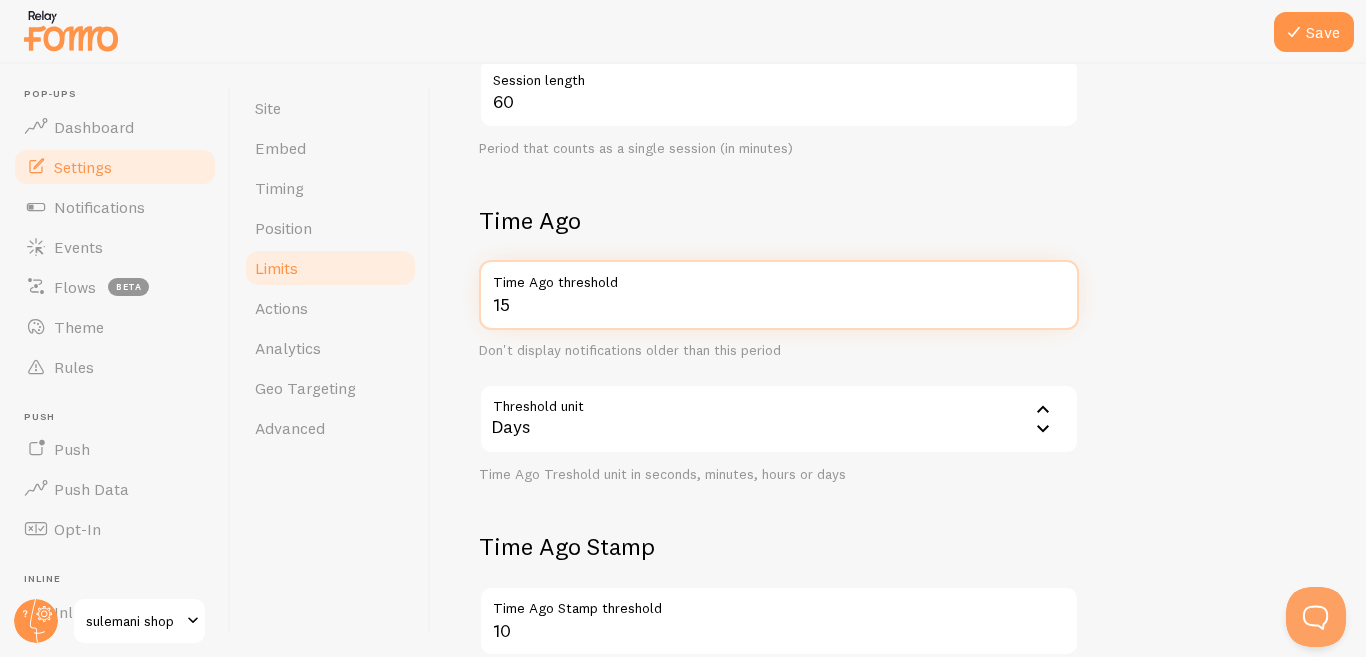 click on "15" at bounding box center (779, 295) 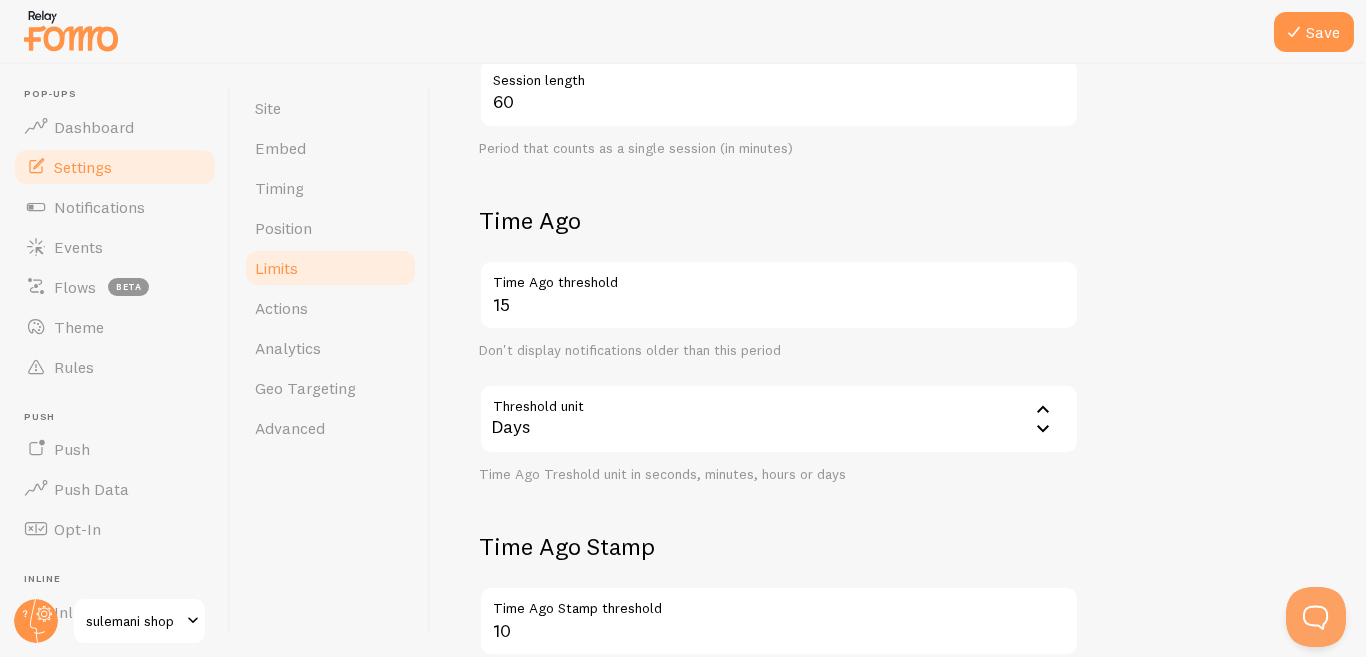 click 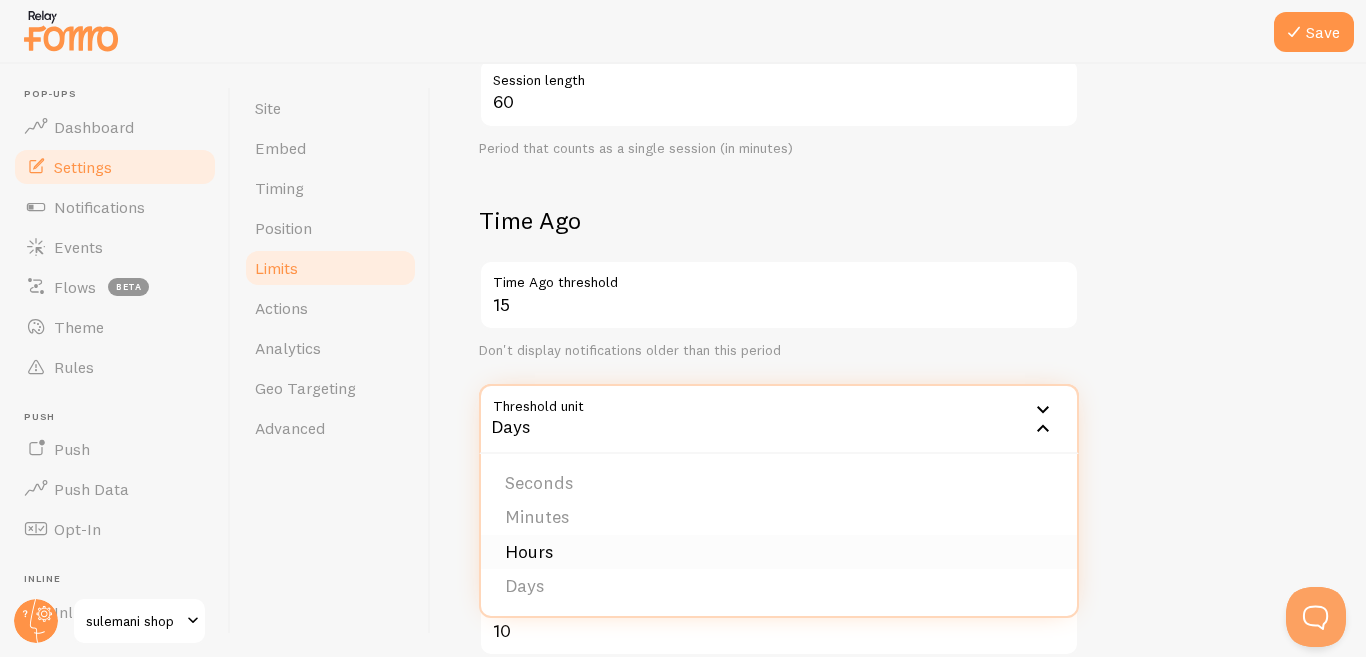 scroll, scrollTop: 700, scrollLeft: 0, axis: vertical 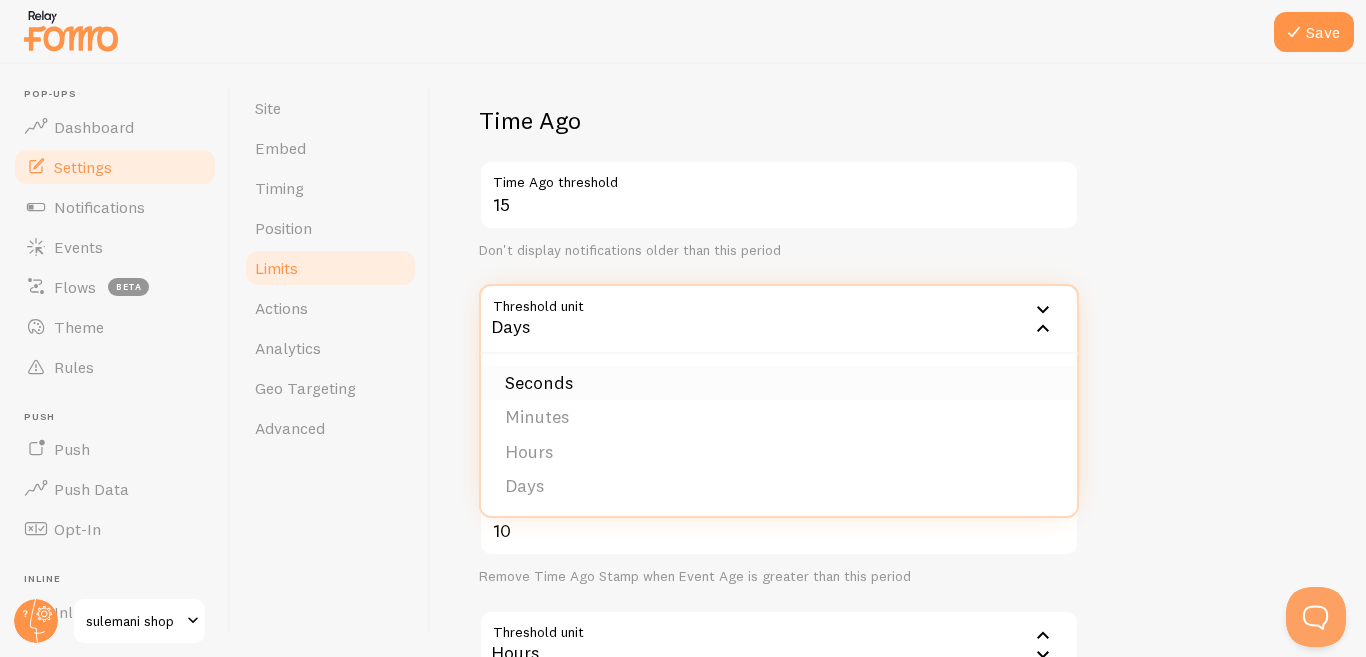 click on "Seconds" at bounding box center [779, 383] 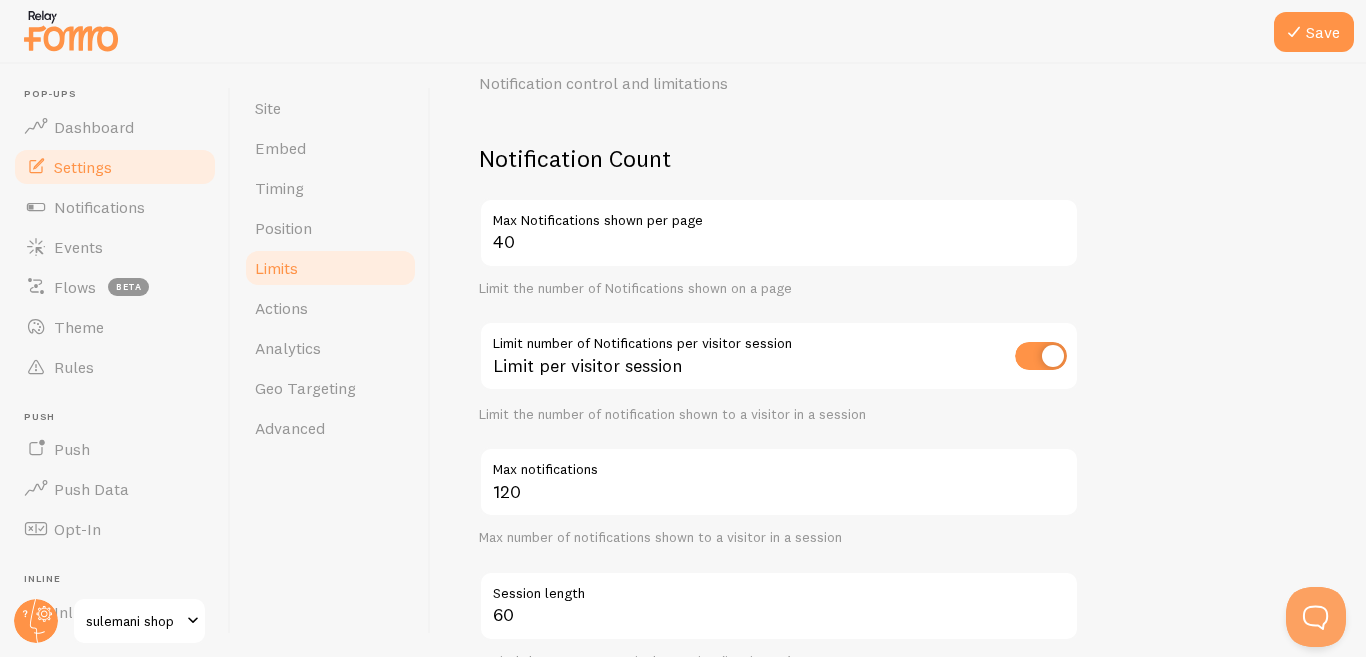 scroll, scrollTop: 0, scrollLeft: 0, axis: both 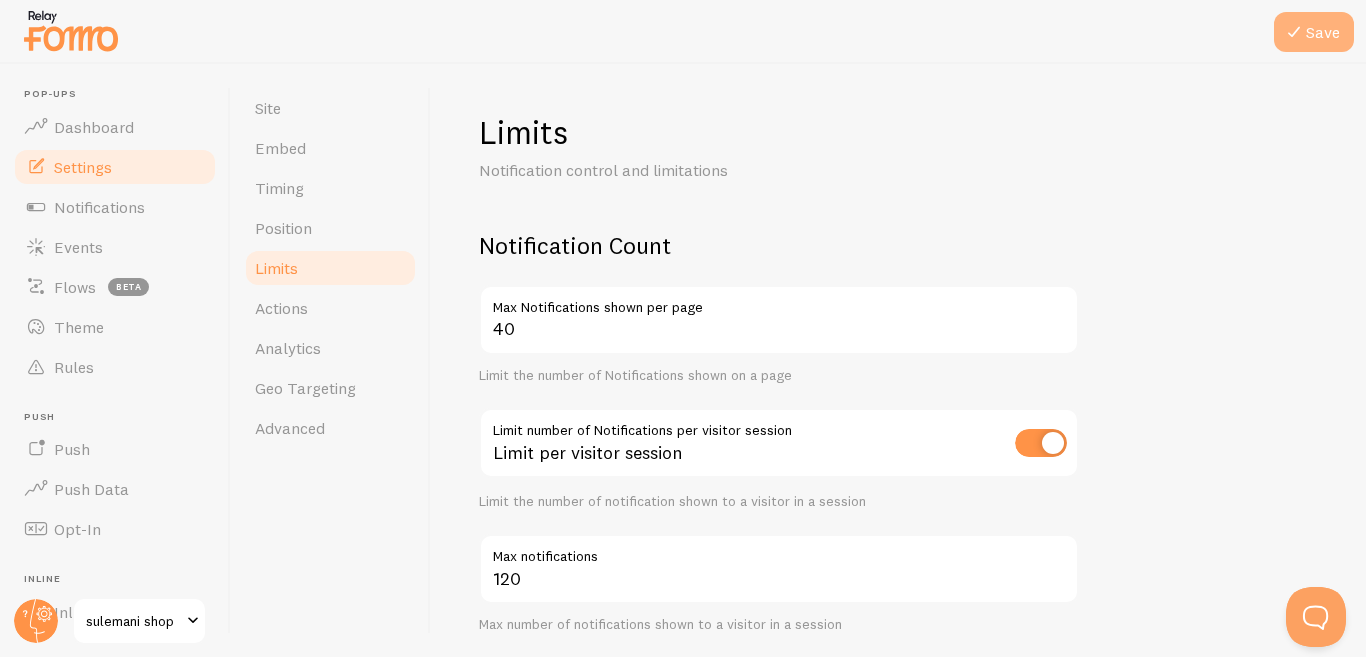 click on "Save" at bounding box center [1314, 32] 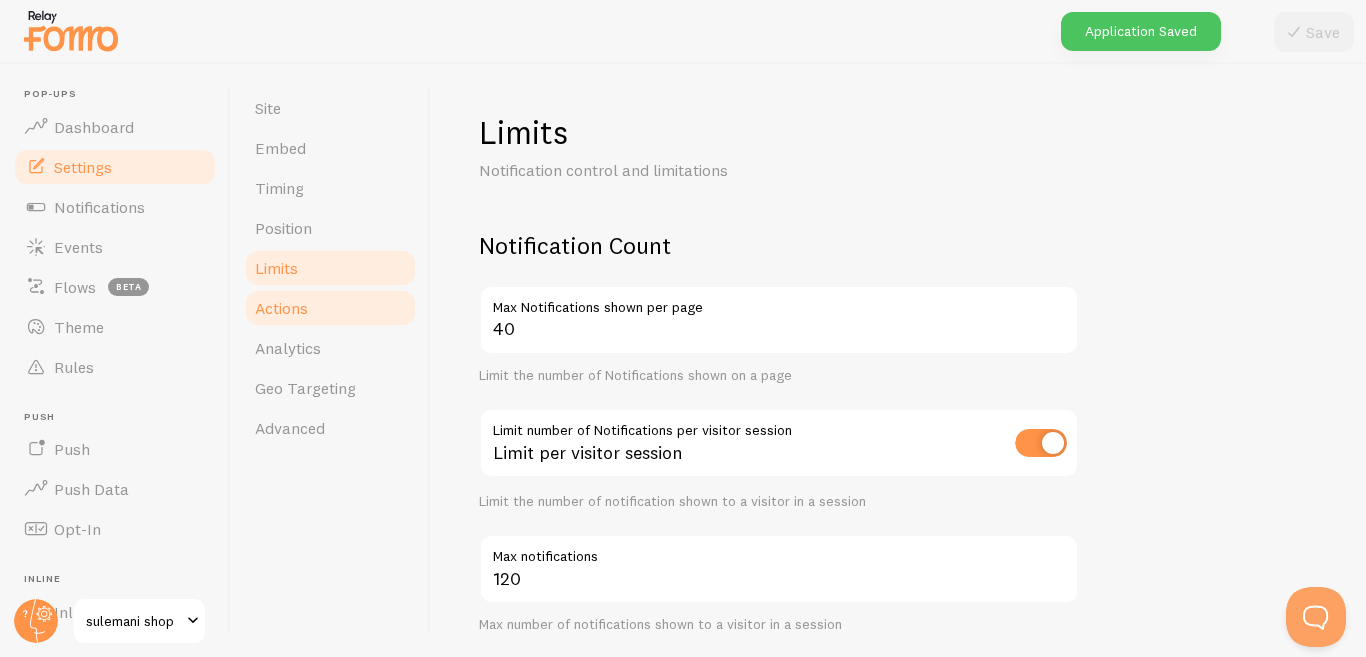 click on "Actions" at bounding box center (330, 308) 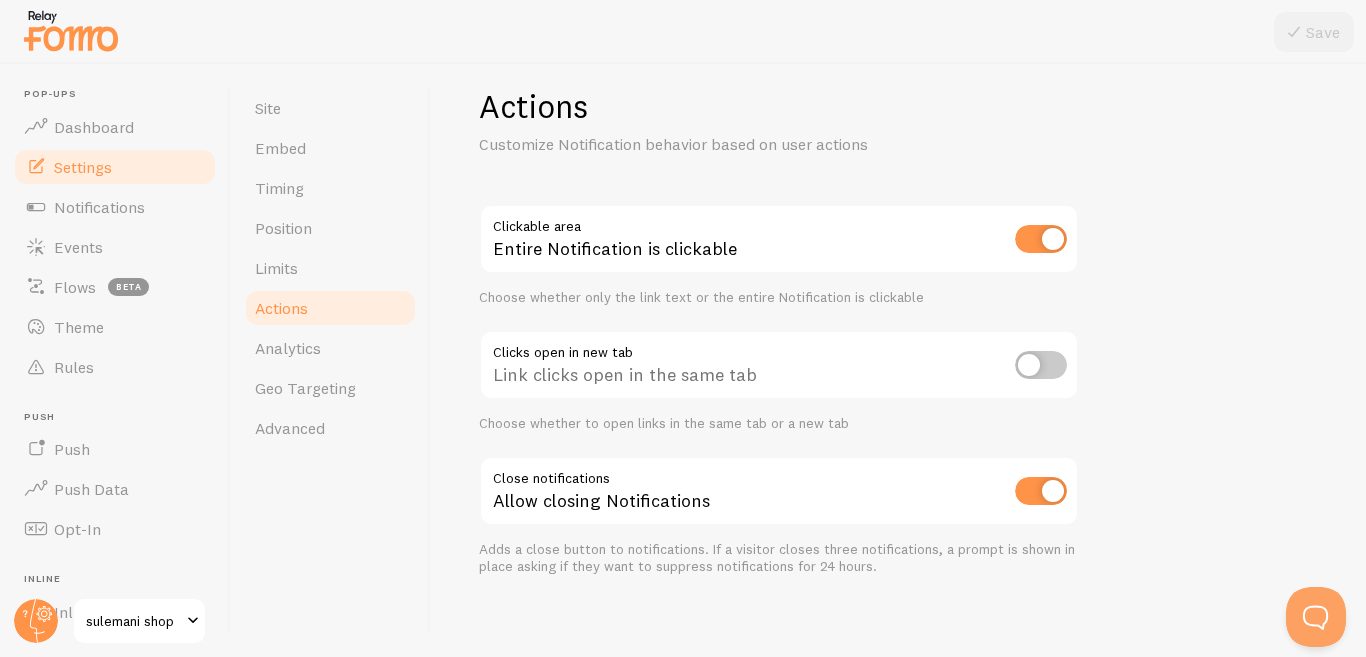 scroll, scrollTop: 40, scrollLeft: 0, axis: vertical 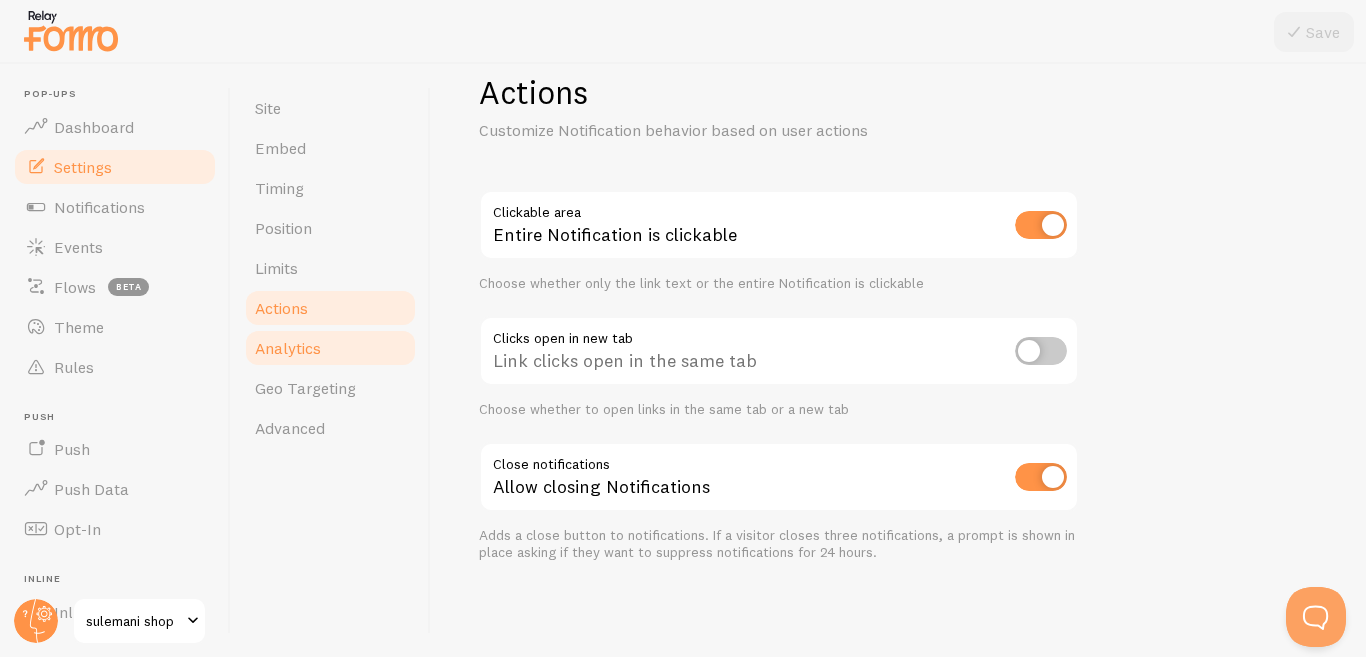 click on "Analytics" at bounding box center [330, 348] 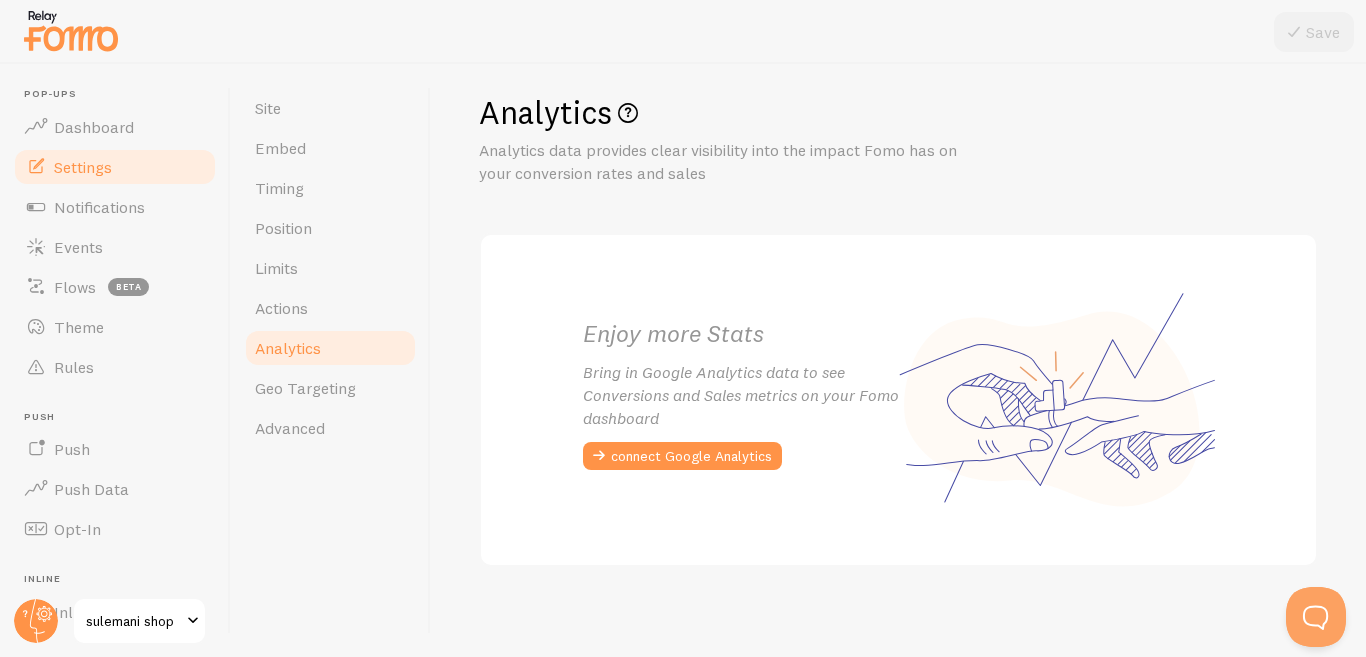 scroll, scrollTop: 26, scrollLeft: 0, axis: vertical 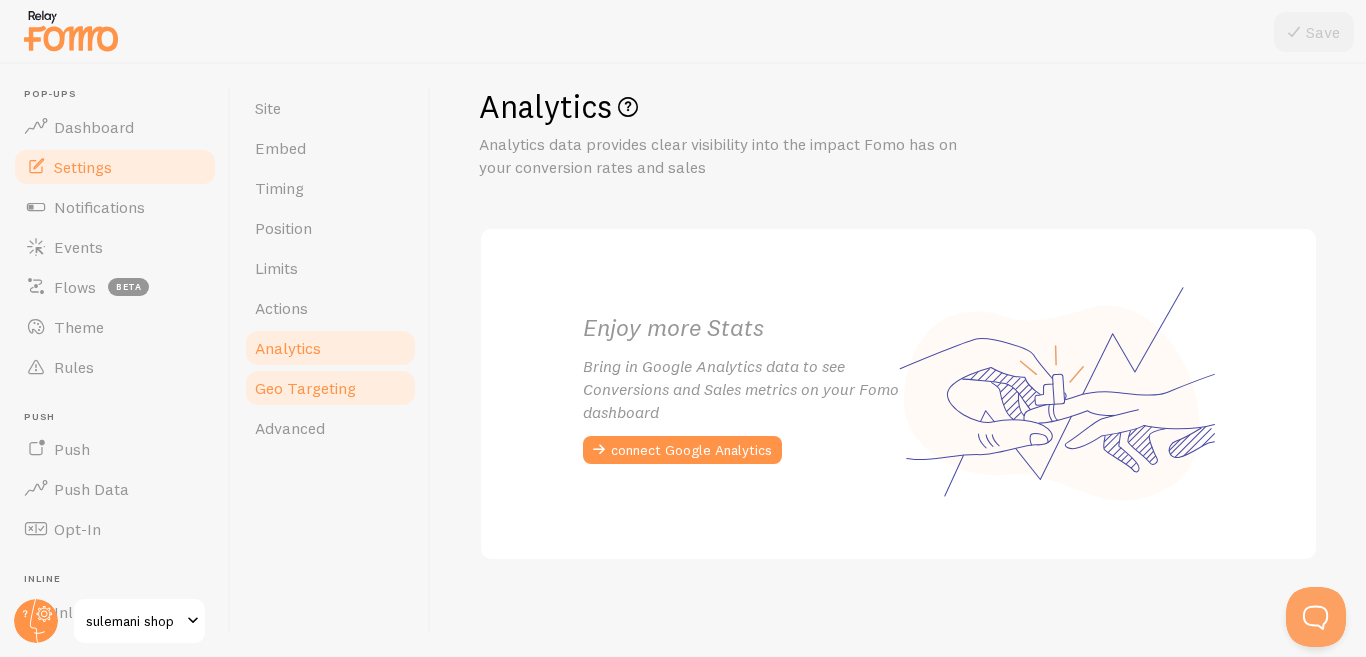 click on "Geo Targeting" at bounding box center [330, 388] 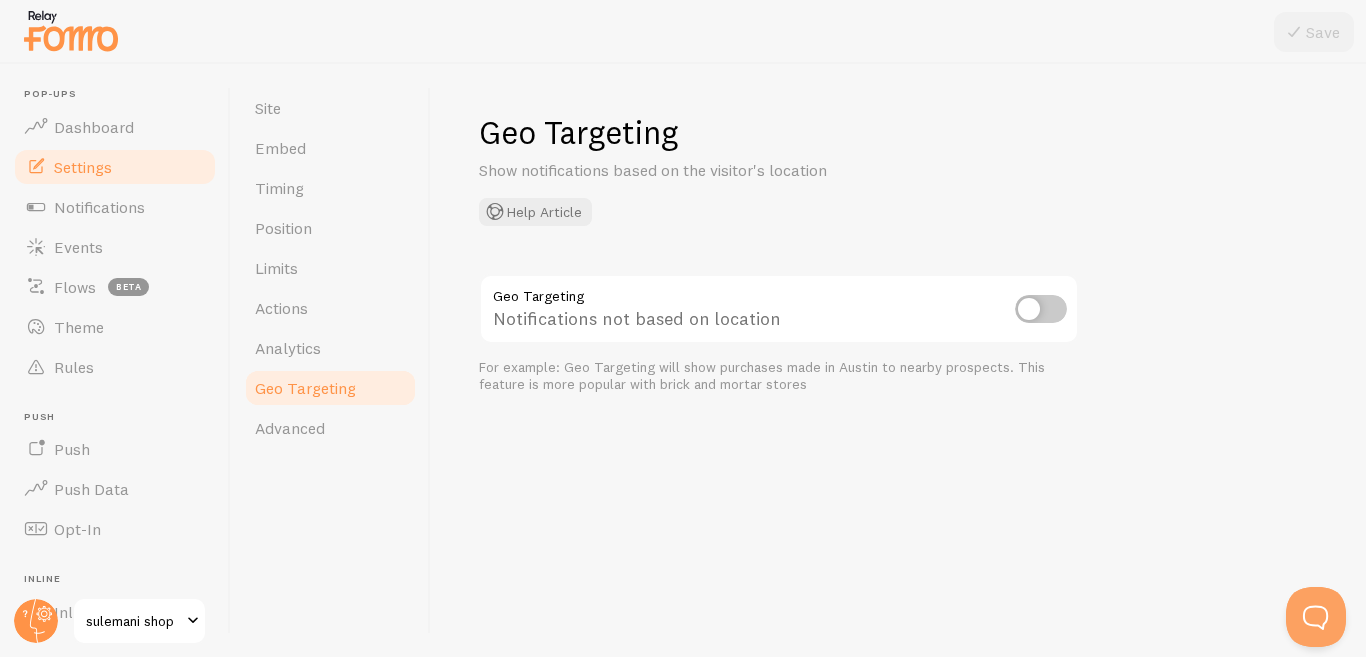 scroll, scrollTop: 0, scrollLeft: 0, axis: both 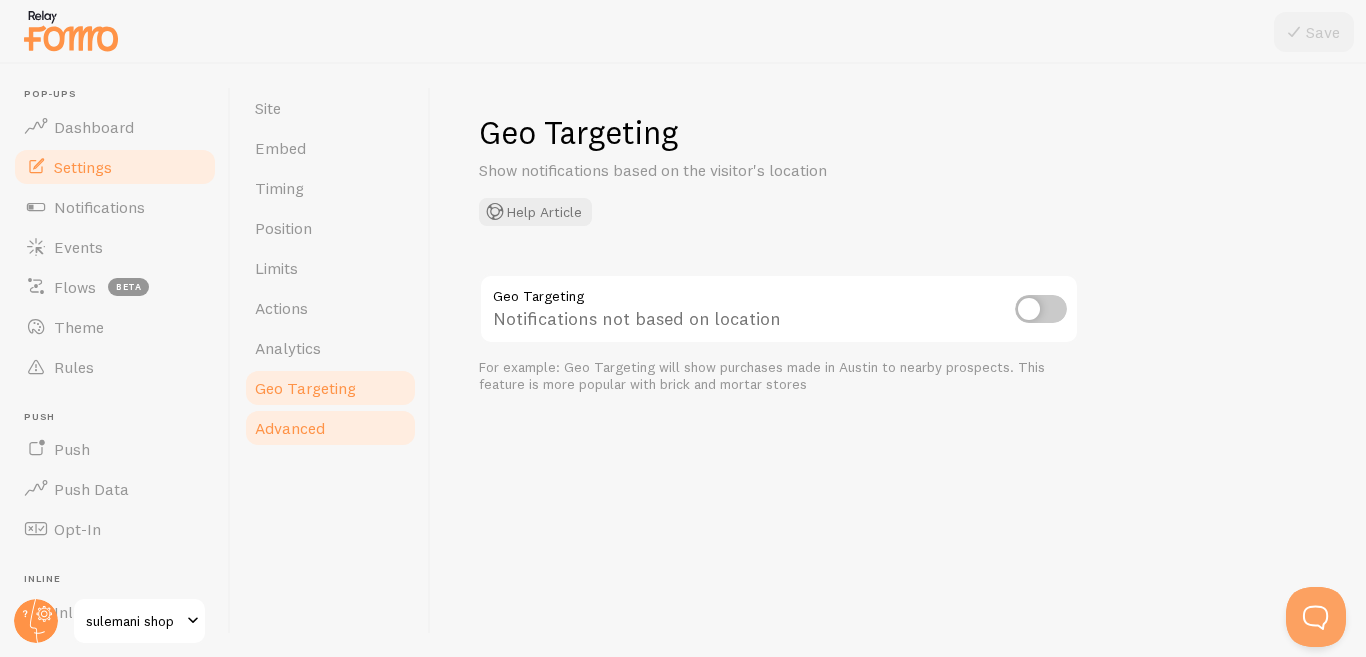 click on "Advanced" at bounding box center [330, 428] 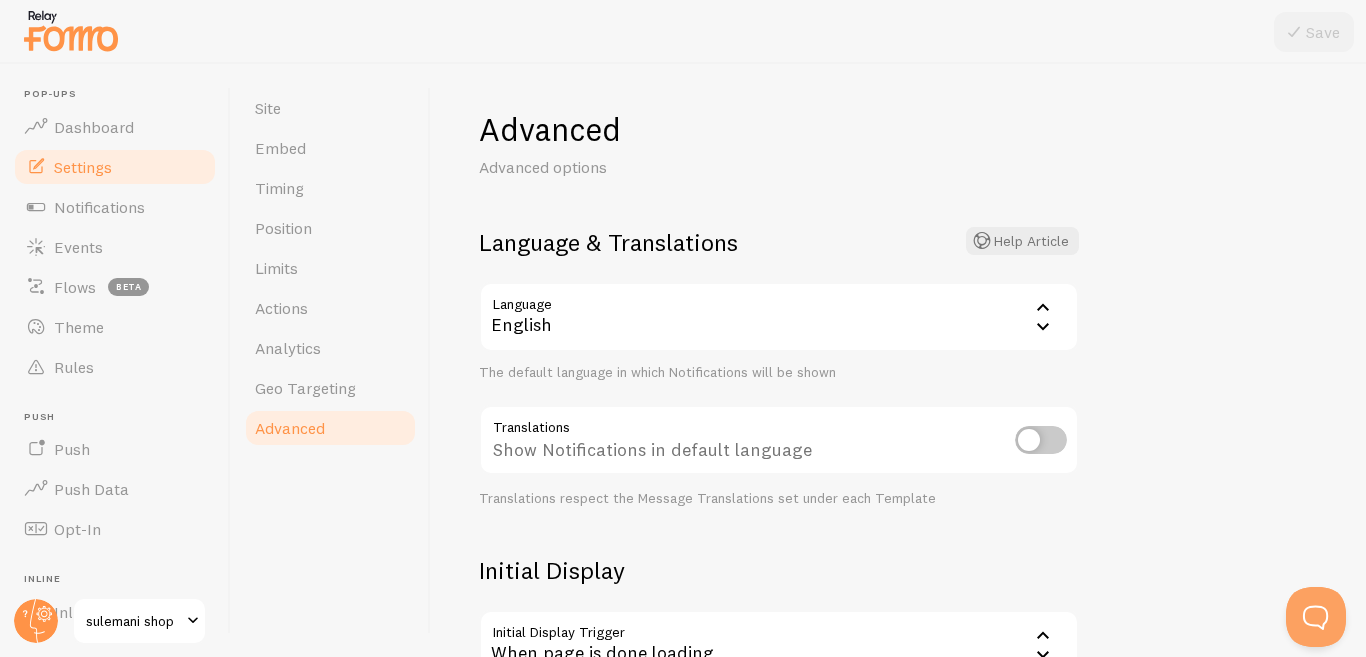 scroll, scrollTop: 0, scrollLeft: 0, axis: both 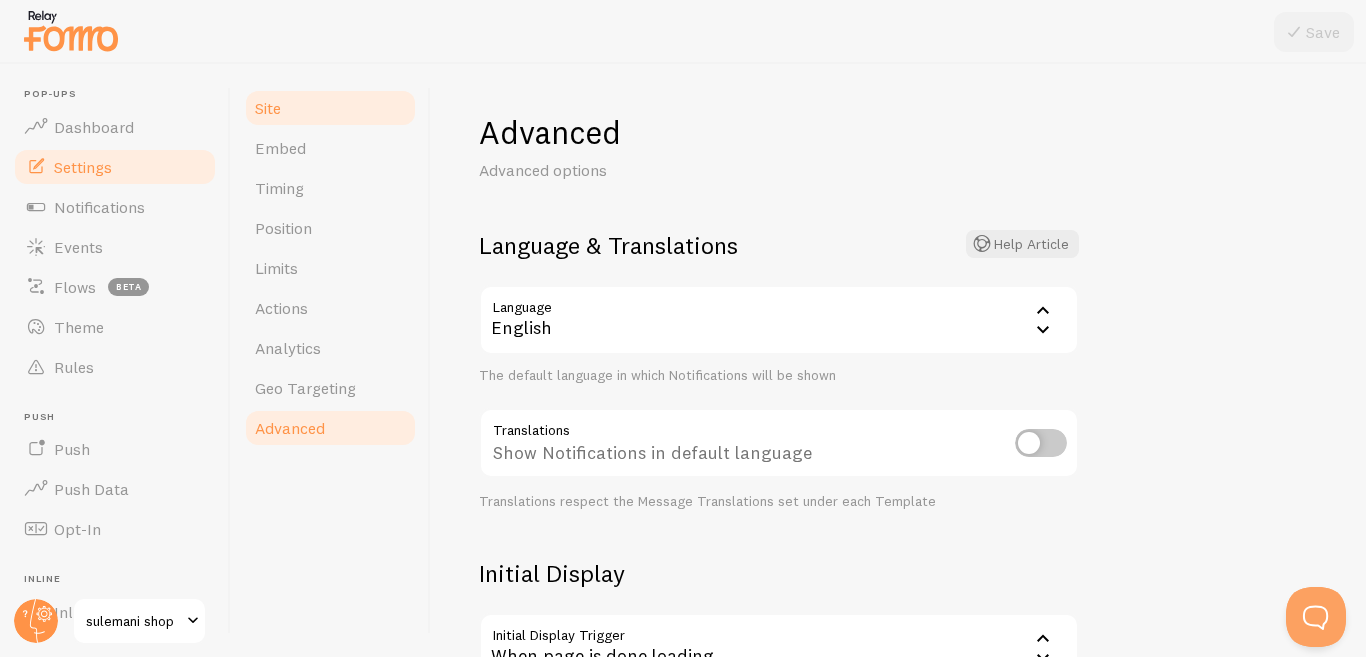 click on "Site" at bounding box center [330, 108] 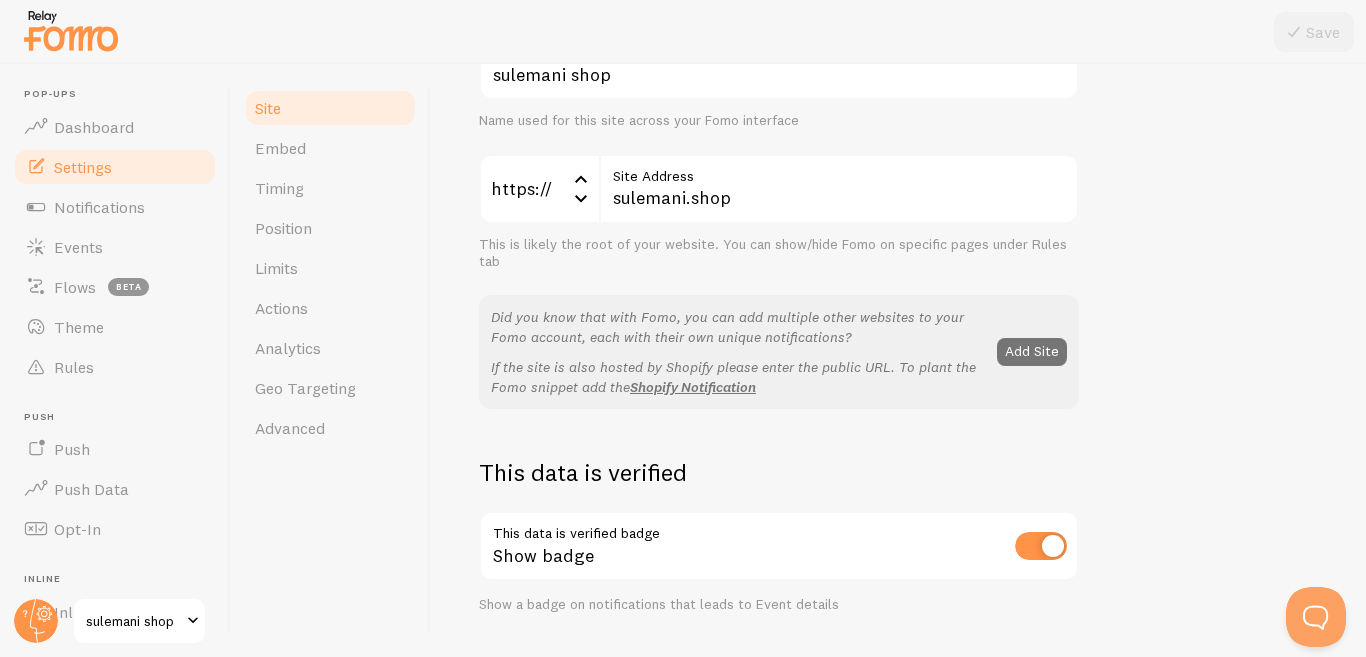 scroll, scrollTop: 400, scrollLeft: 0, axis: vertical 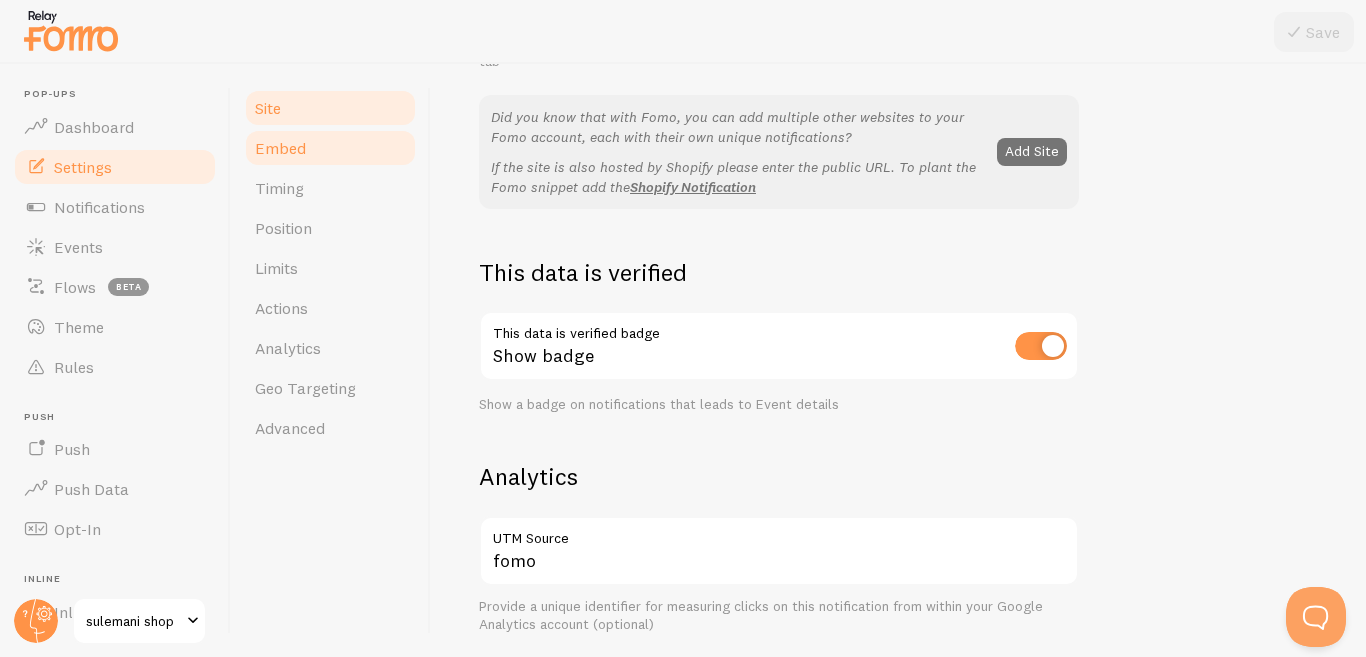 click on "Embed" at bounding box center (330, 148) 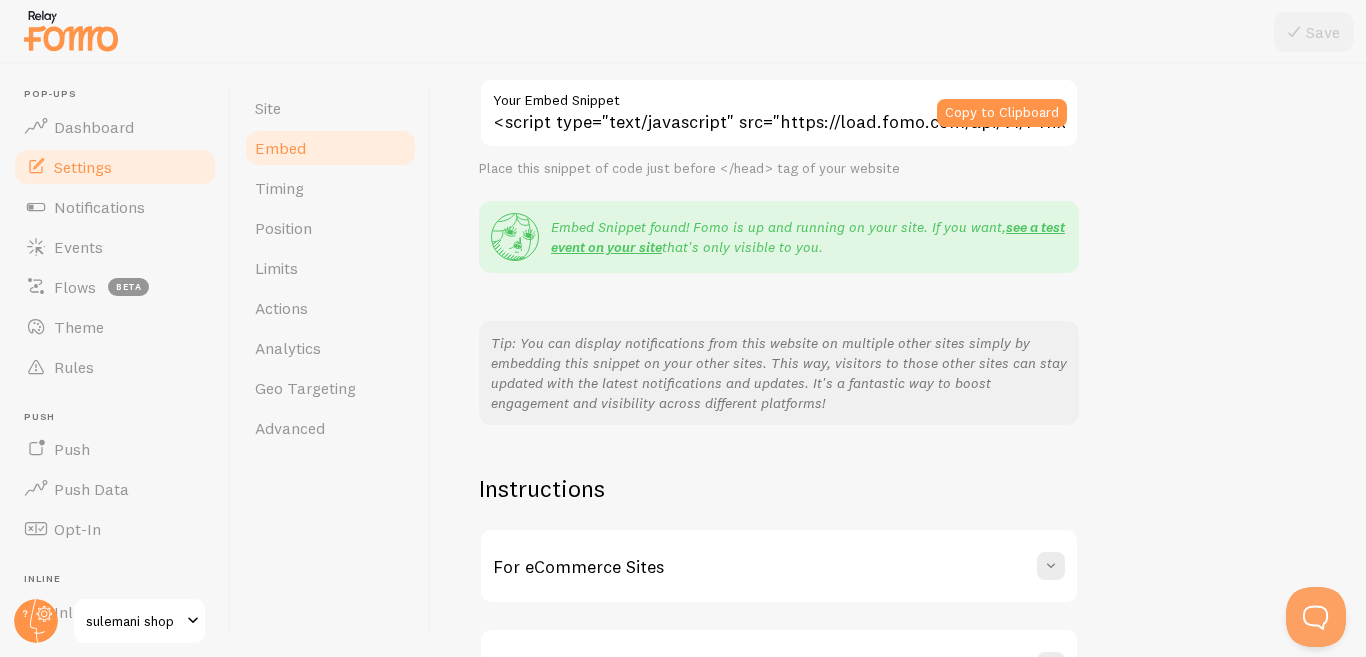 scroll, scrollTop: 416, scrollLeft: 0, axis: vertical 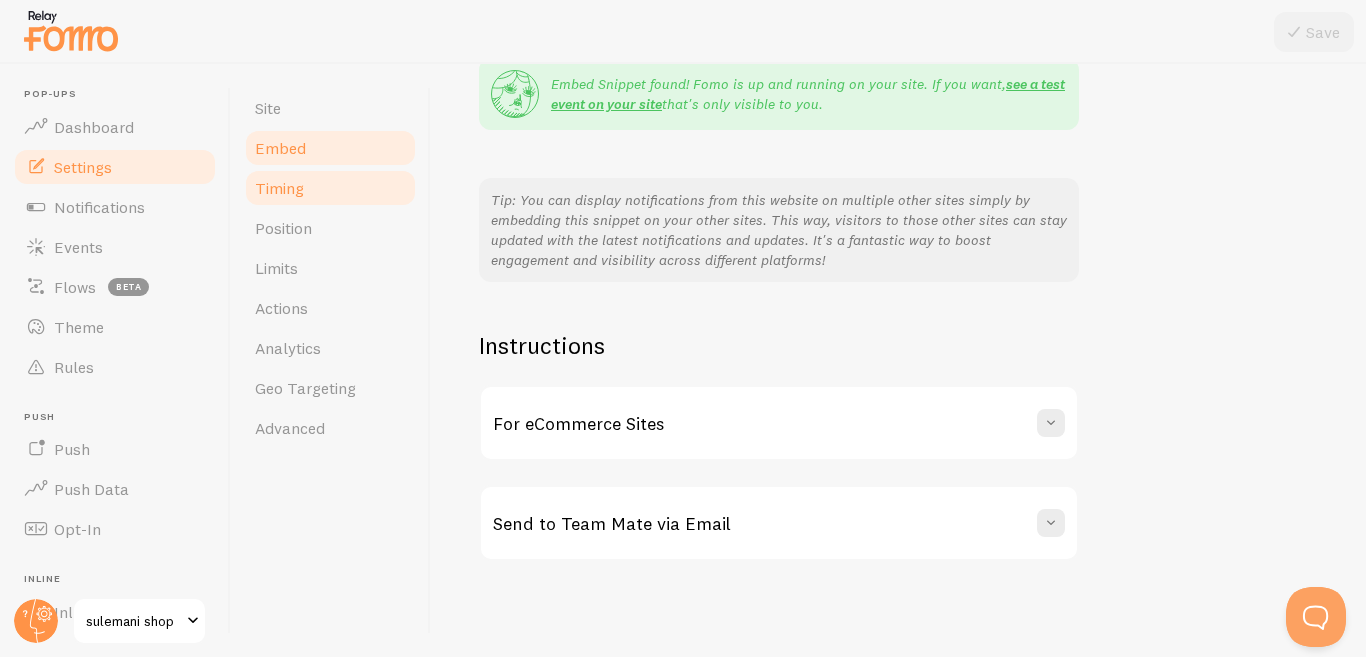 click on "Timing" at bounding box center [330, 188] 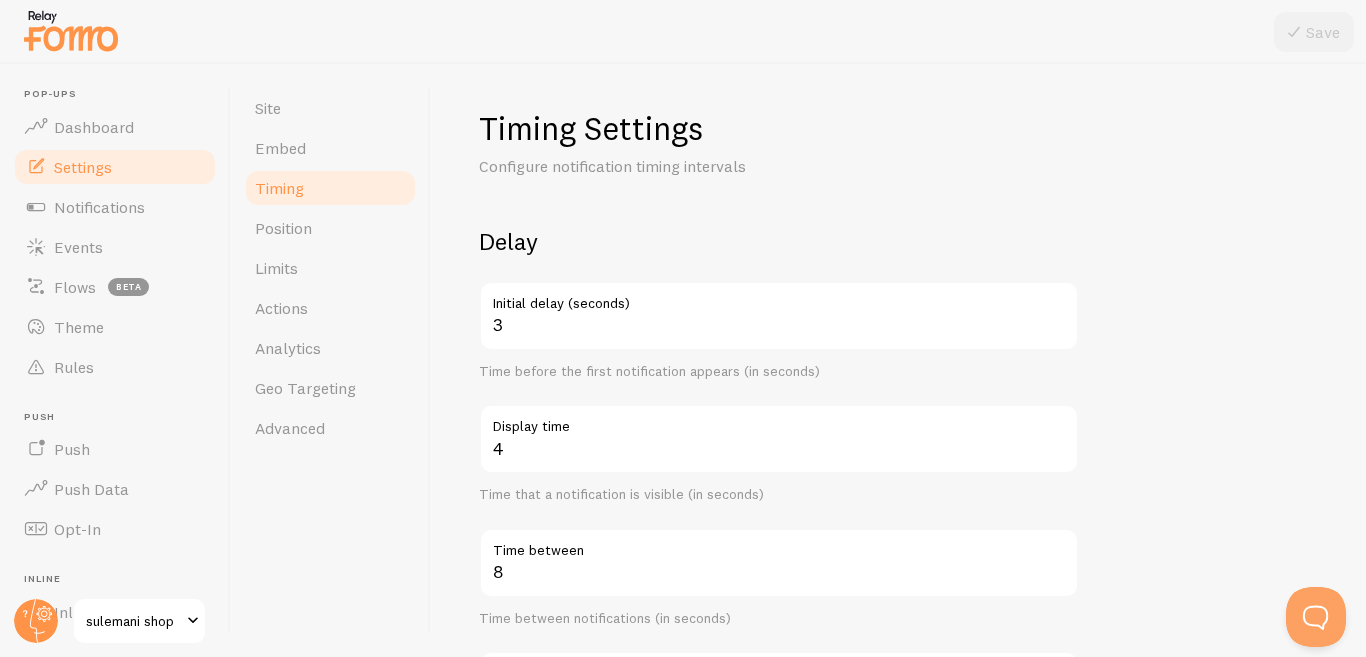 scroll, scrollTop: 0, scrollLeft: 0, axis: both 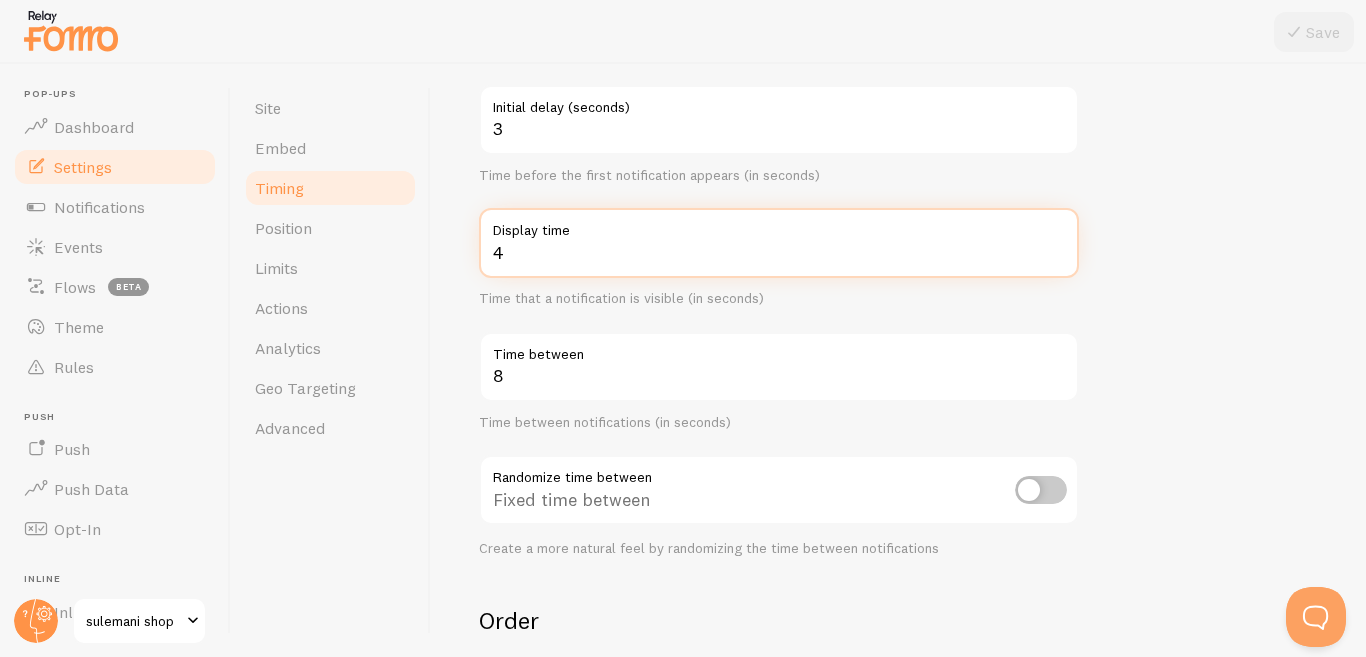 click on "4" at bounding box center [779, 243] 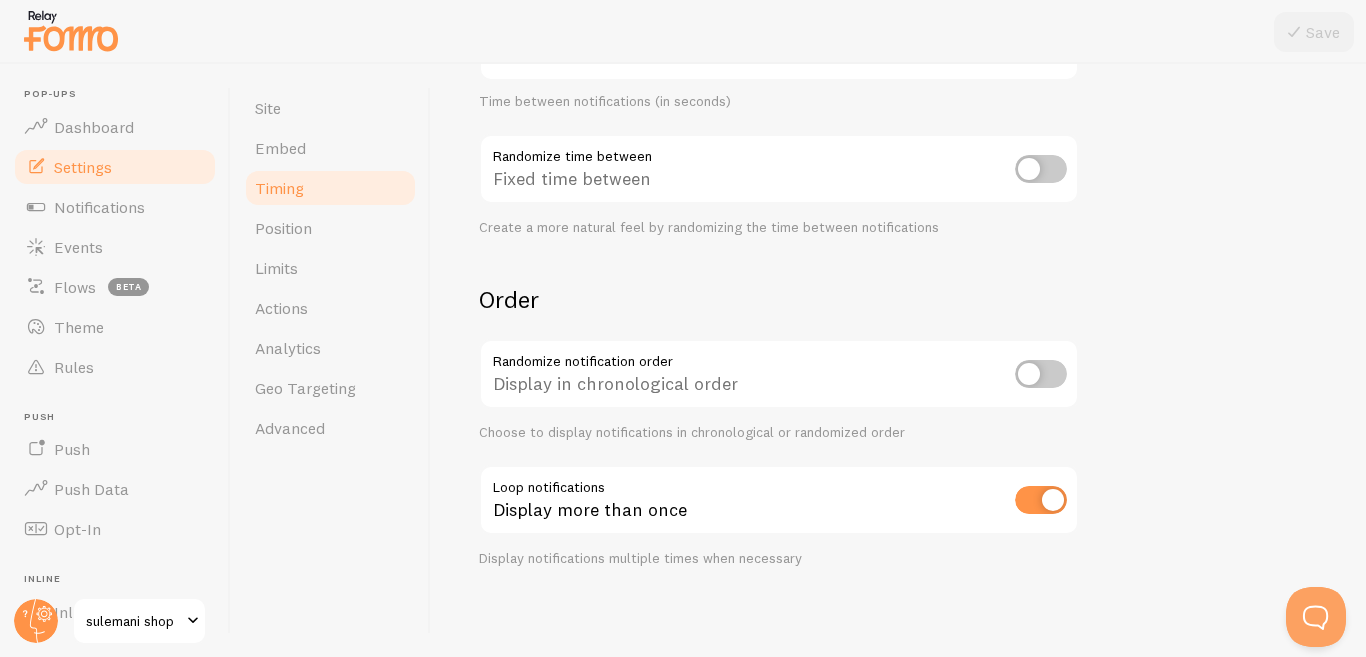 scroll, scrollTop: 527, scrollLeft: 0, axis: vertical 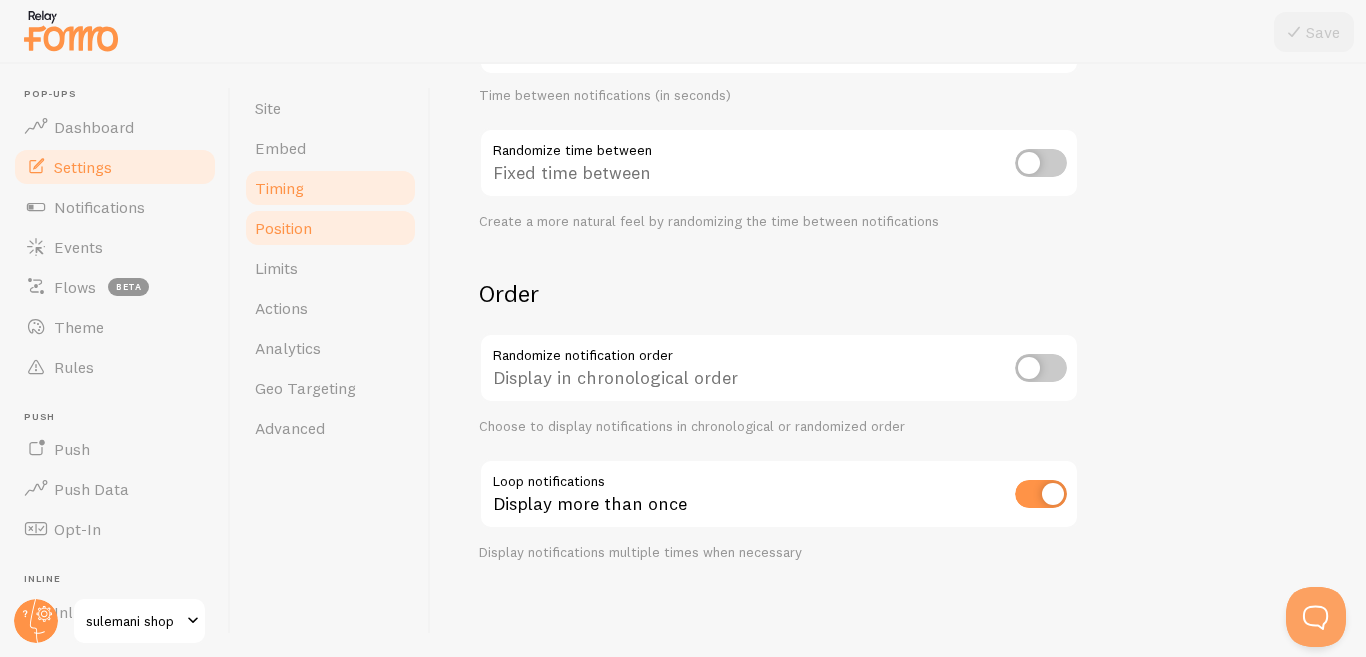 click on "Position" at bounding box center [283, 228] 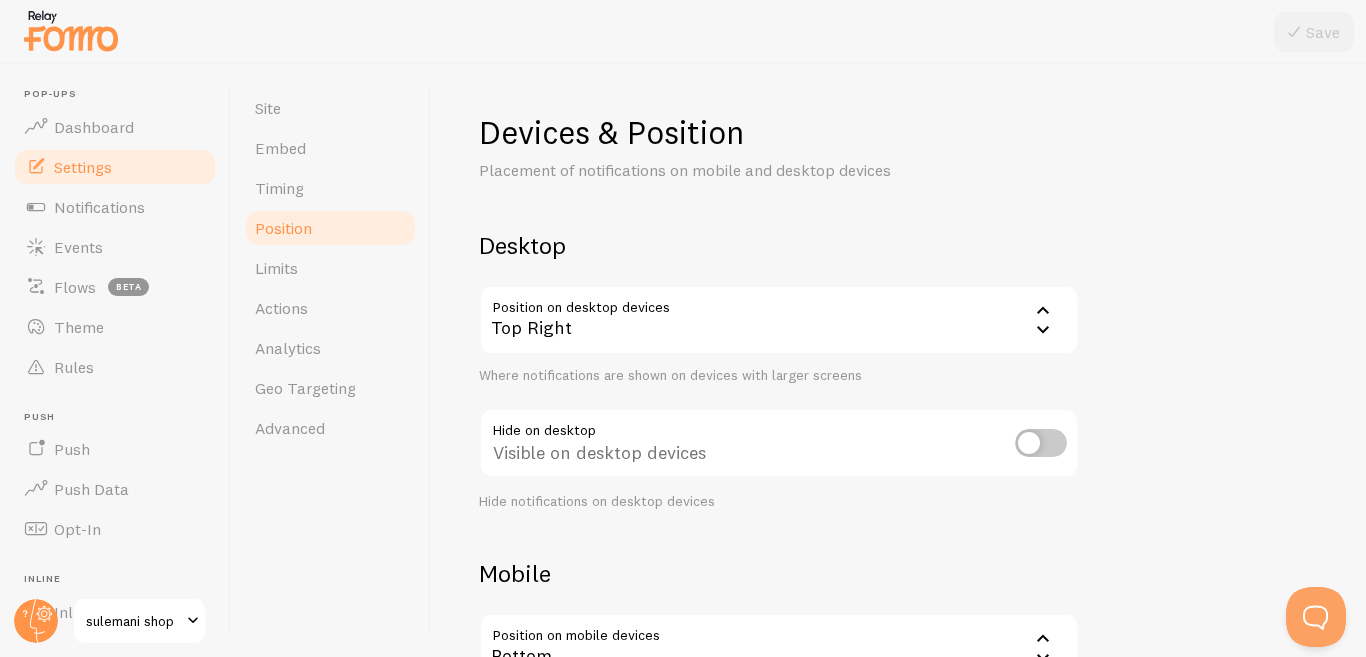 click on "Top Right" at bounding box center (779, 320) 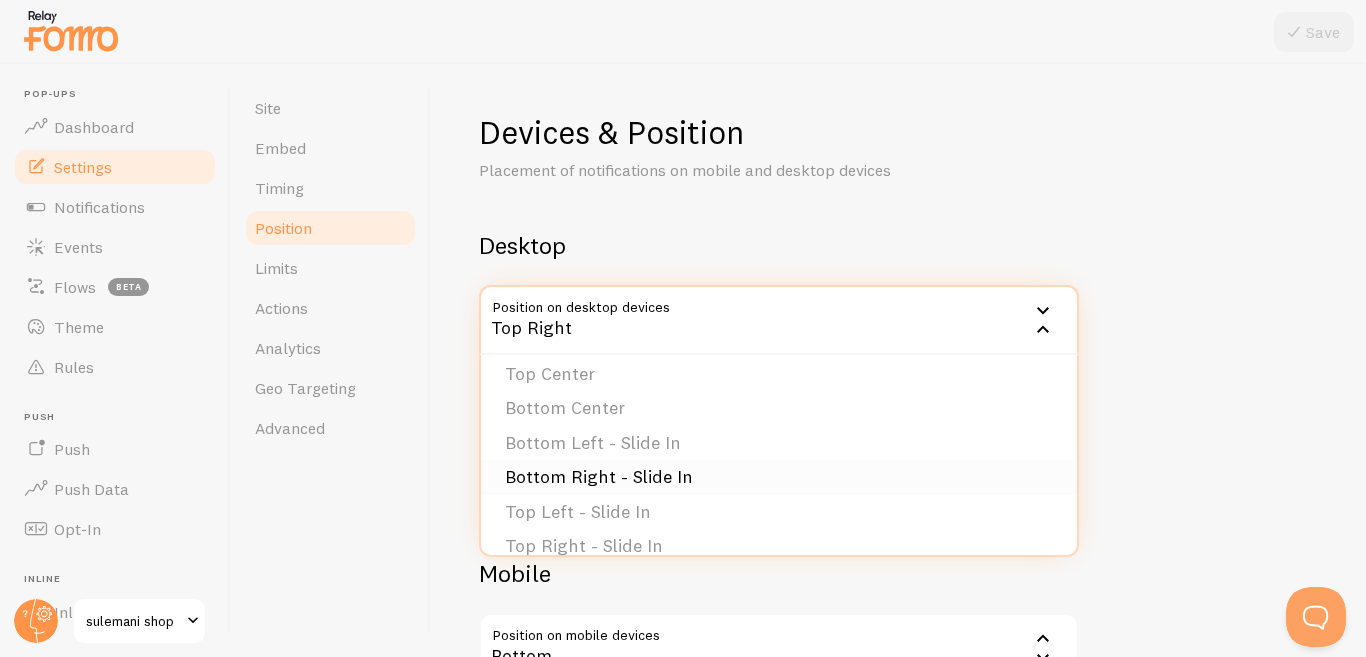 scroll, scrollTop: 169, scrollLeft: 0, axis: vertical 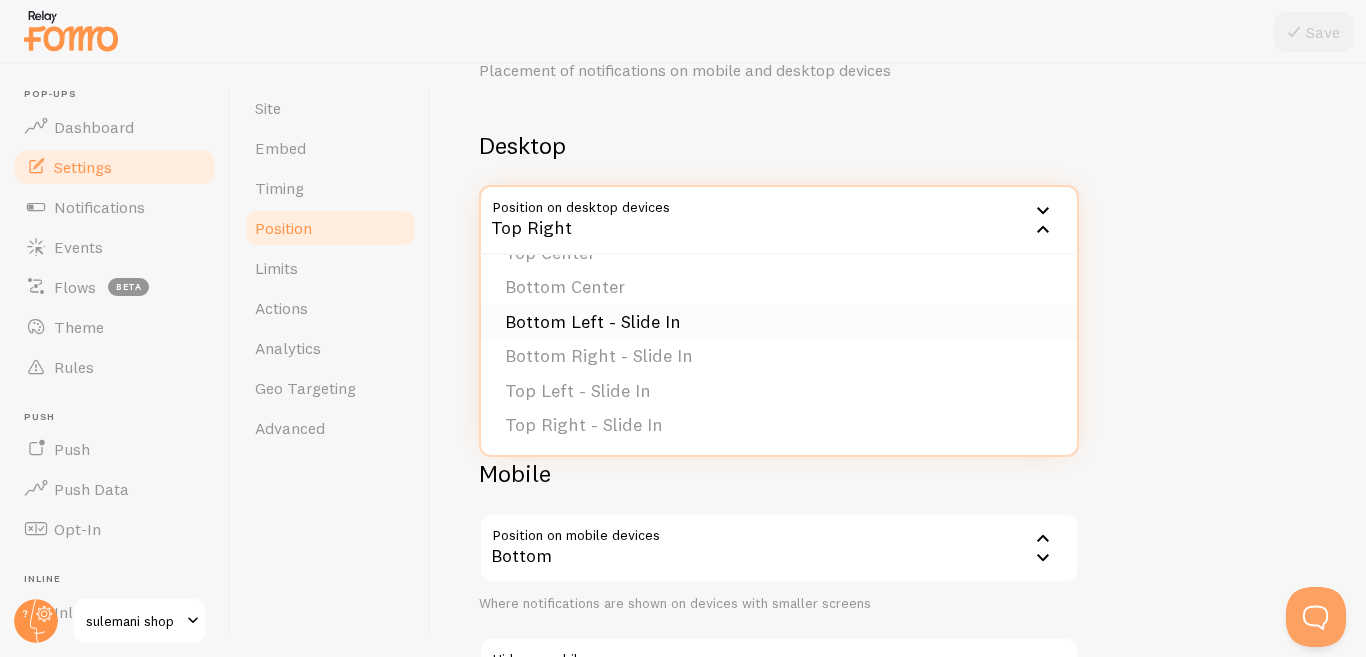 click on "Bottom Left - Slide In" at bounding box center [779, 322] 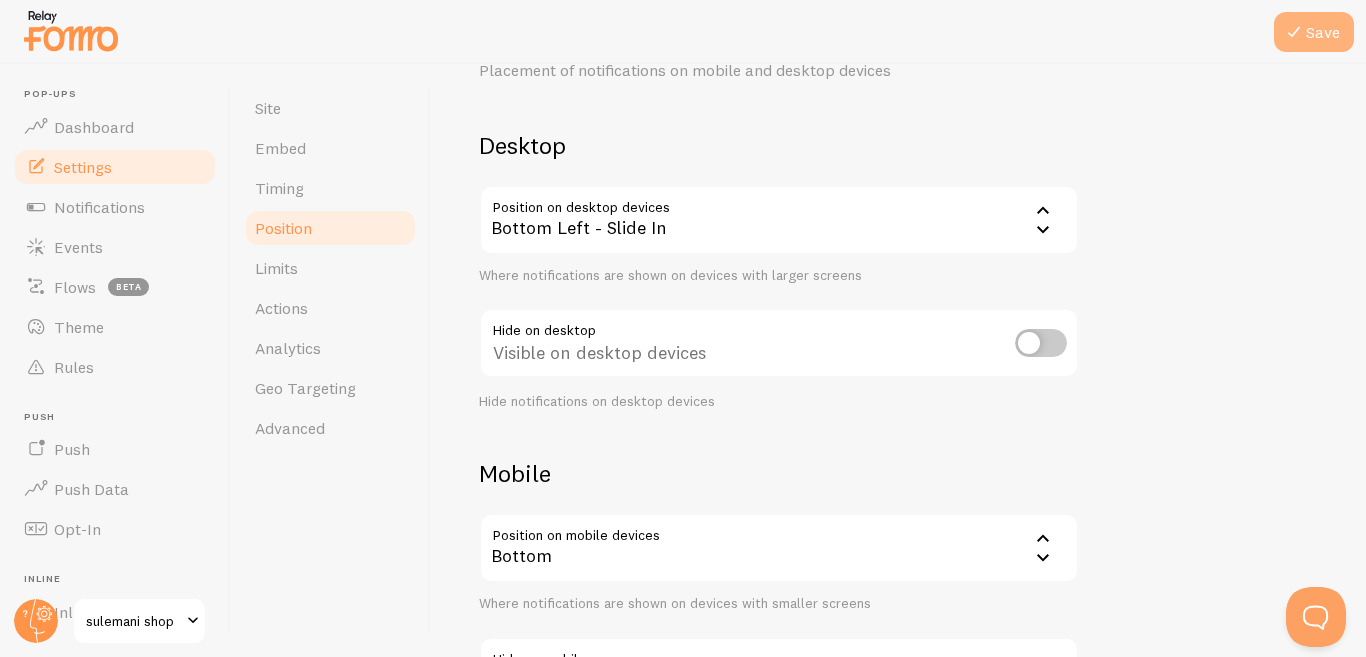 click on "Save" at bounding box center (1314, 32) 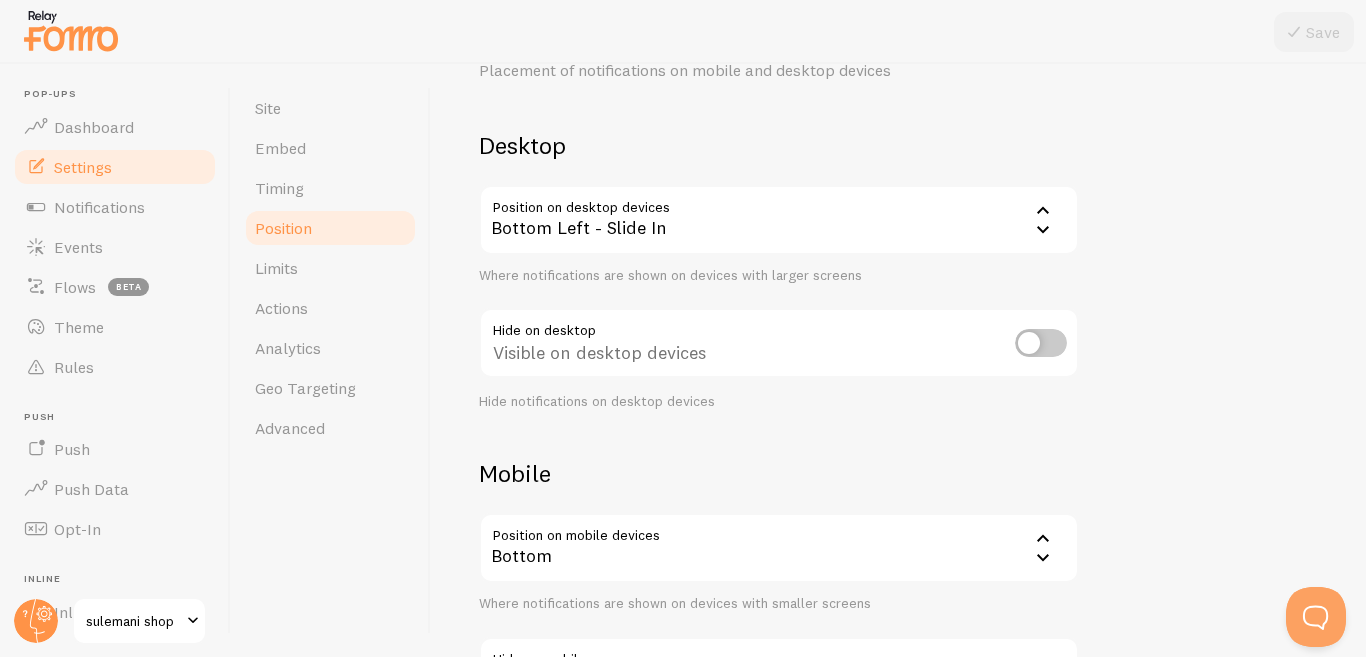 click 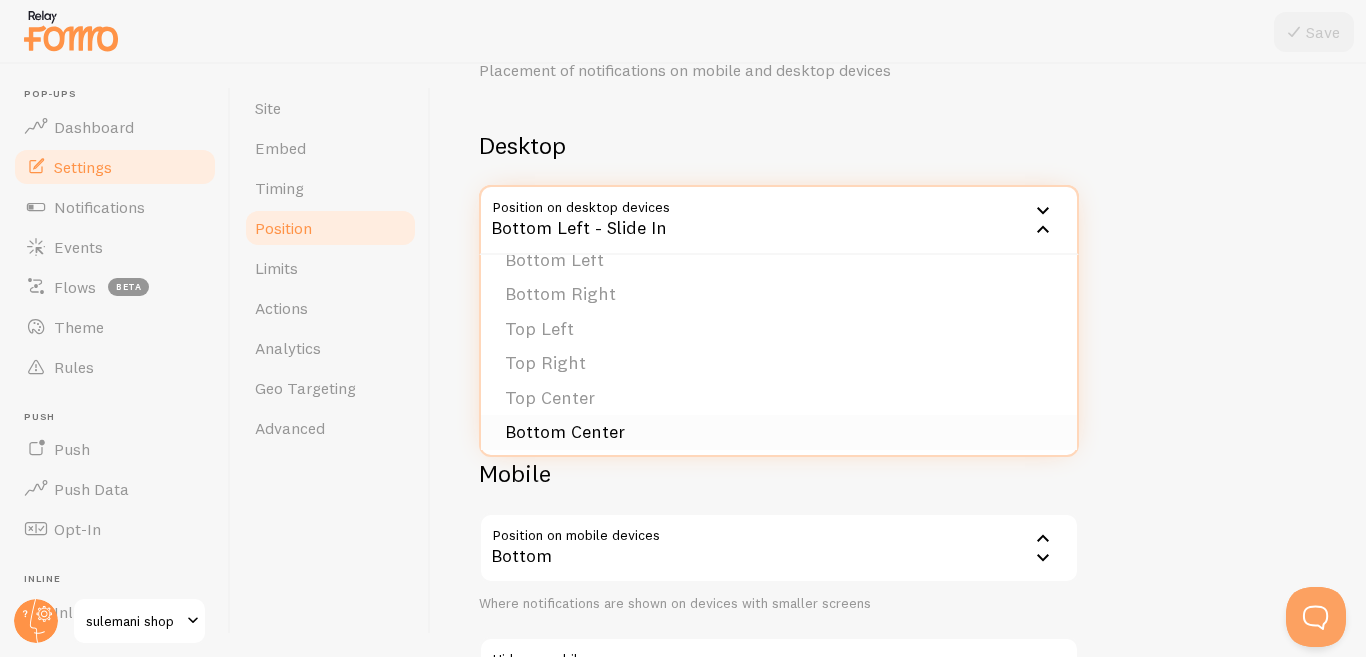 scroll, scrollTop: 0, scrollLeft: 0, axis: both 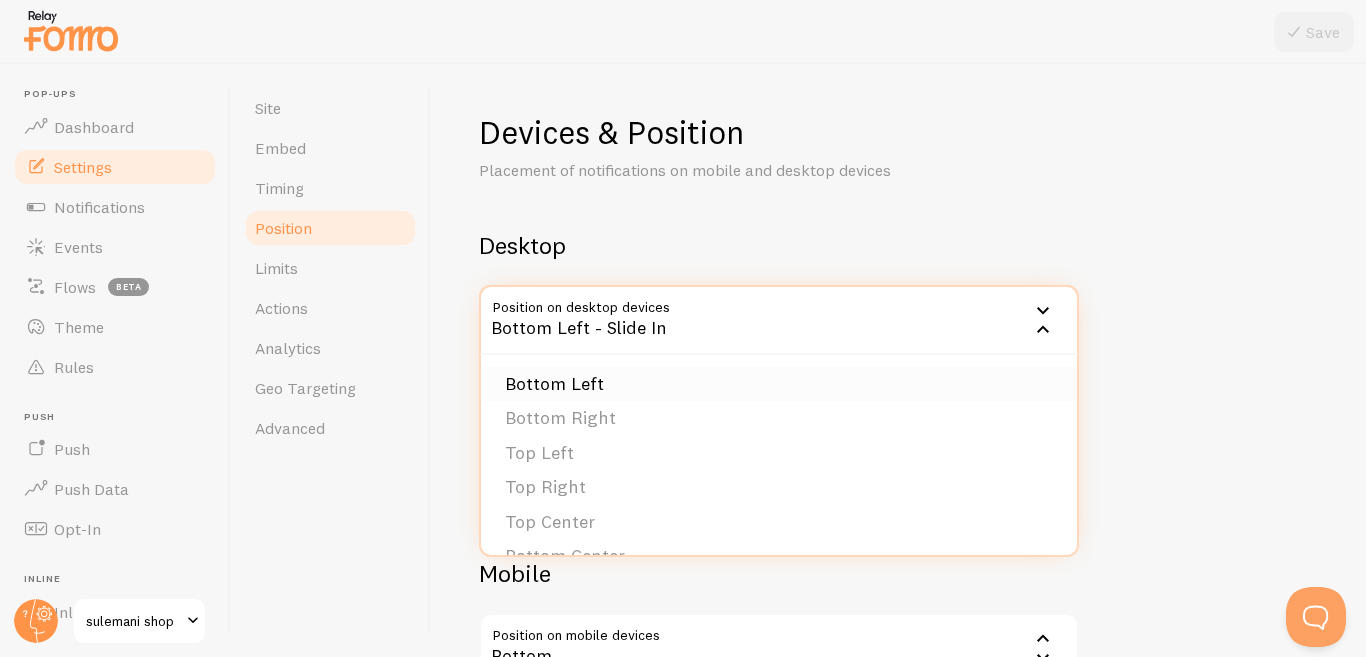 click on "Bottom Left" at bounding box center [779, 384] 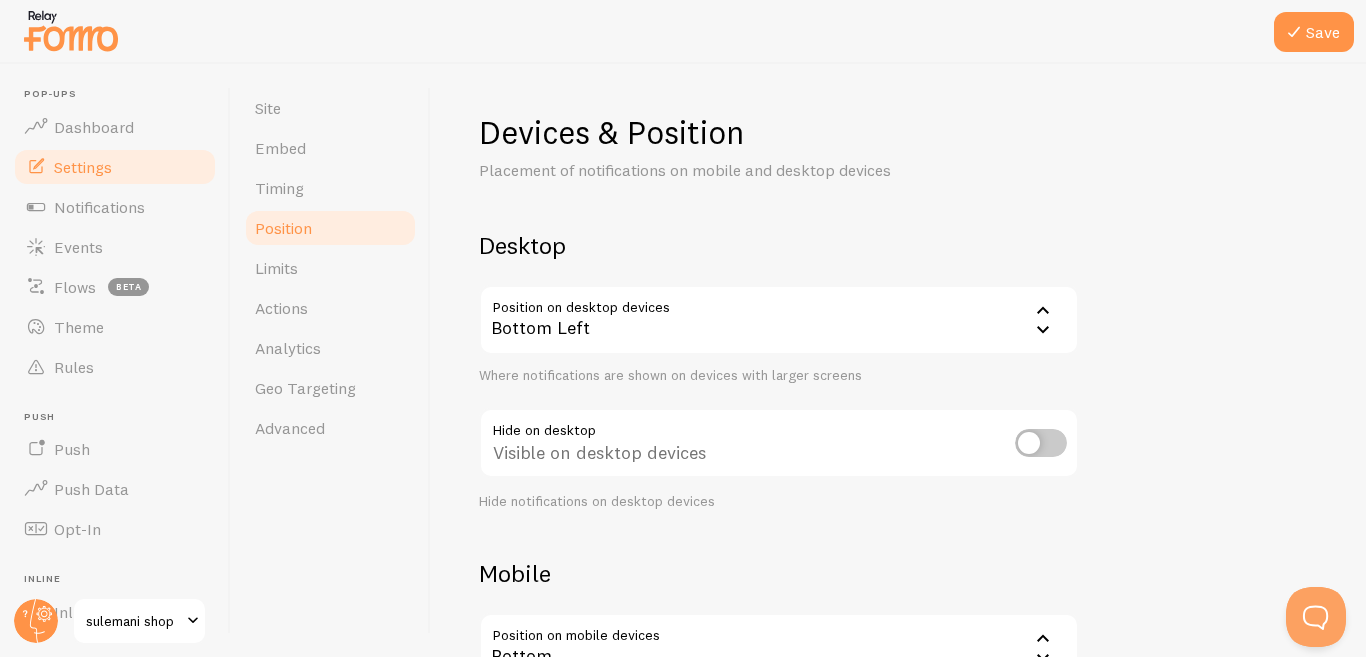 click on "Bottom Left" at bounding box center (779, 320) 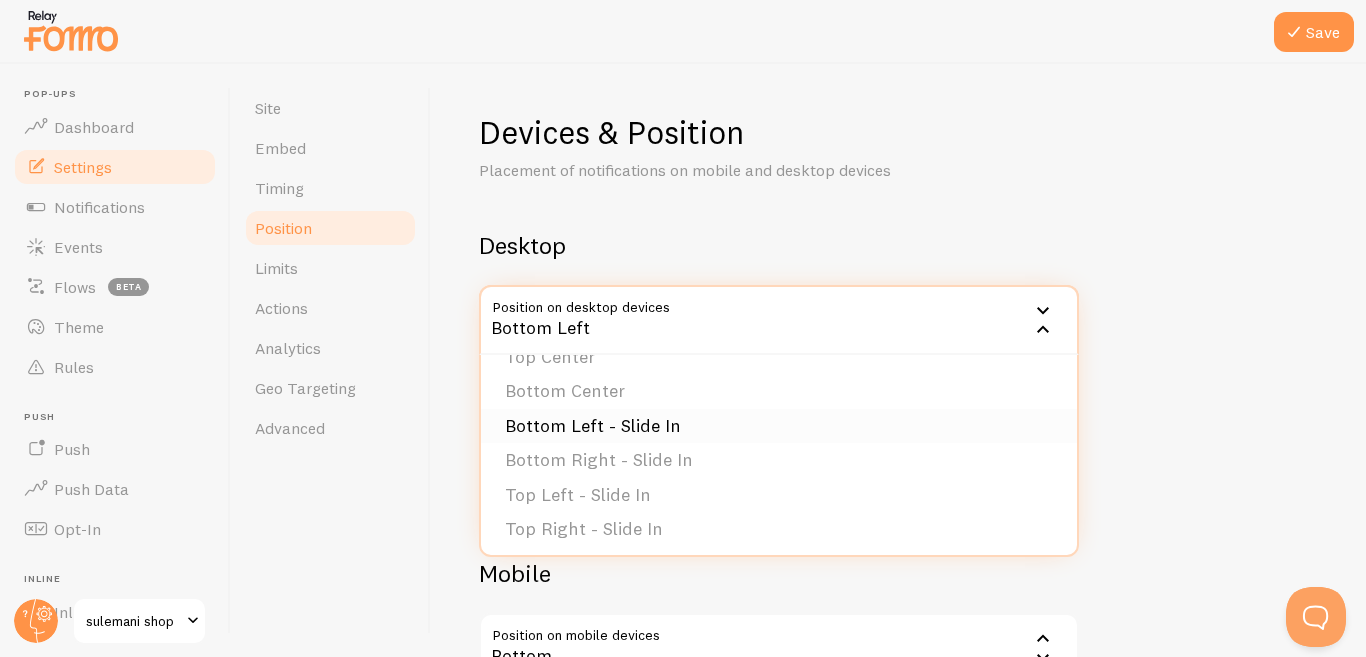 scroll, scrollTop: 169, scrollLeft: 0, axis: vertical 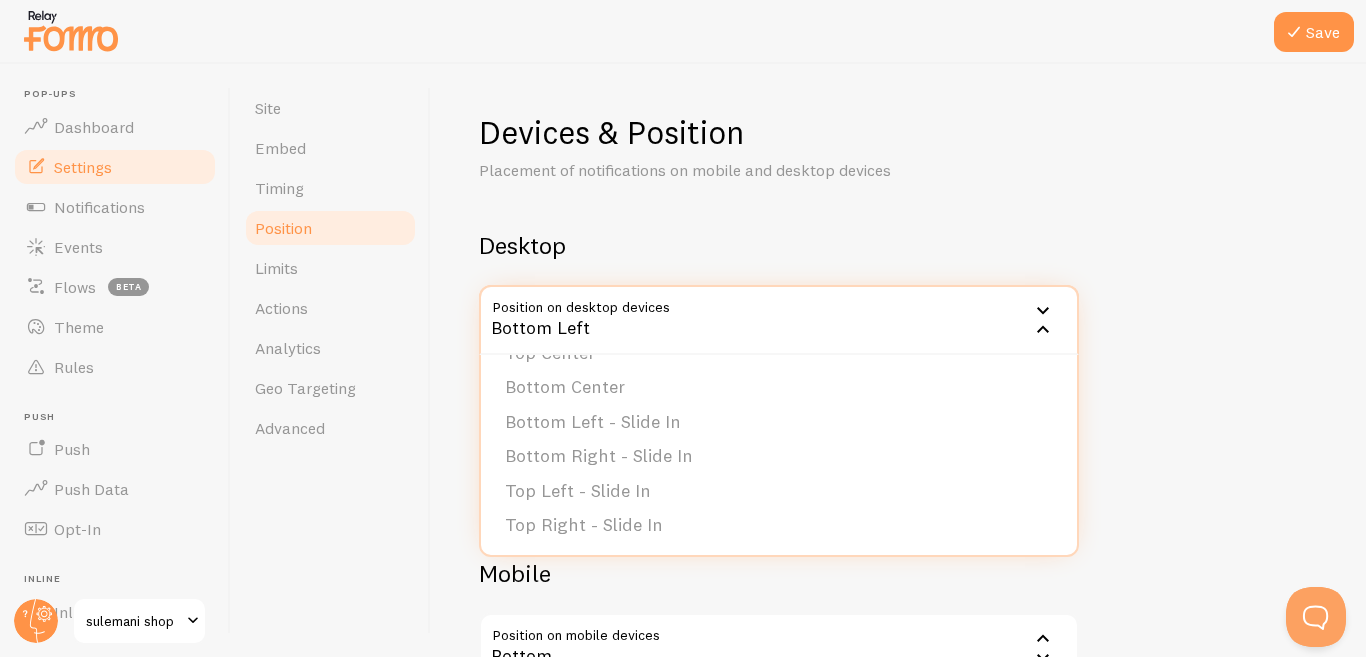 click on "Devices & Position
Placement of notifications on mobile and desktop devices
Desktop
Position on desktop devices   bottom_left   Bottom Left       Bottom Left  Bottom Right  Top Left  Top Right  Top Center  Bottom Center  Bottom Left - Slide In  Bottom Right - Slide In  Top Left - Slide In  Top Right - Slide In    Where notifications are shown on devices with larger screens       Hide on desktop   Visible on desktop devices   Hide notifications on desktop devices
Mobile
Position on mobile devices   bottom   Bottom       Bottom  Top    Where notifications are shown on devices with smaller screens       Hide on mobile   Visible on mobile devices   Hide Notifications on mobile devices" at bounding box center (898, 475) 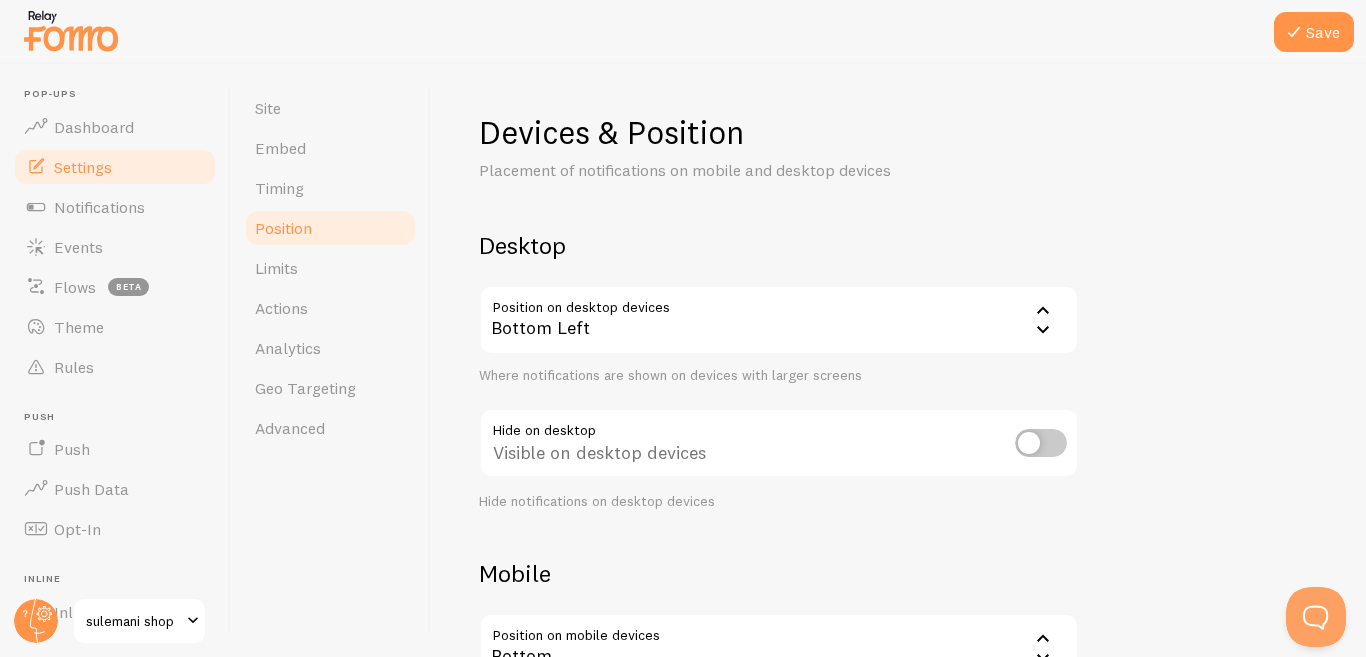 click on "Desktop
Position on desktop devices   bottom_left   Bottom Left       Bottom Left  Bottom Right  Top Left  Top Right  Top Center  Bottom Center  Bottom Left - Slide In  Bottom Right - Slide In  Top Left - Slide In  Top Right - Slide In    Where notifications are shown on devices with larger screens       Hide on desktop   Visible on desktop devices   Hide notifications on desktop devices" at bounding box center [779, 370] 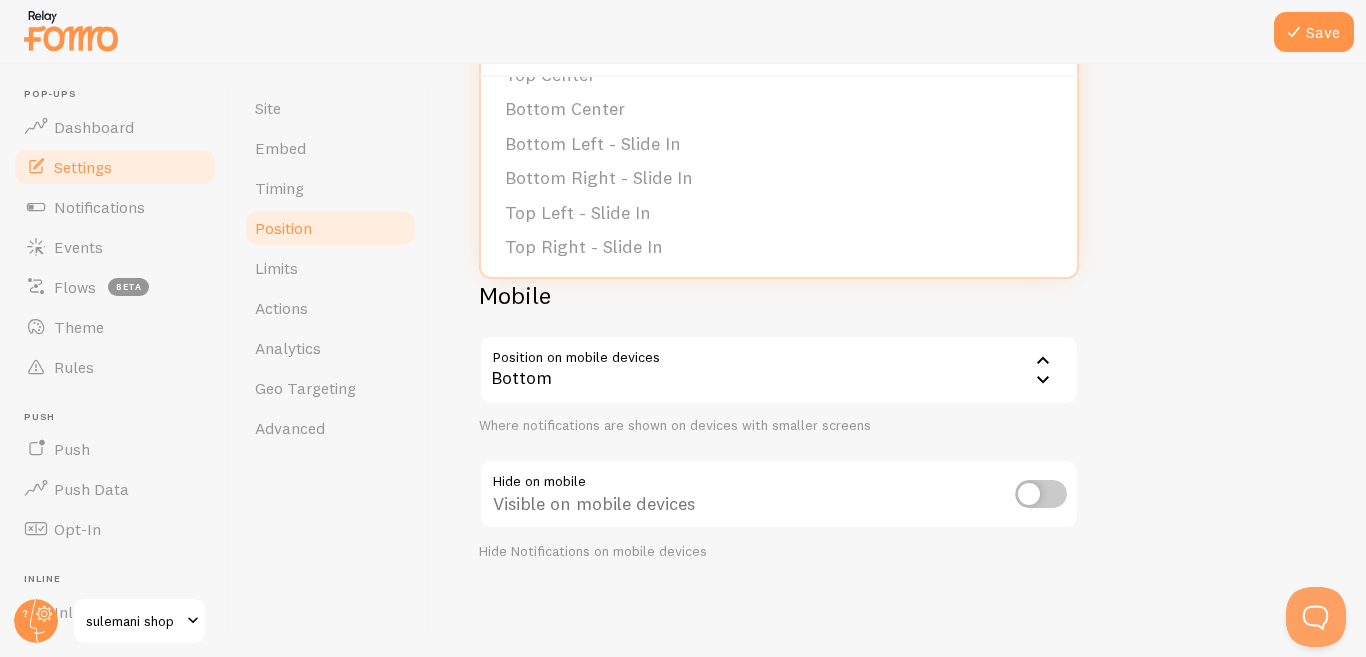 scroll, scrollTop: 178, scrollLeft: 0, axis: vertical 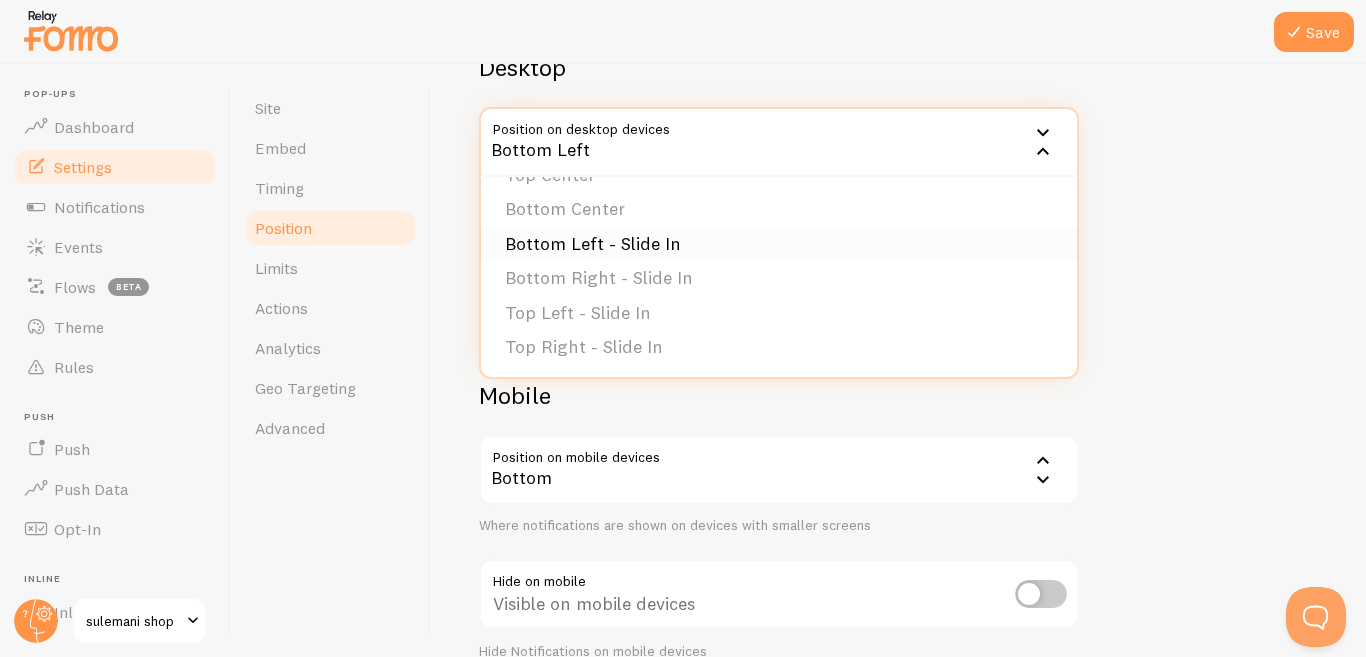 click on "Bottom Left - Slide In" at bounding box center [779, 244] 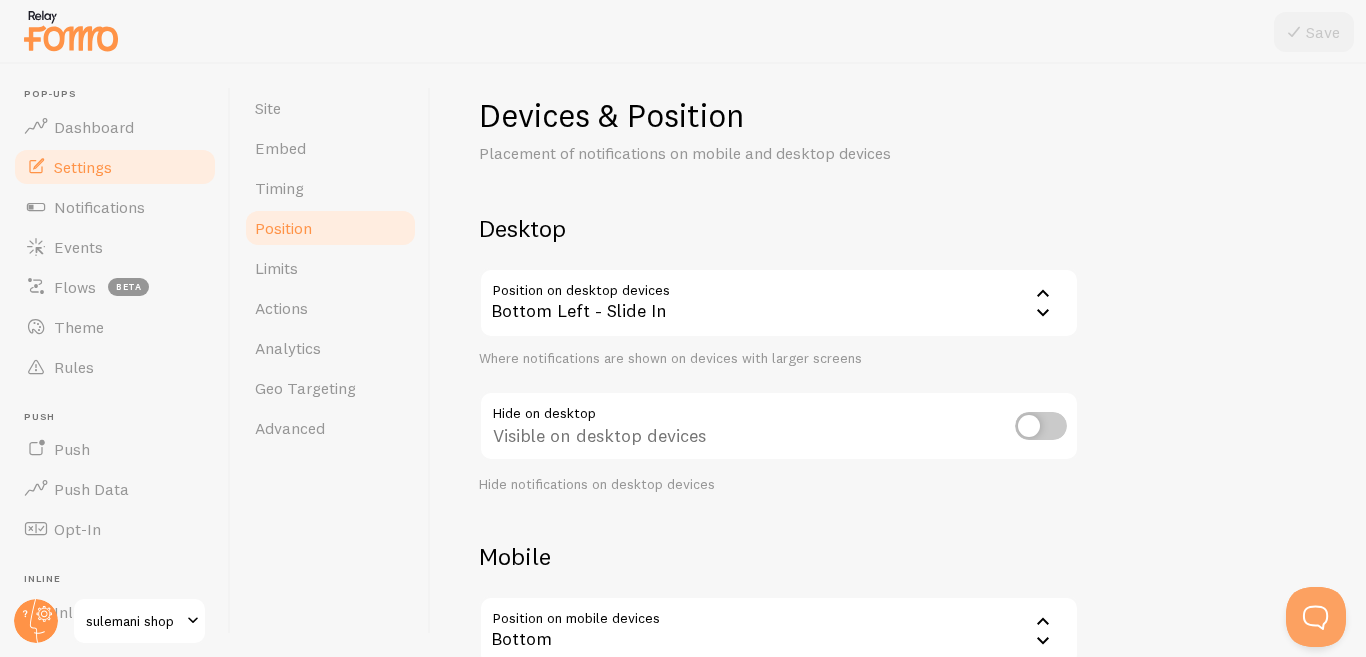 scroll, scrollTop: 0, scrollLeft: 0, axis: both 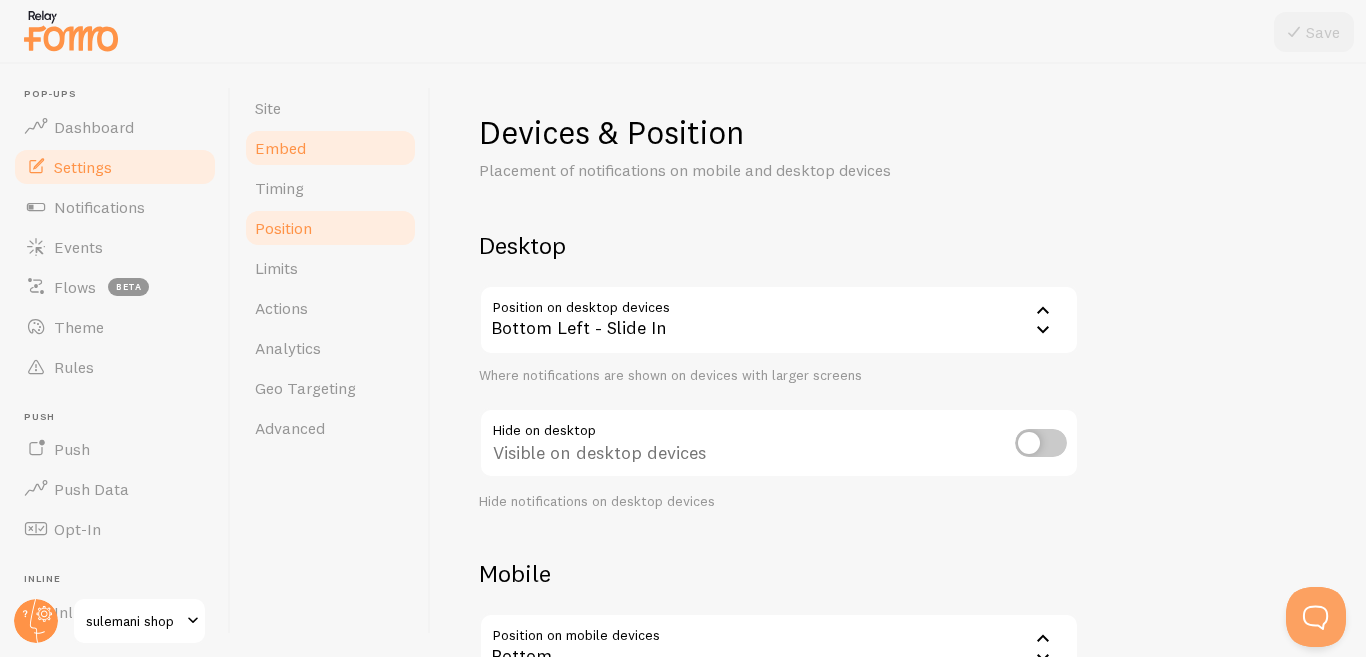 click on "Embed" at bounding box center [280, 148] 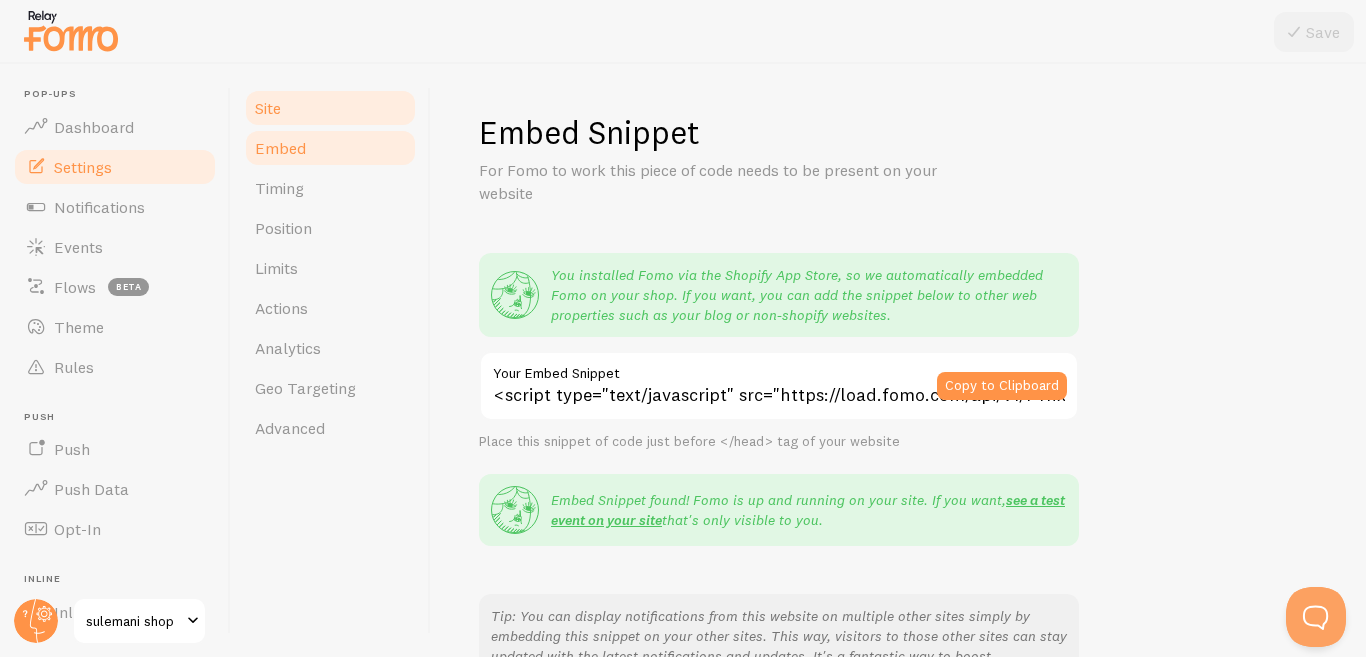 click on "Site" at bounding box center (330, 108) 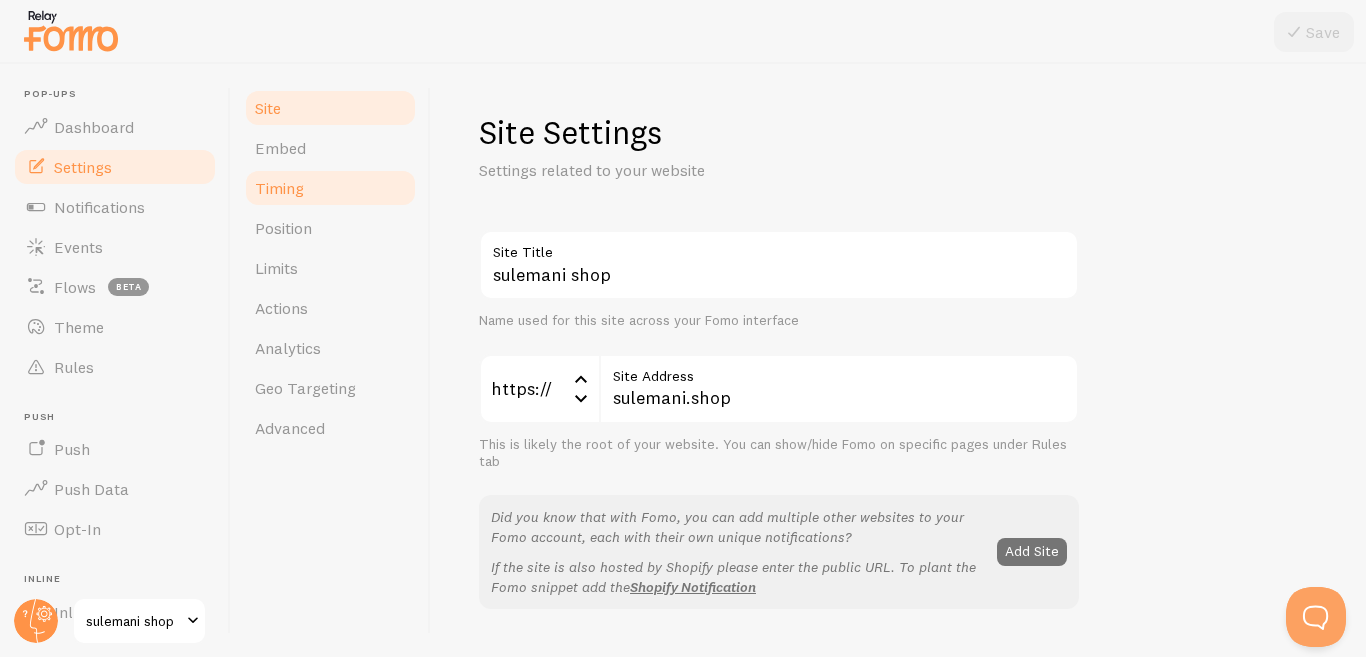 click on "Timing" at bounding box center (330, 188) 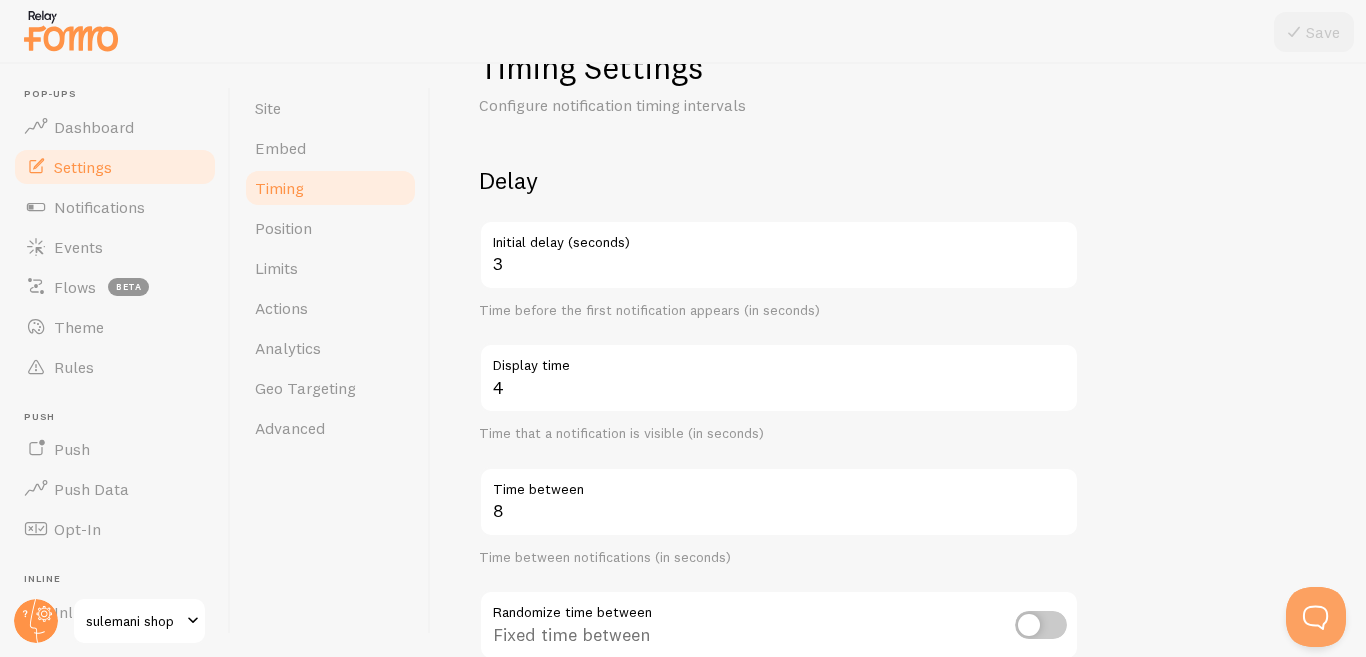 scroll, scrollTop: 100, scrollLeft: 0, axis: vertical 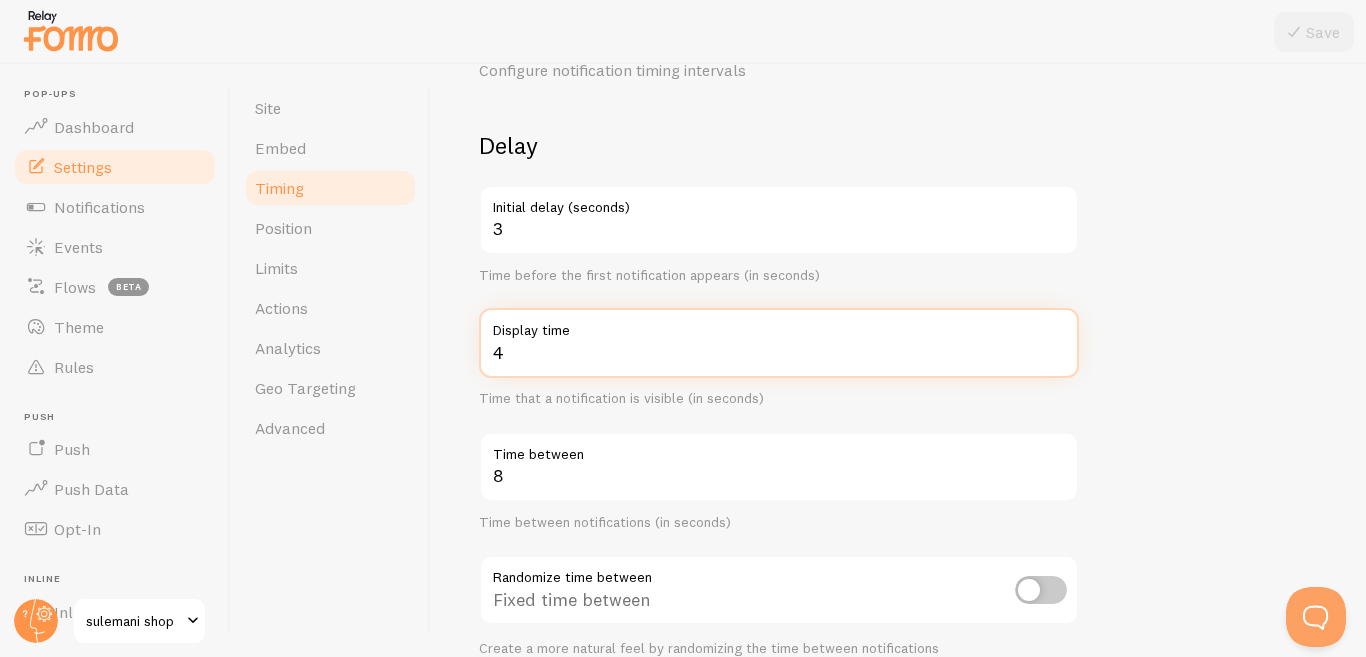 click on "4" at bounding box center (779, 343) 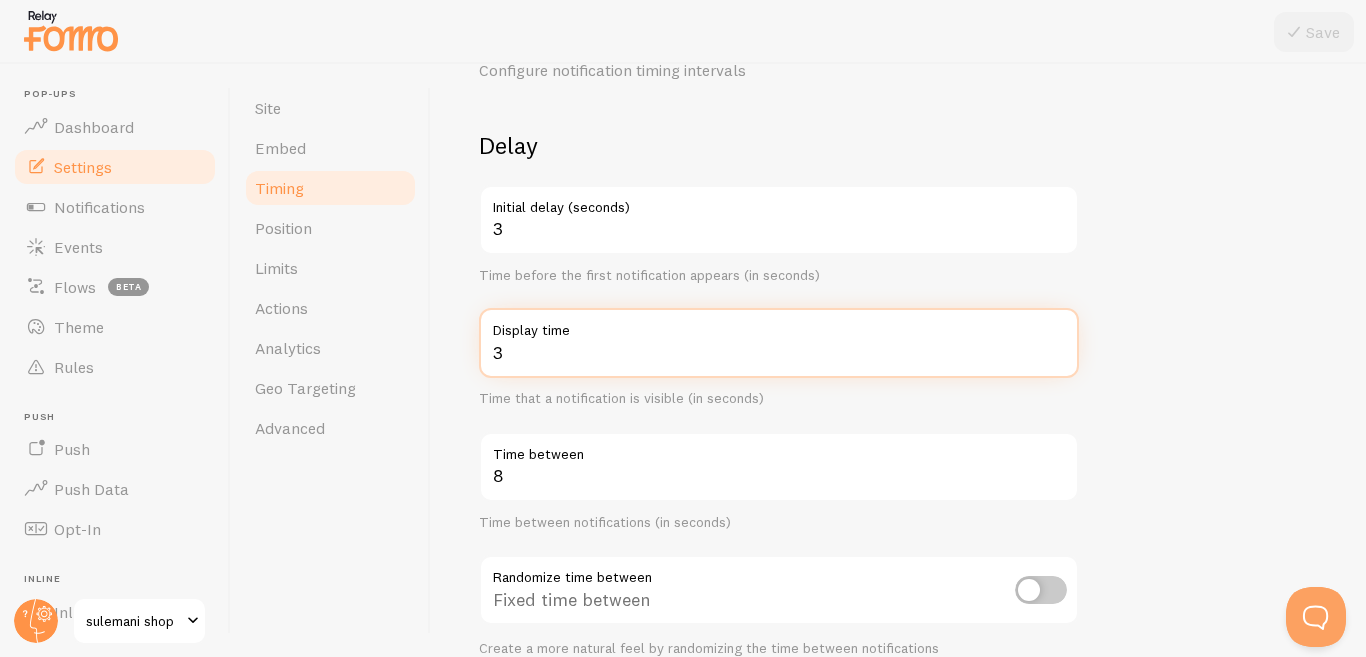 click on "3" at bounding box center [779, 343] 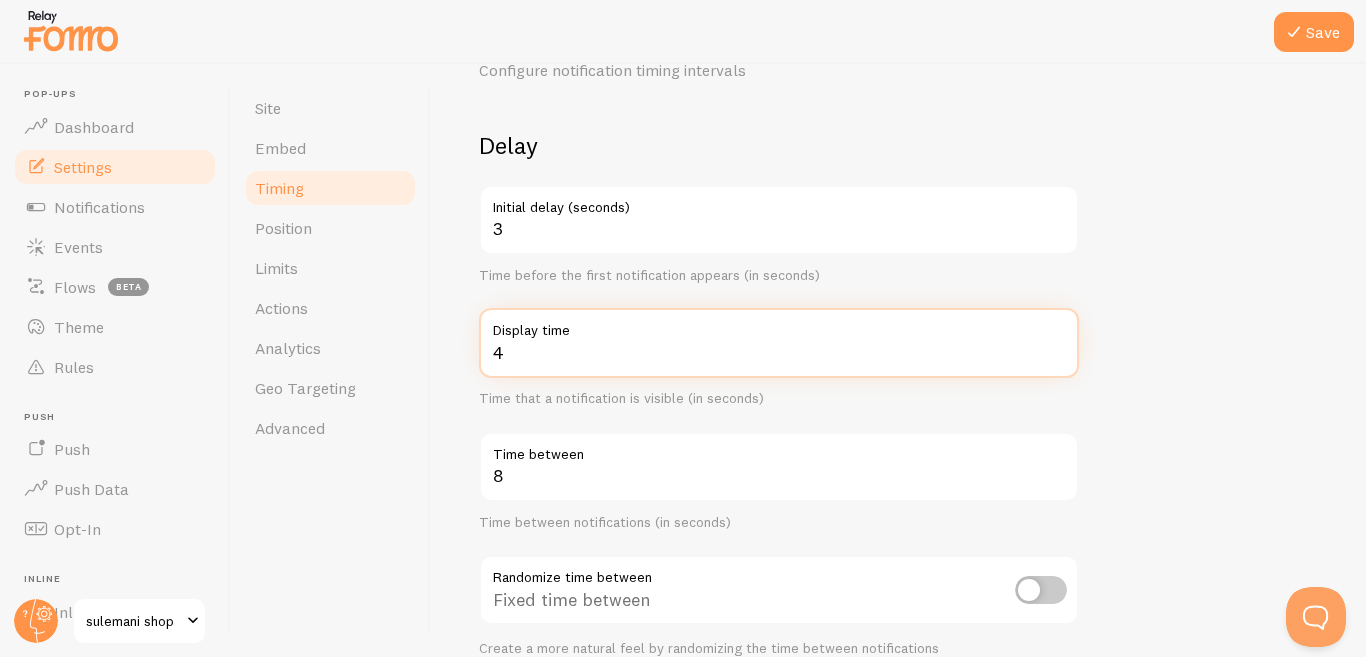 click on "4" at bounding box center (779, 343) 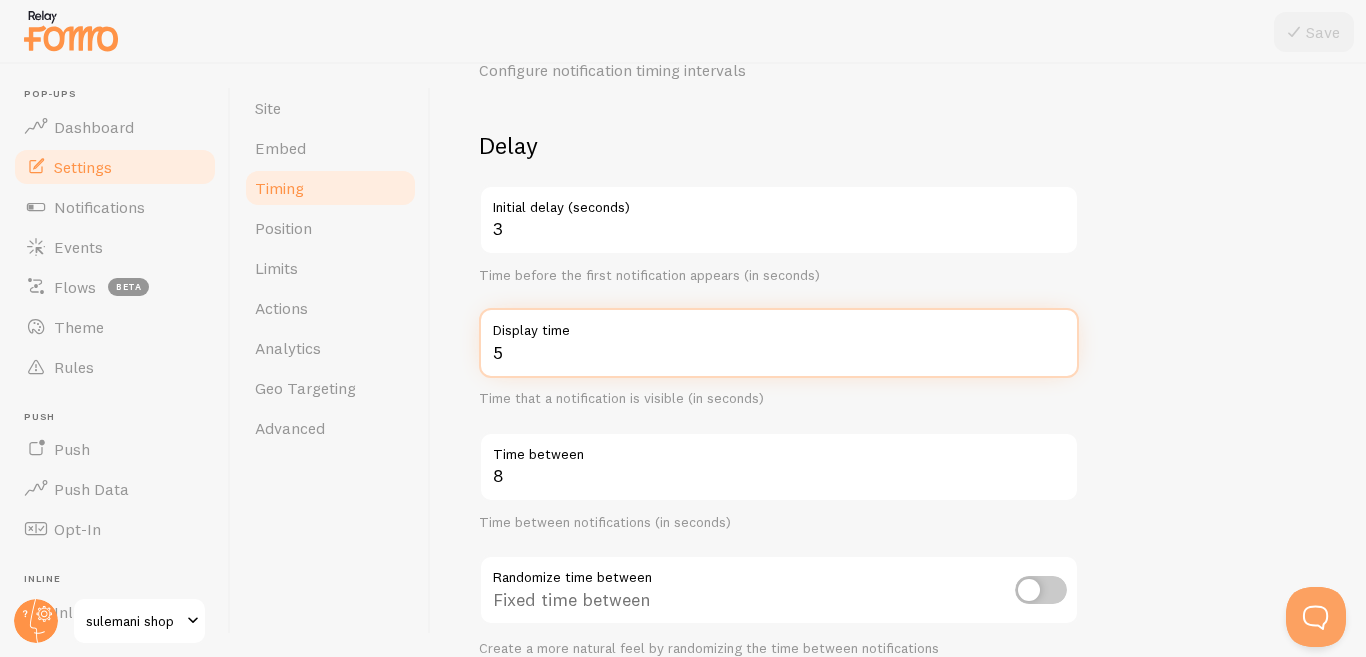 click on "5" at bounding box center [779, 343] 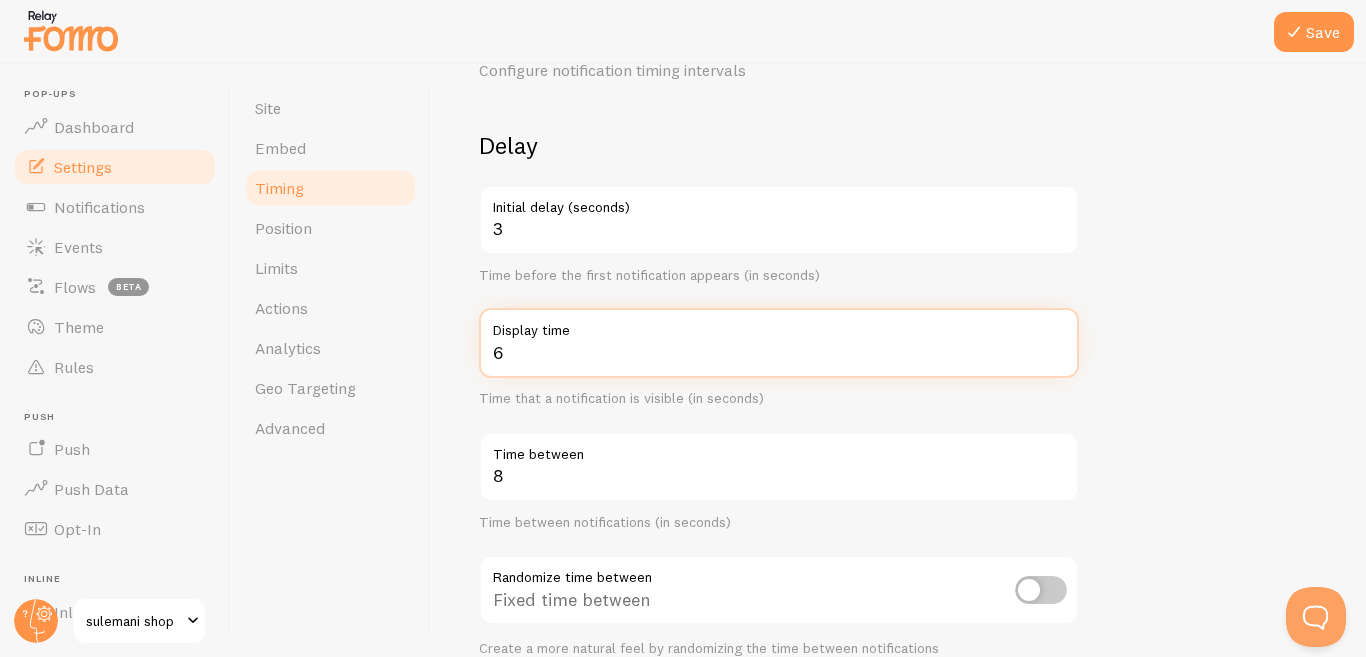 click on "6" at bounding box center (779, 343) 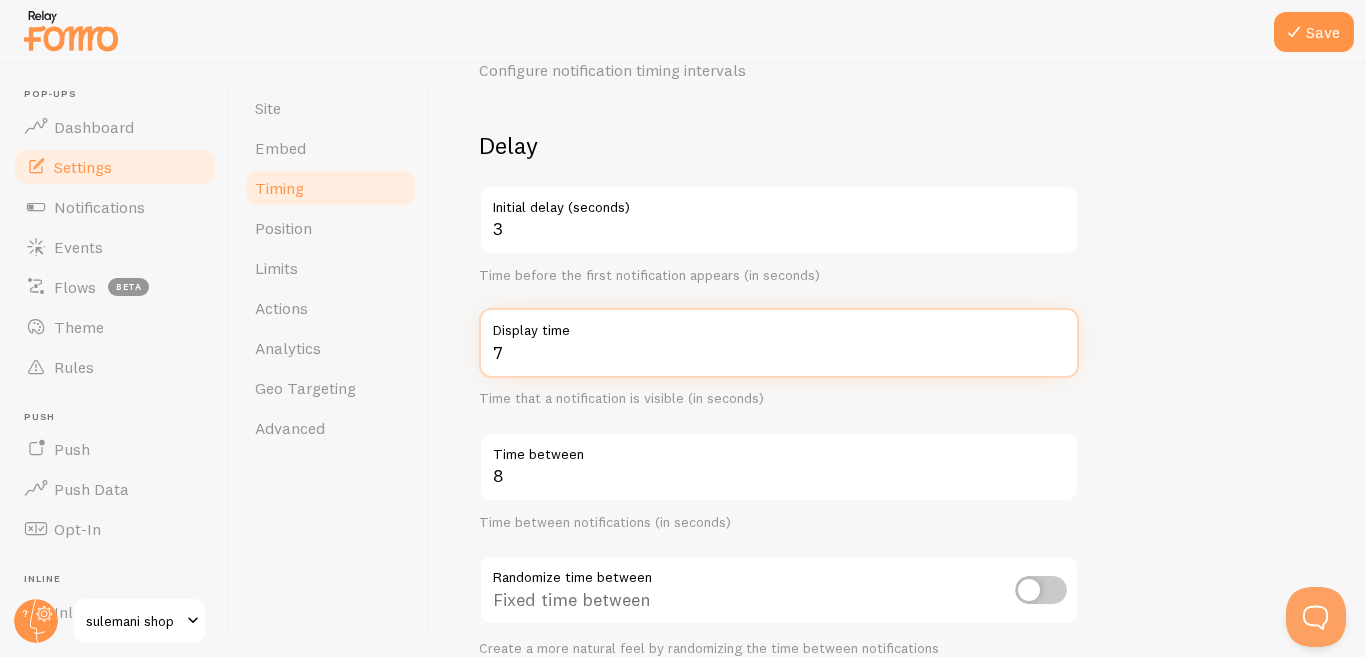 click on "7" at bounding box center (779, 343) 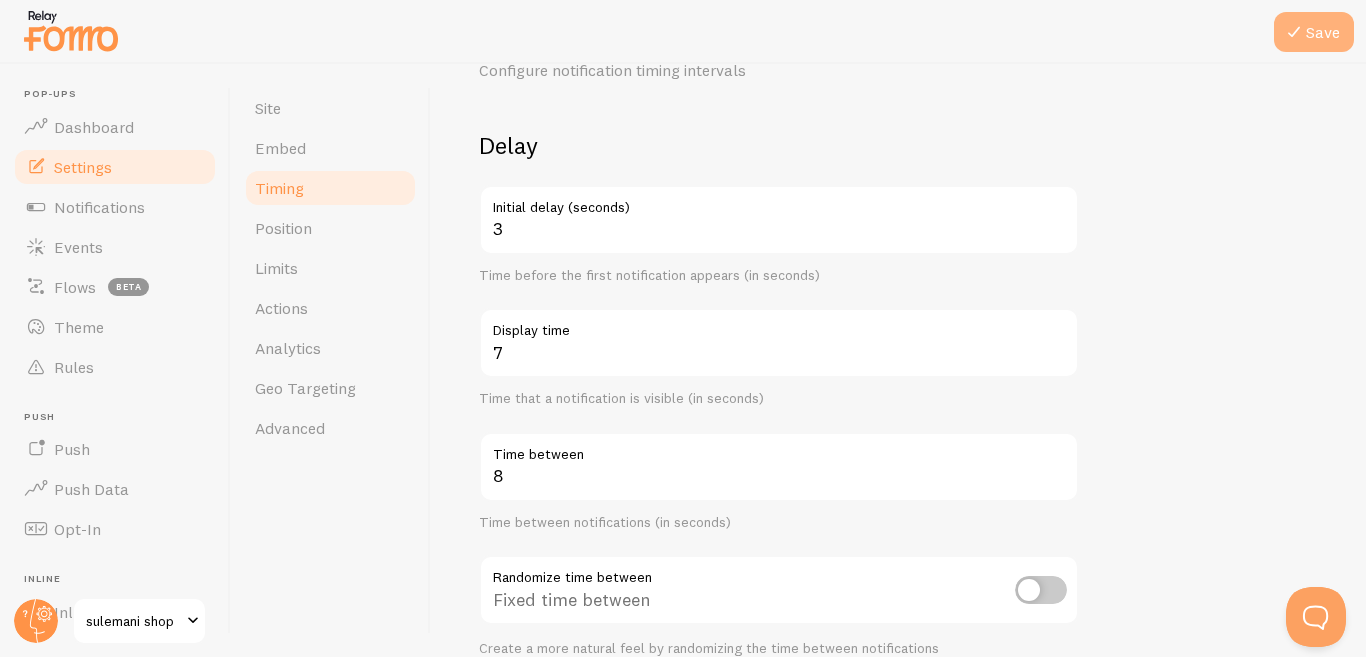 click on "Save" at bounding box center [1314, 32] 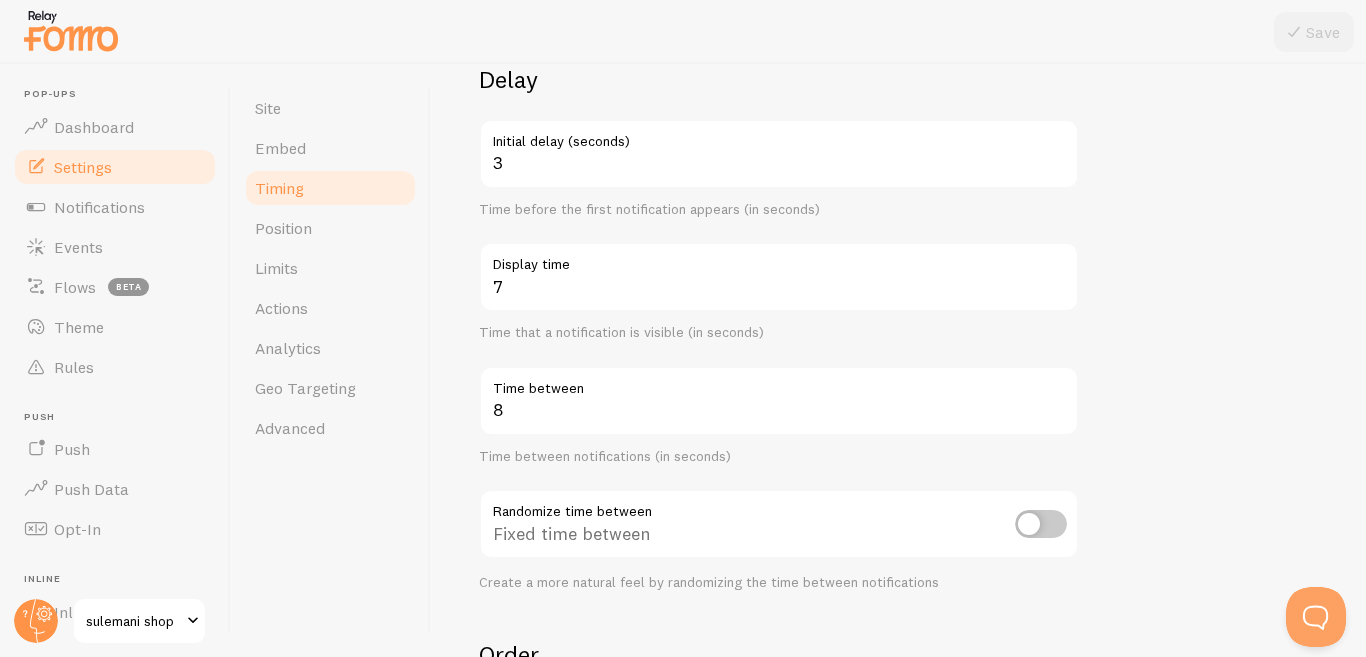 scroll, scrollTop: 200, scrollLeft: 0, axis: vertical 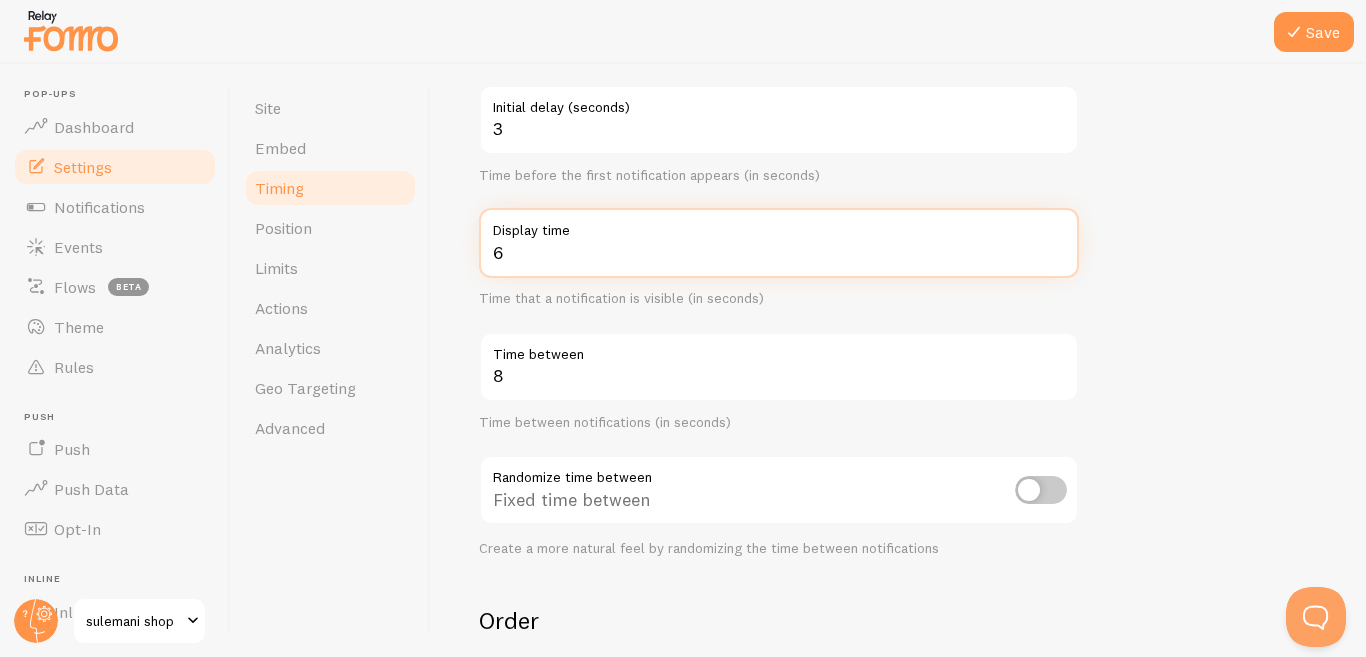 click on "6" at bounding box center [779, 243] 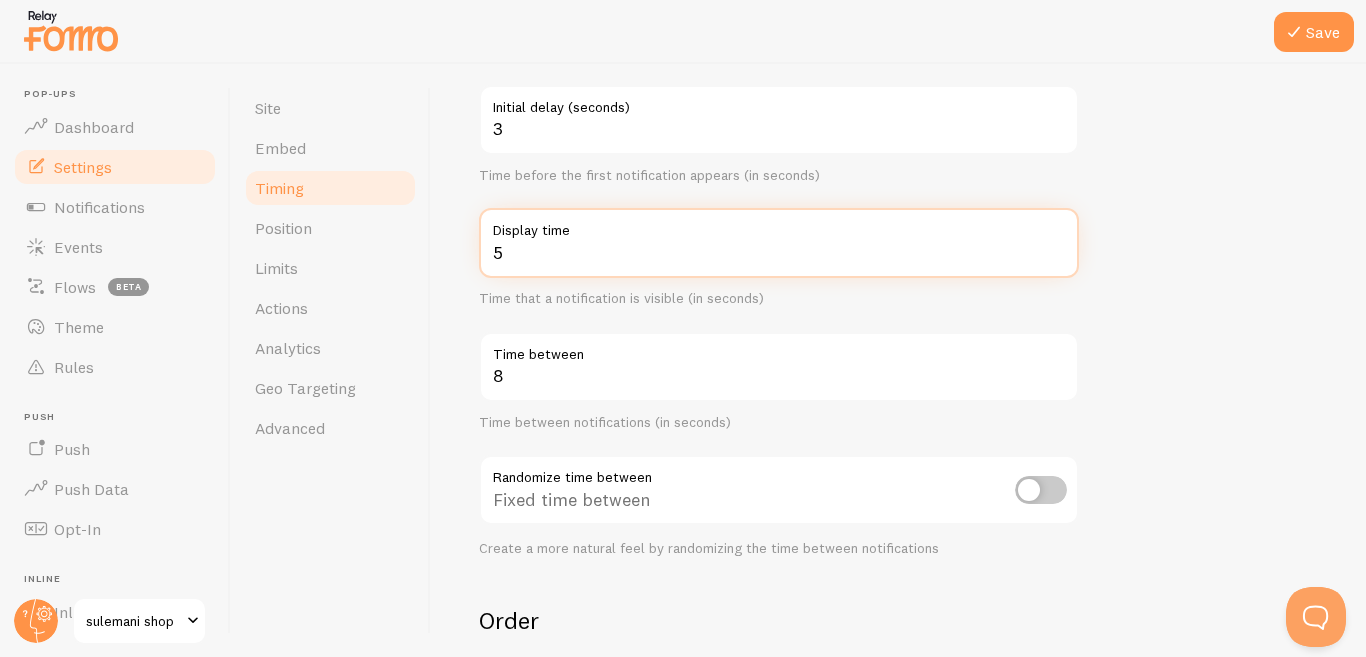 click on "5" at bounding box center (779, 243) 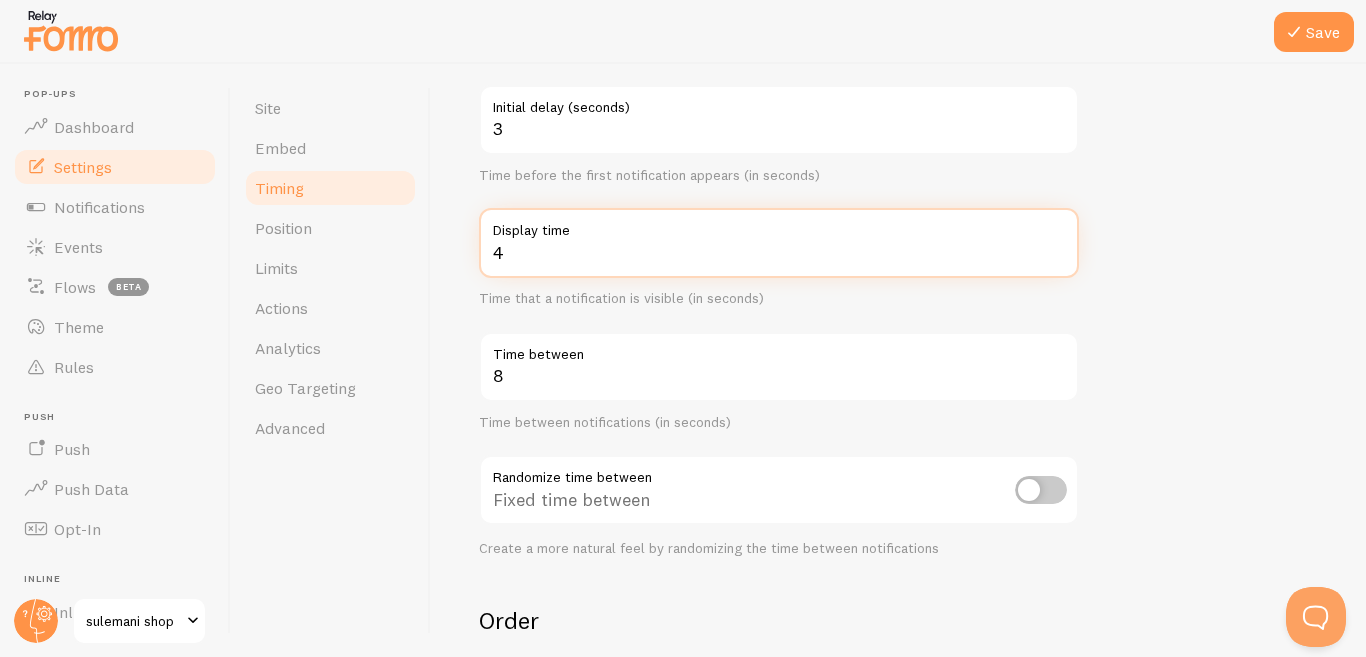type on "4" 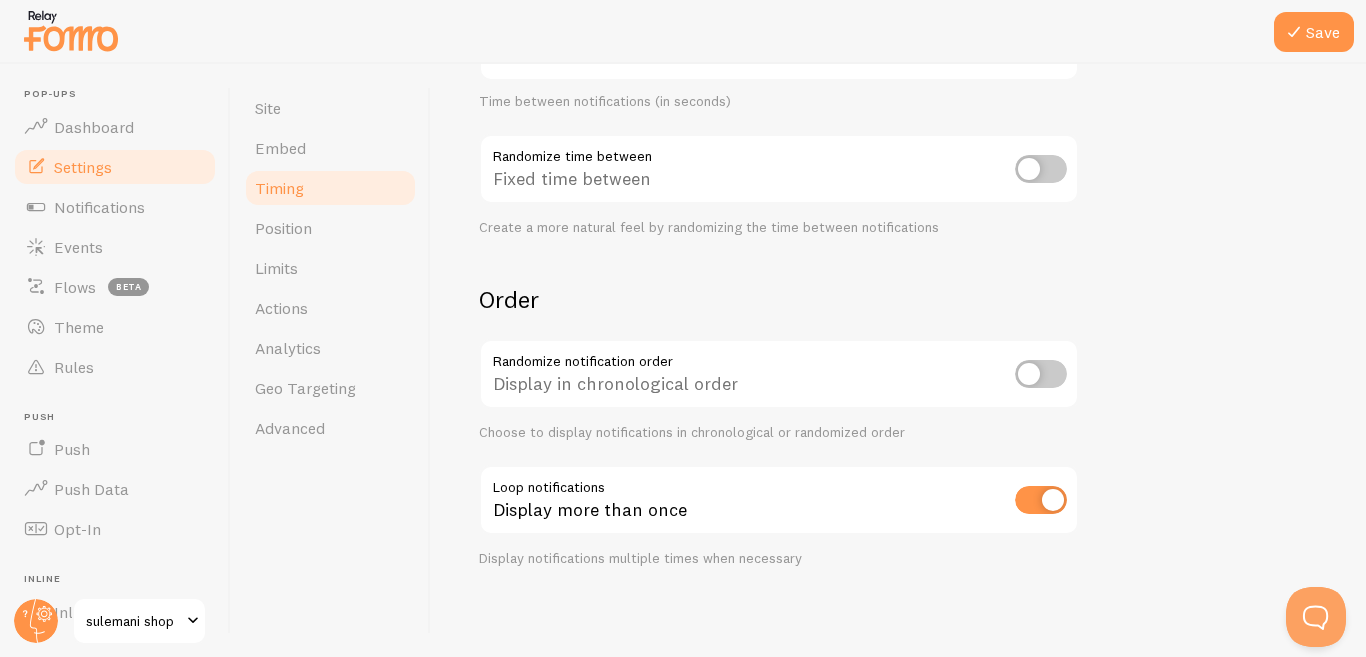 scroll, scrollTop: 527, scrollLeft: 0, axis: vertical 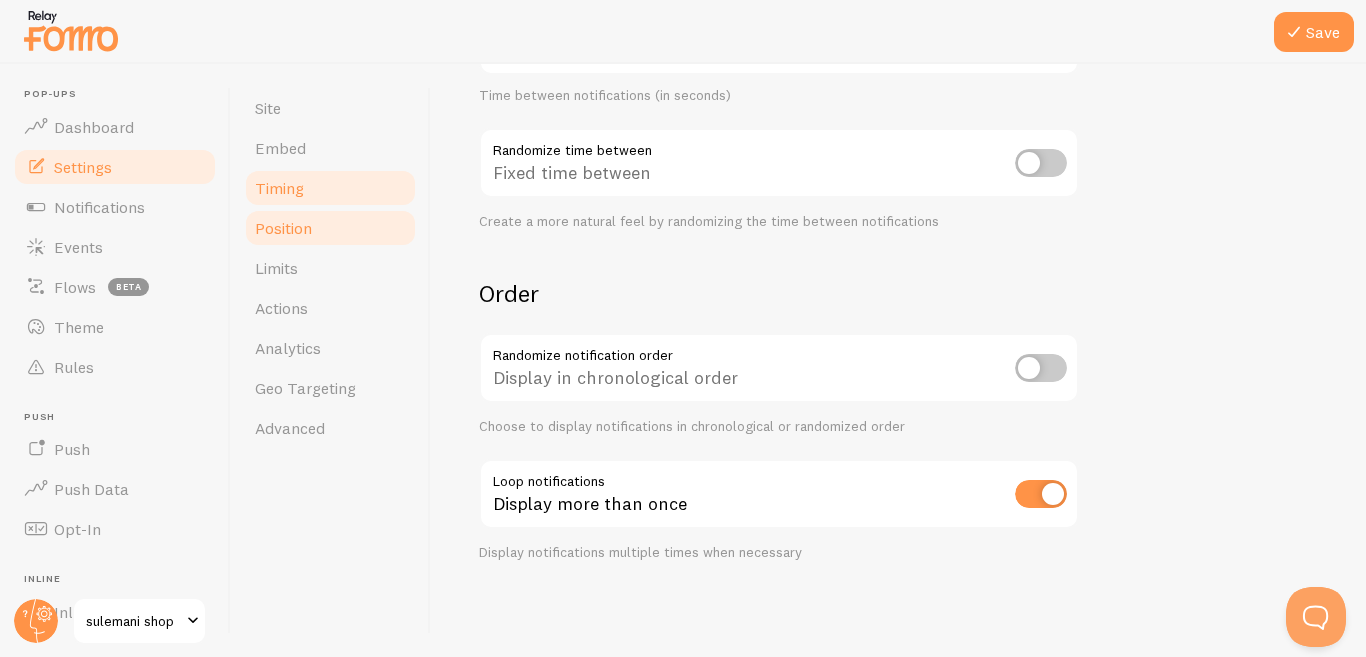 click on "Position" at bounding box center (283, 228) 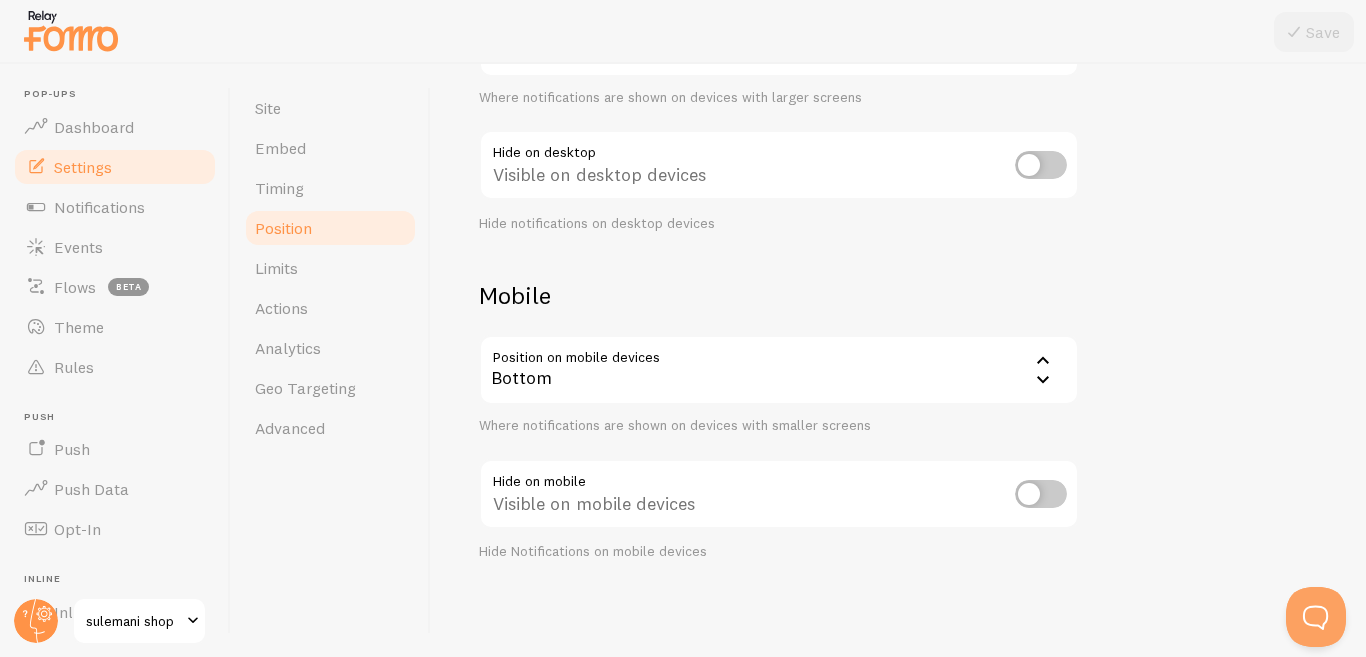 scroll, scrollTop: 0, scrollLeft: 0, axis: both 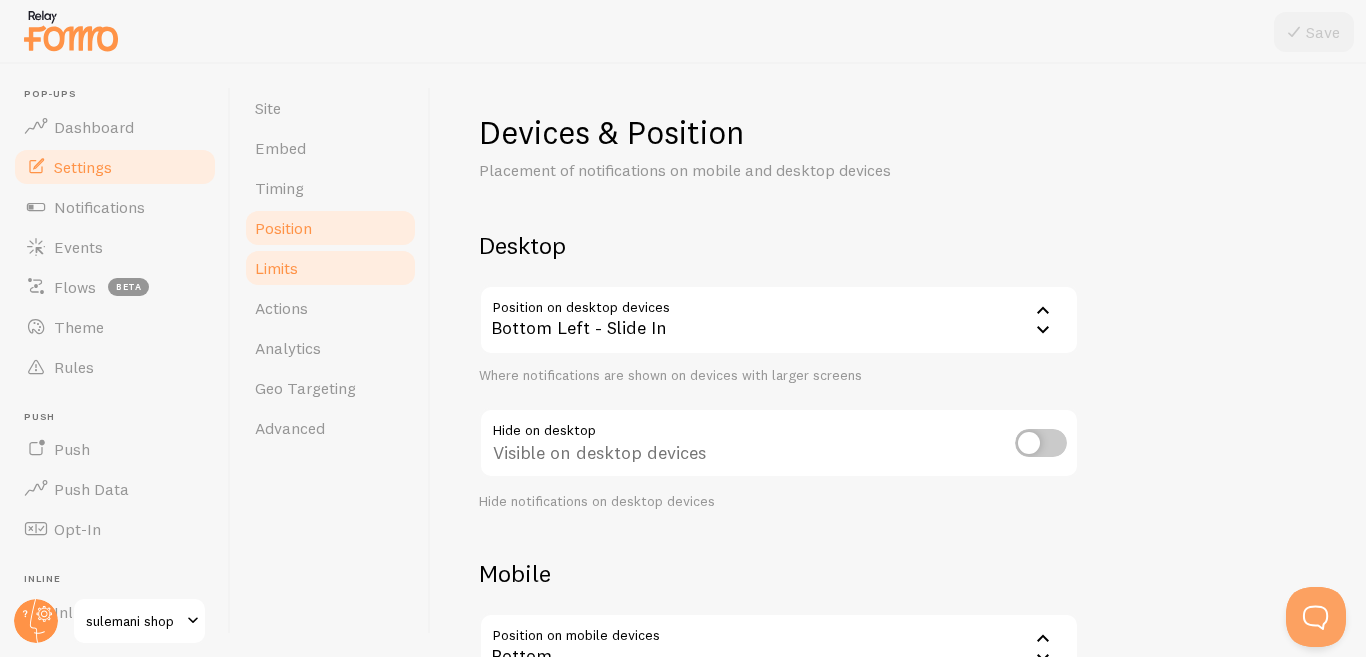 click on "Limits" at bounding box center (276, 268) 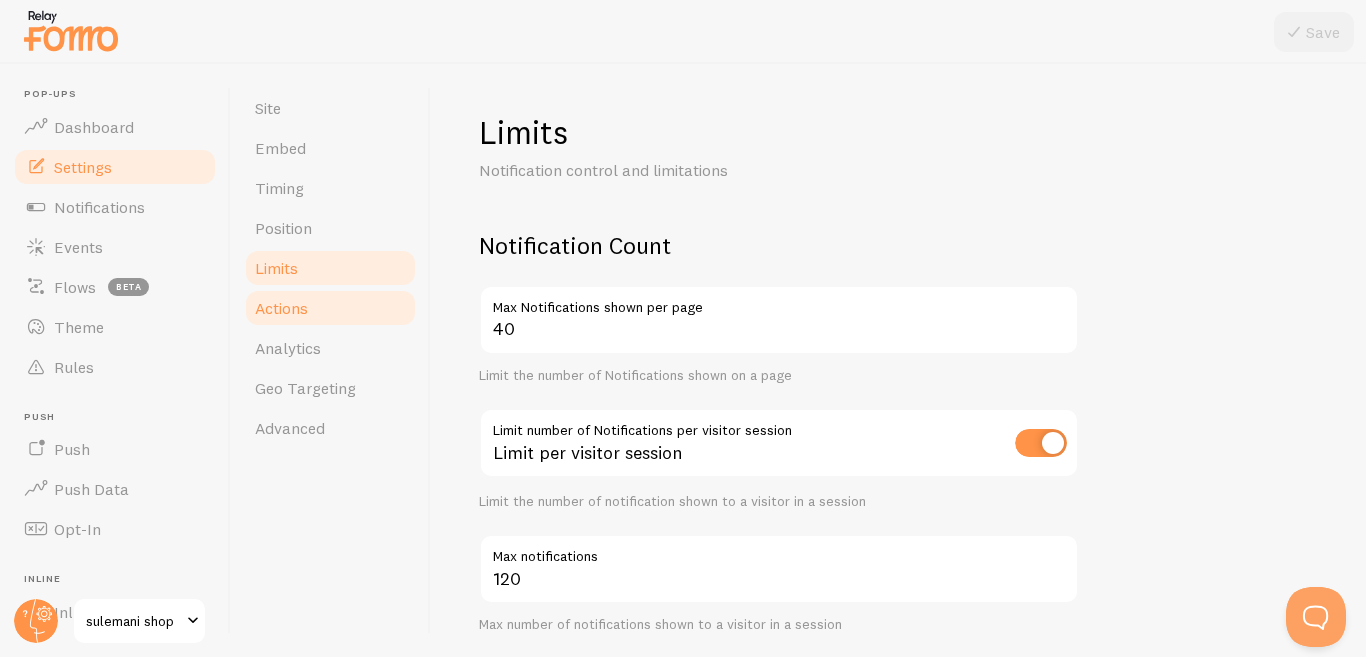 click on "Actions" at bounding box center (330, 308) 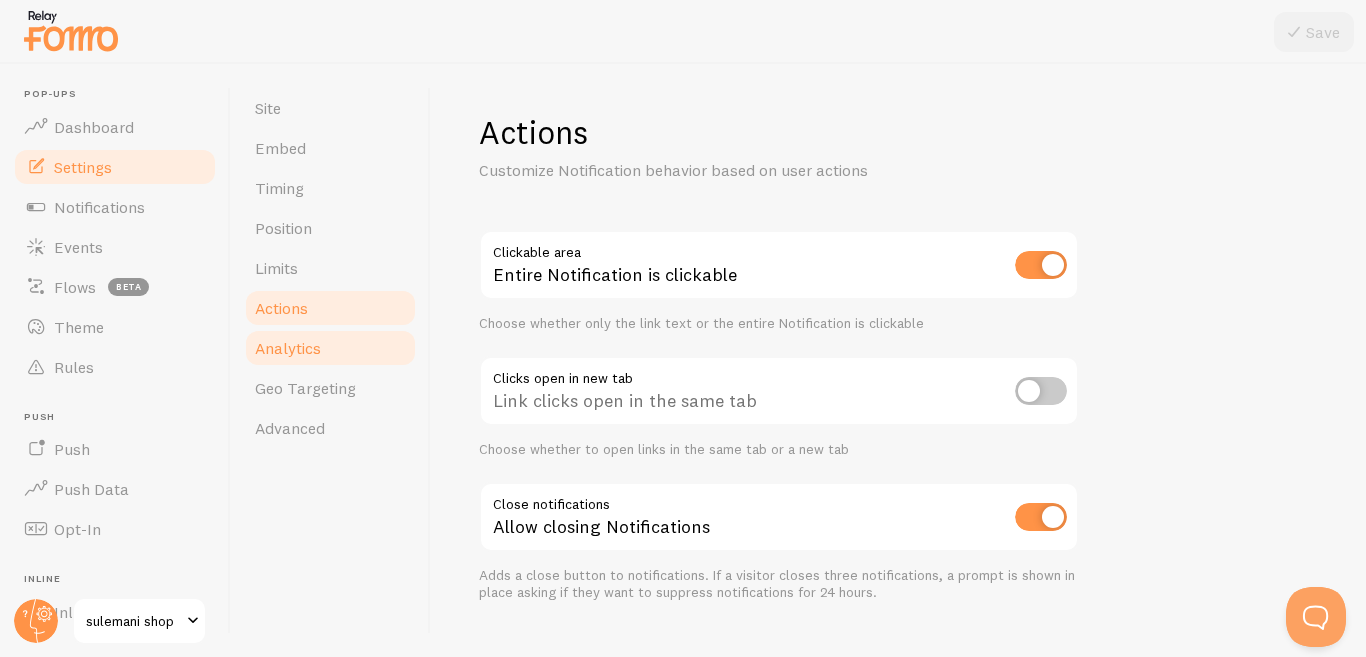 click on "Analytics" at bounding box center (330, 348) 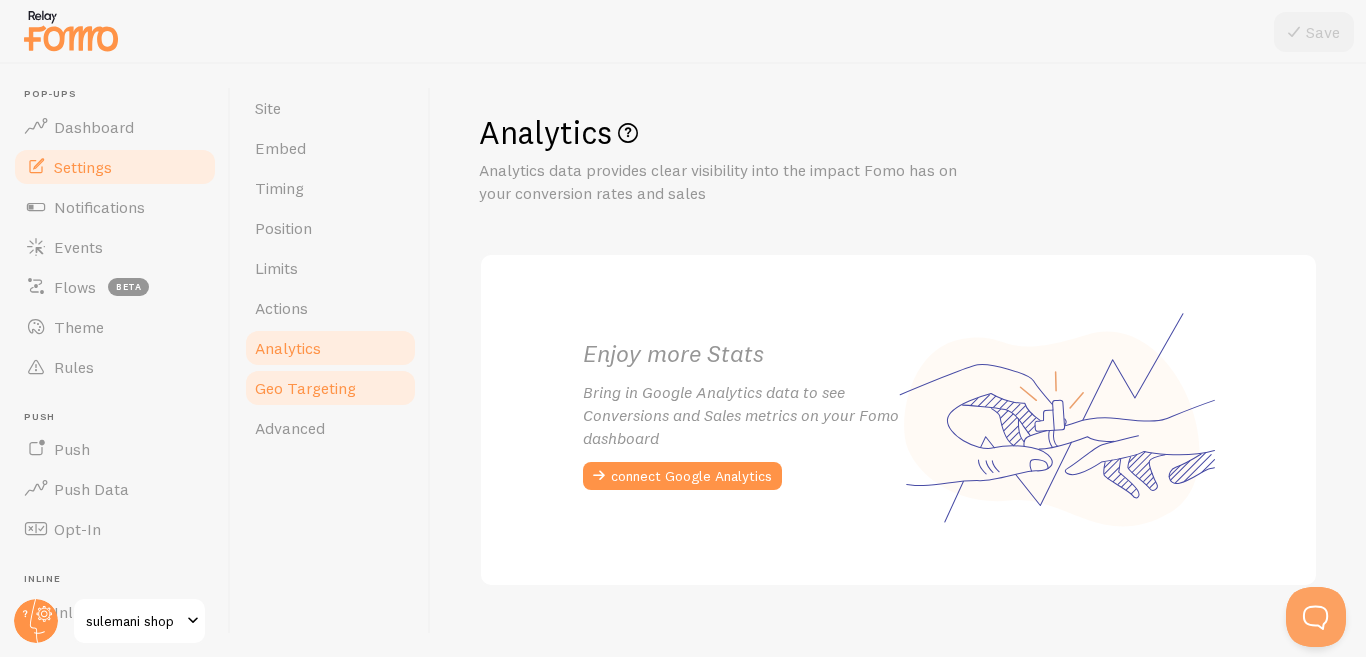 click on "Geo Targeting" at bounding box center (305, 388) 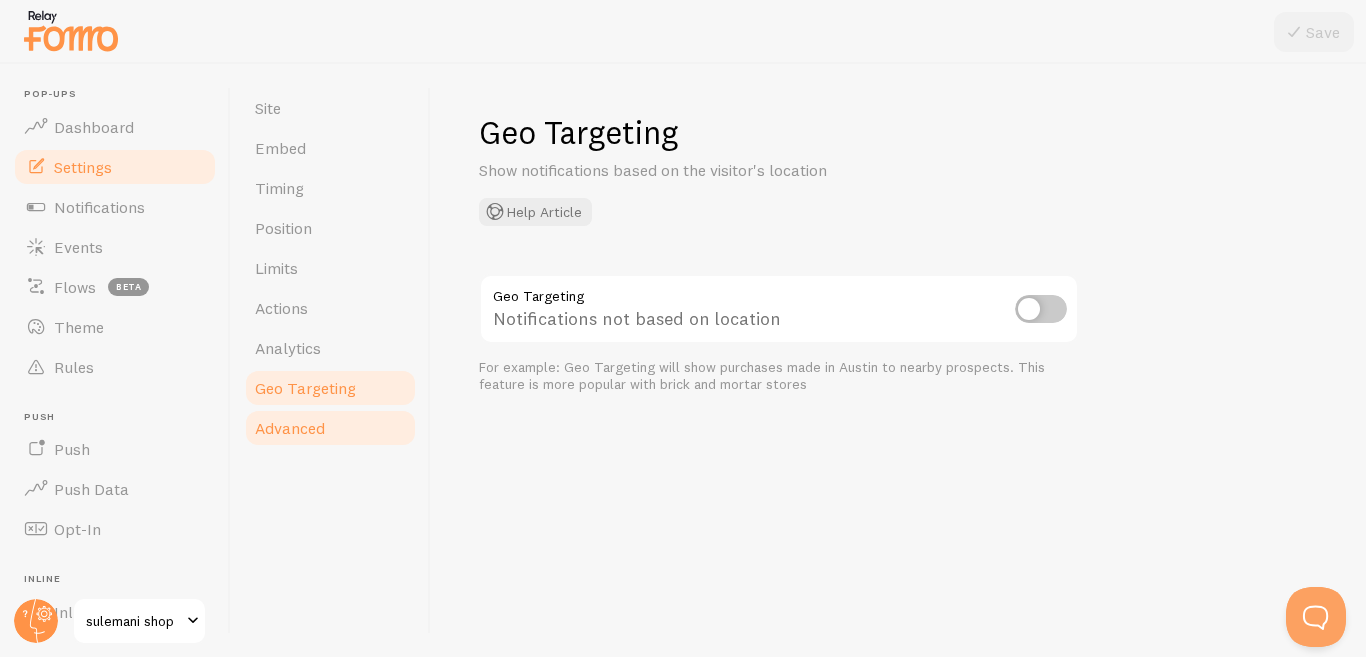 click on "Advanced" at bounding box center (330, 428) 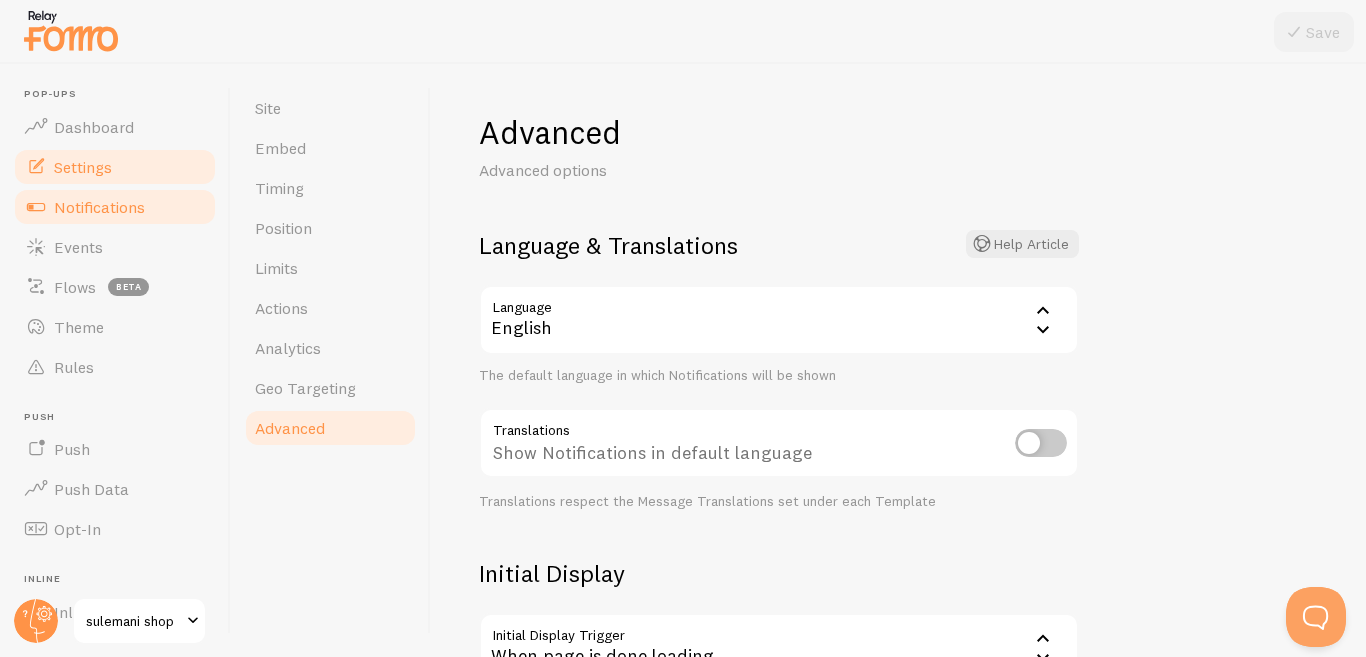 click on "Notifications" at bounding box center [115, 207] 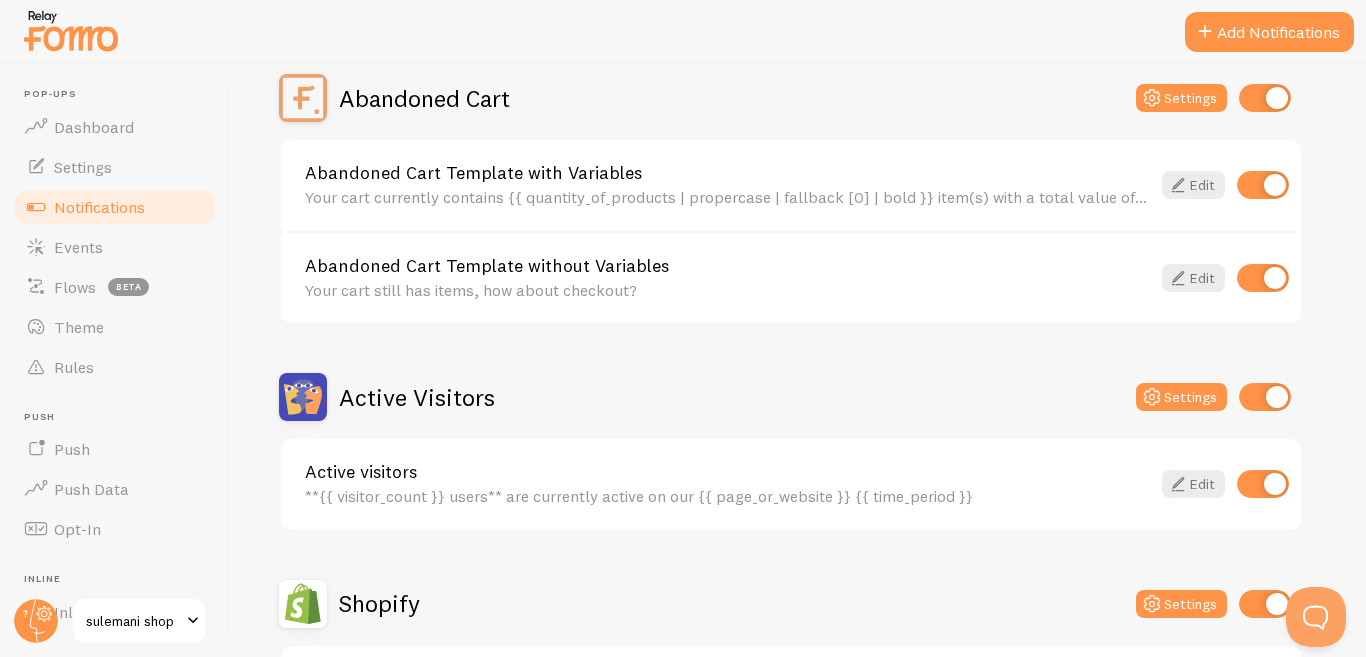 scroll, scrollTop: 0, scrollLeft: 0, axis: both 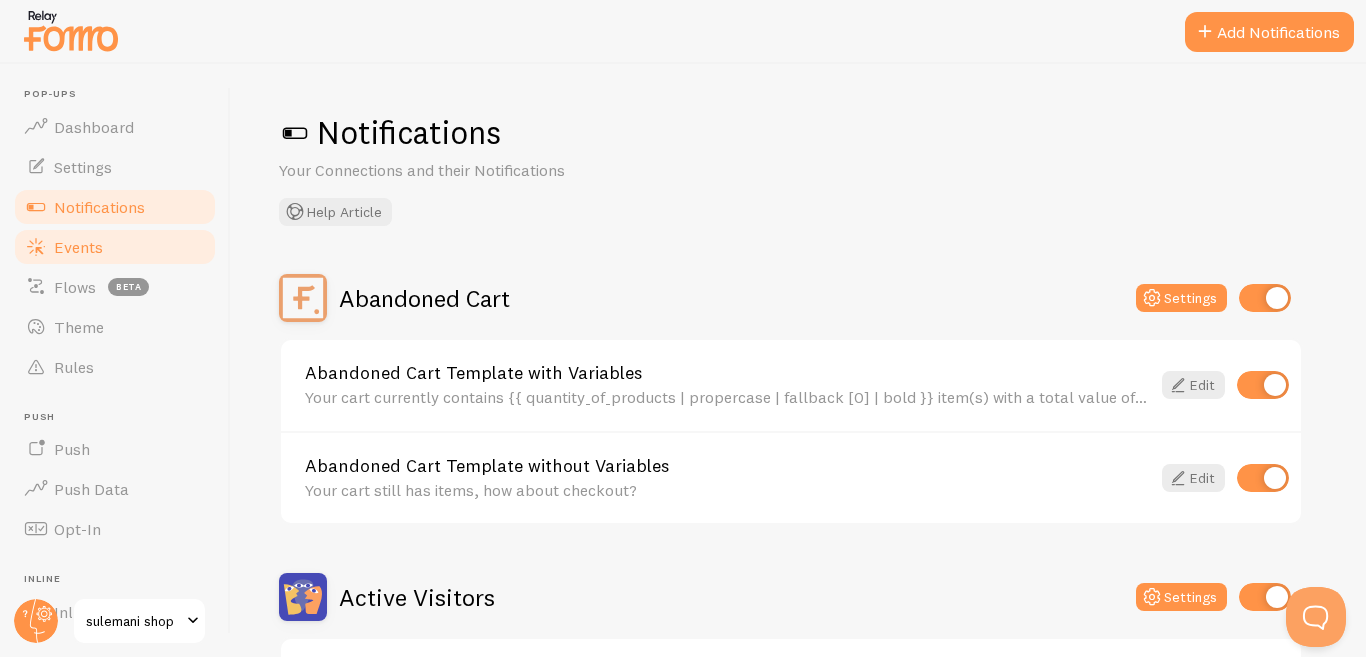click on "Events" at bounding box center (115, 247) 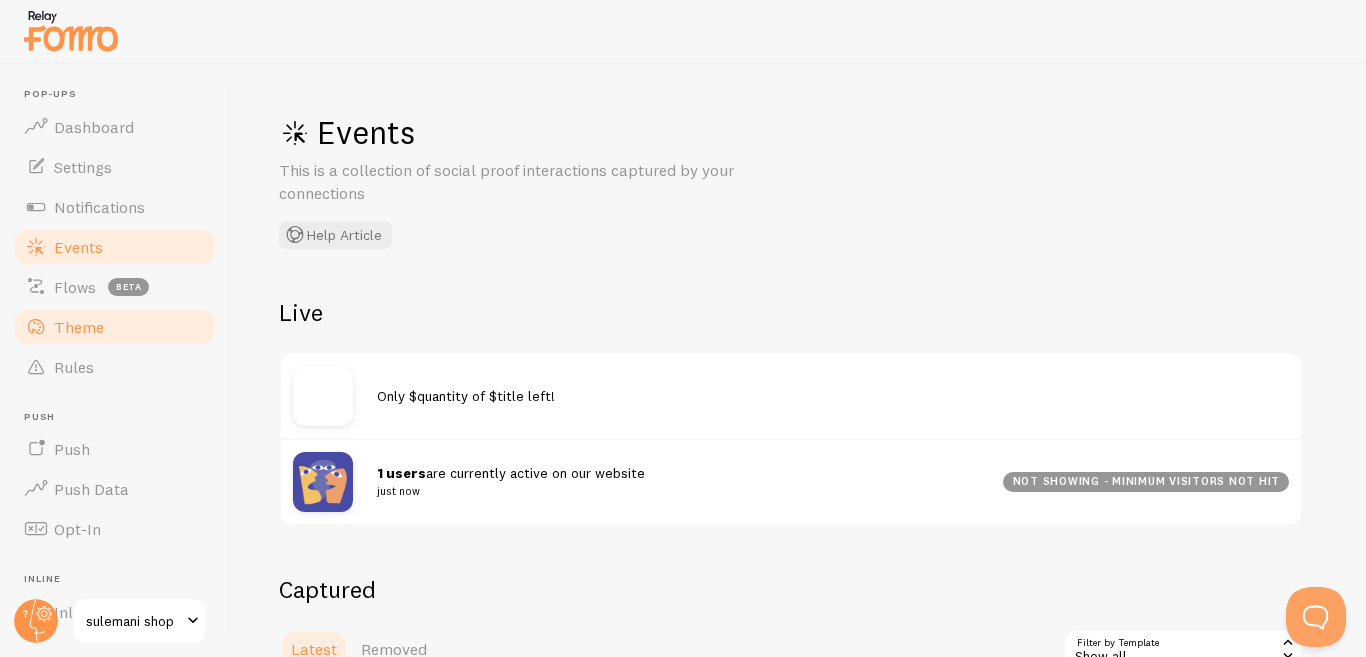 click on "Theme" at bounding box center [115, 327] 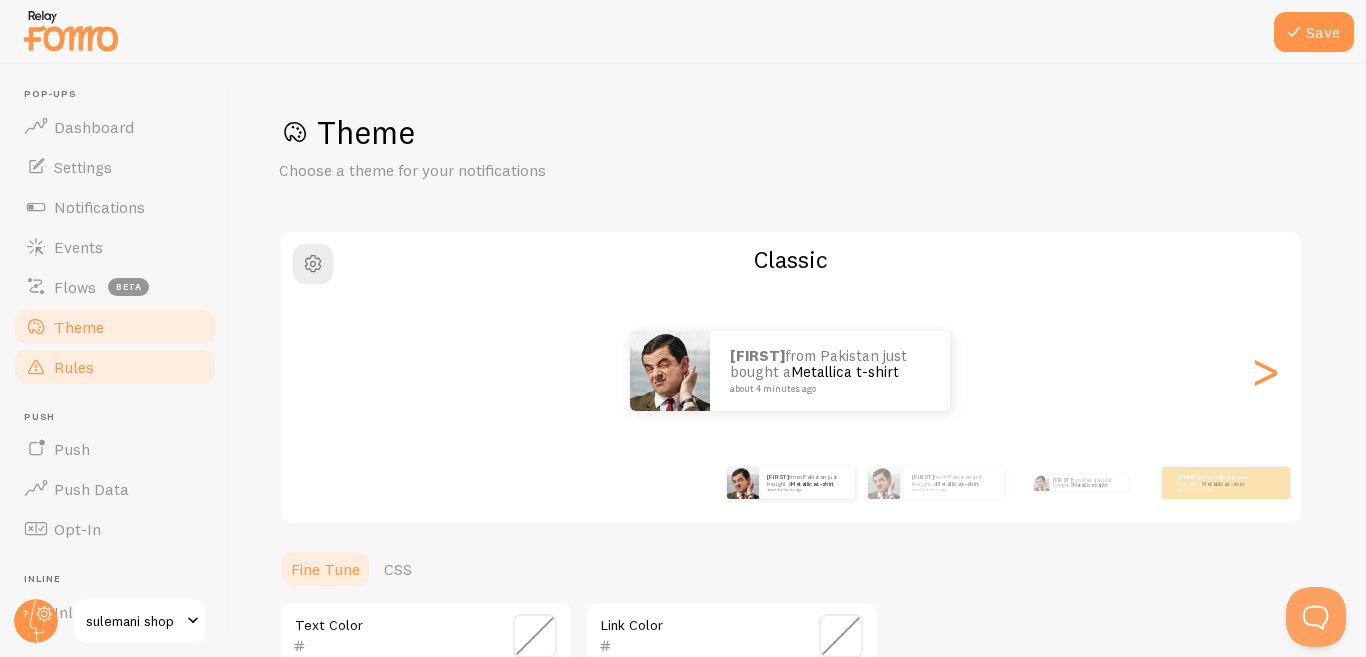 click on "Rules" at bounding box center (115, 367) 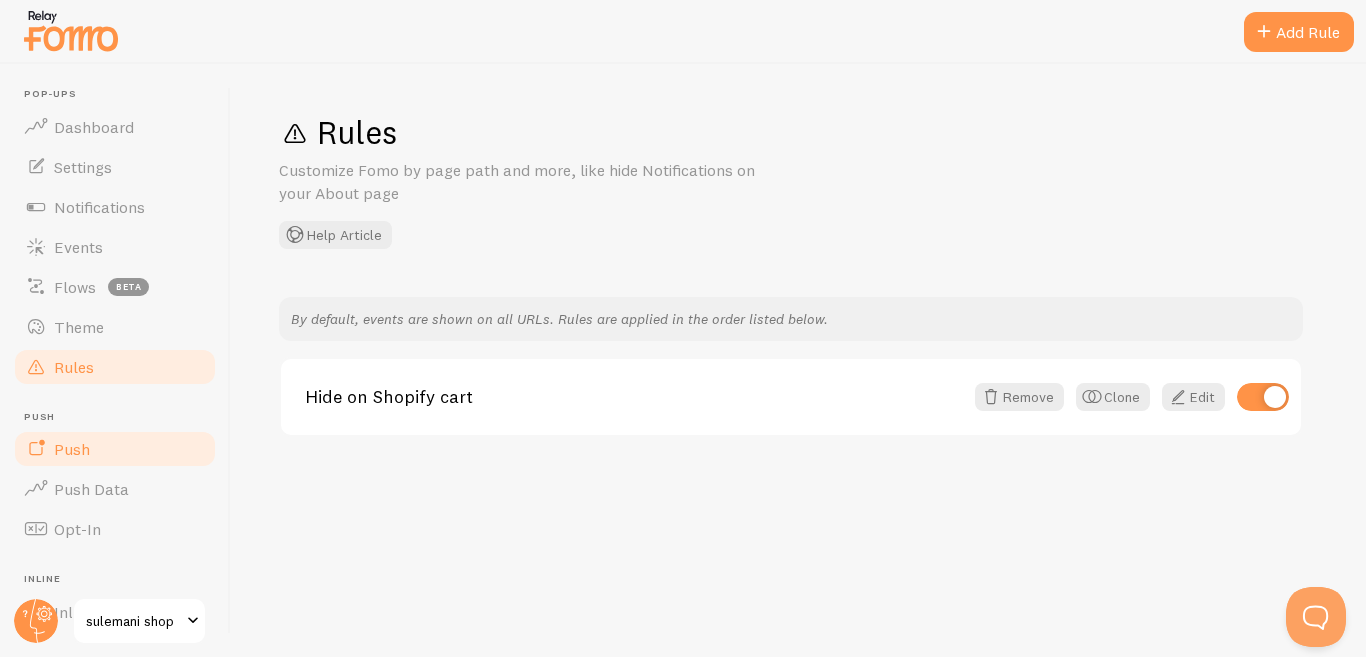 click on "Push" at bounding box center [115, 449] 